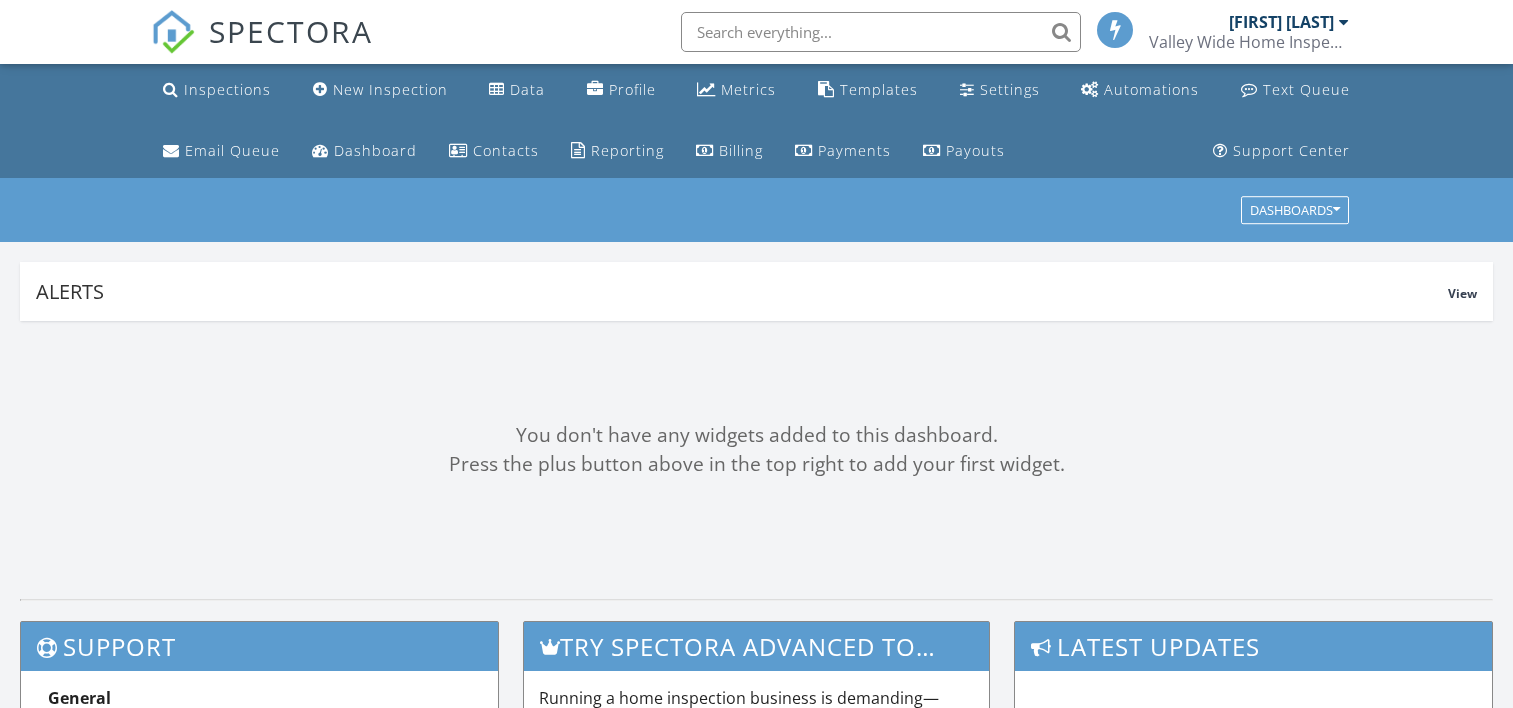 scroll, scrollTop: 0, scrollLeft: 0, axis: both 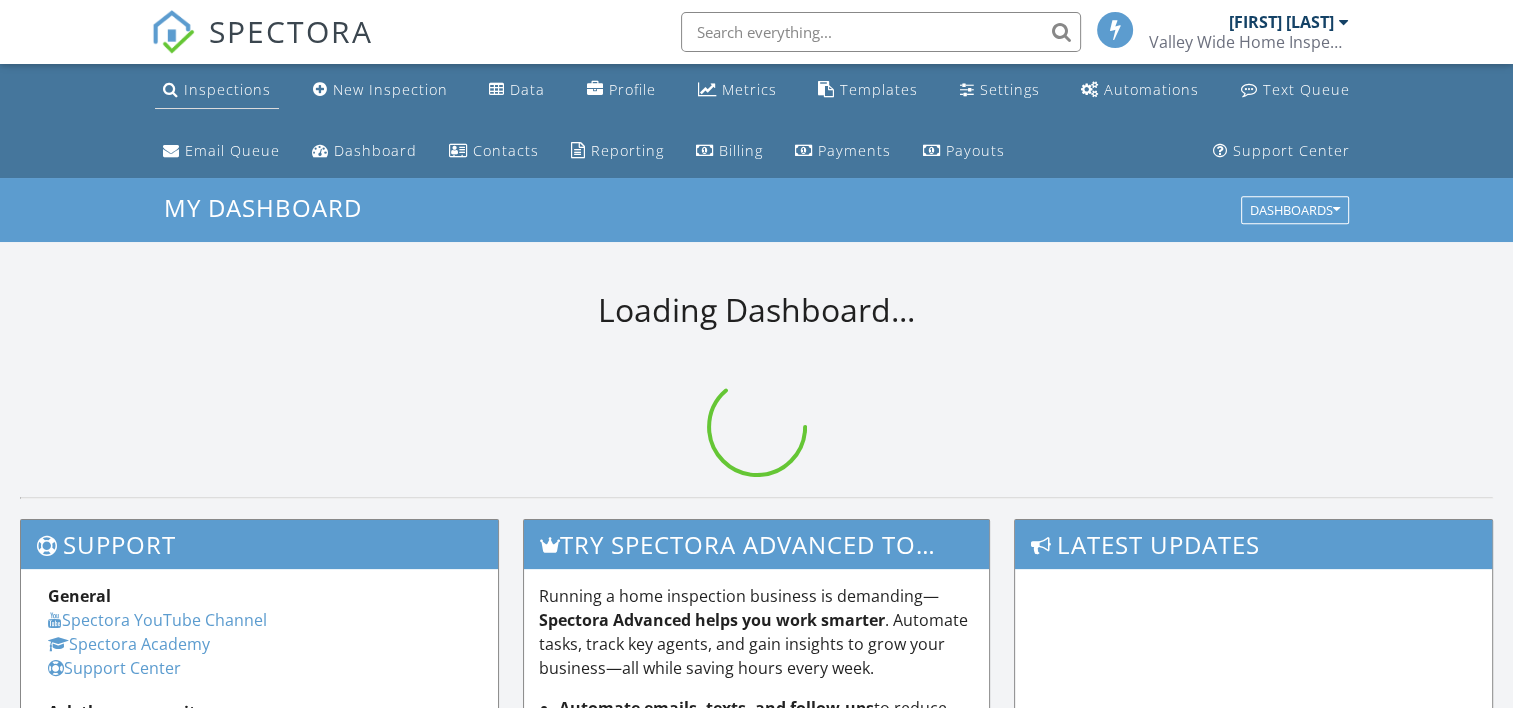 click on "Inspections" at bounding box center (217, 90) 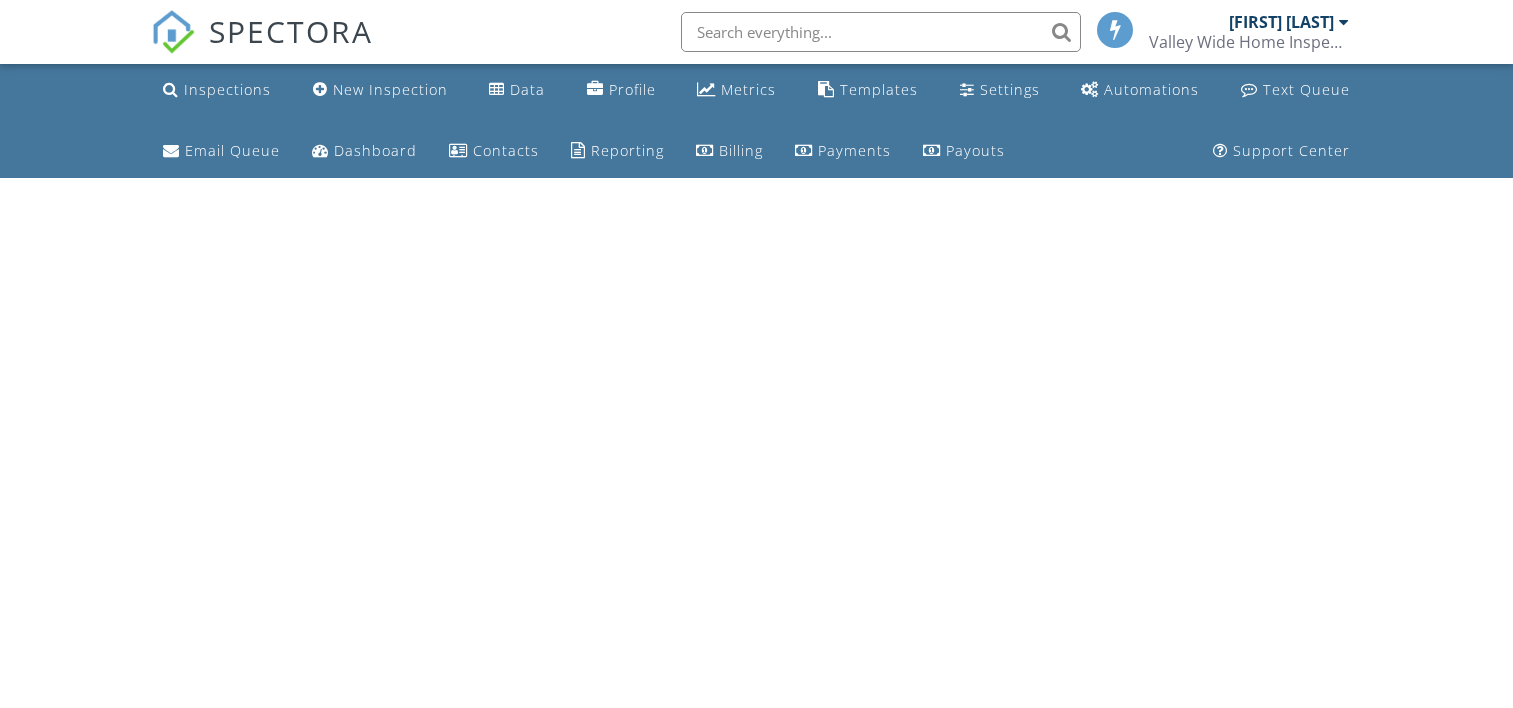 scroll, scrollTop: 0, scrollLeft: 0, axis: both 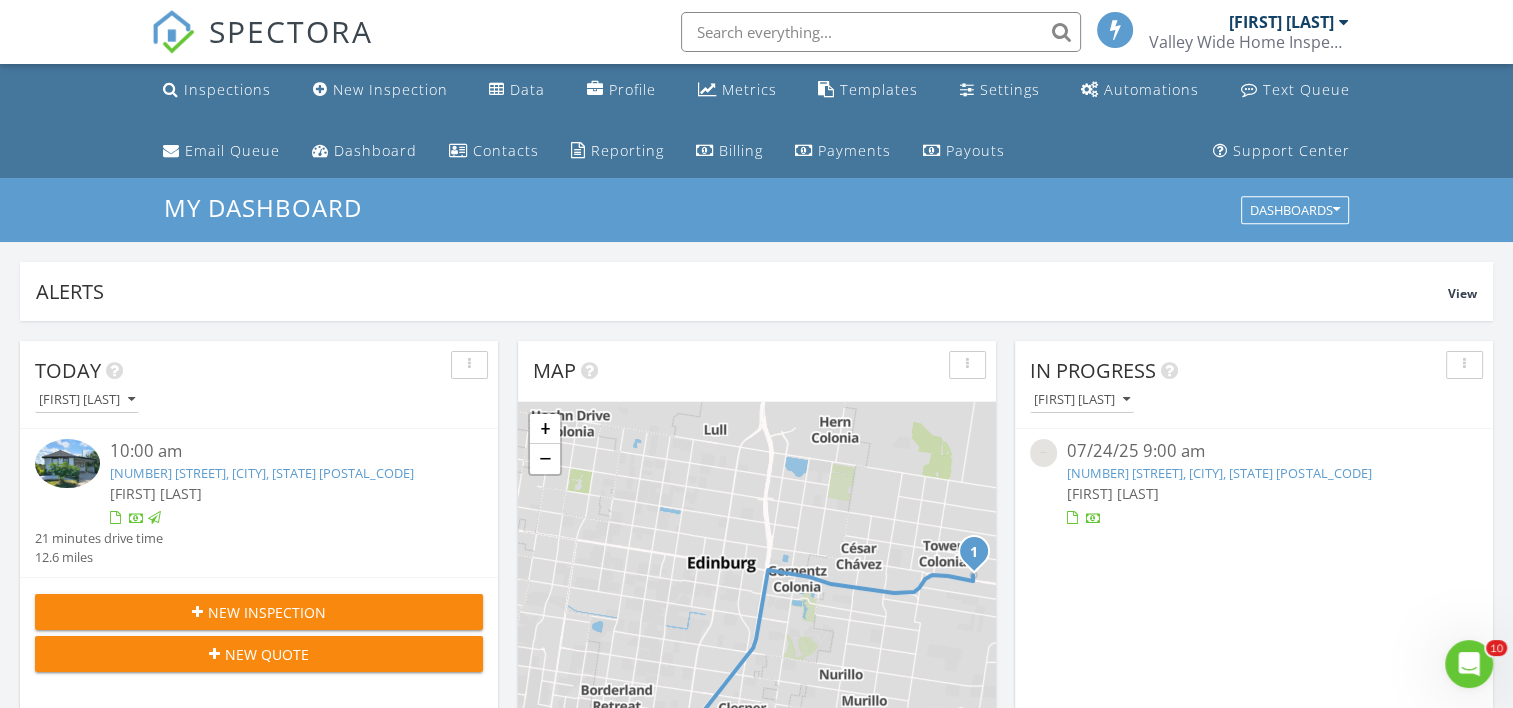 click on "[NUMBER] [STREET], [CITY], [STATE] [POSTAL_CODE]" at bounding box center [262, 473] 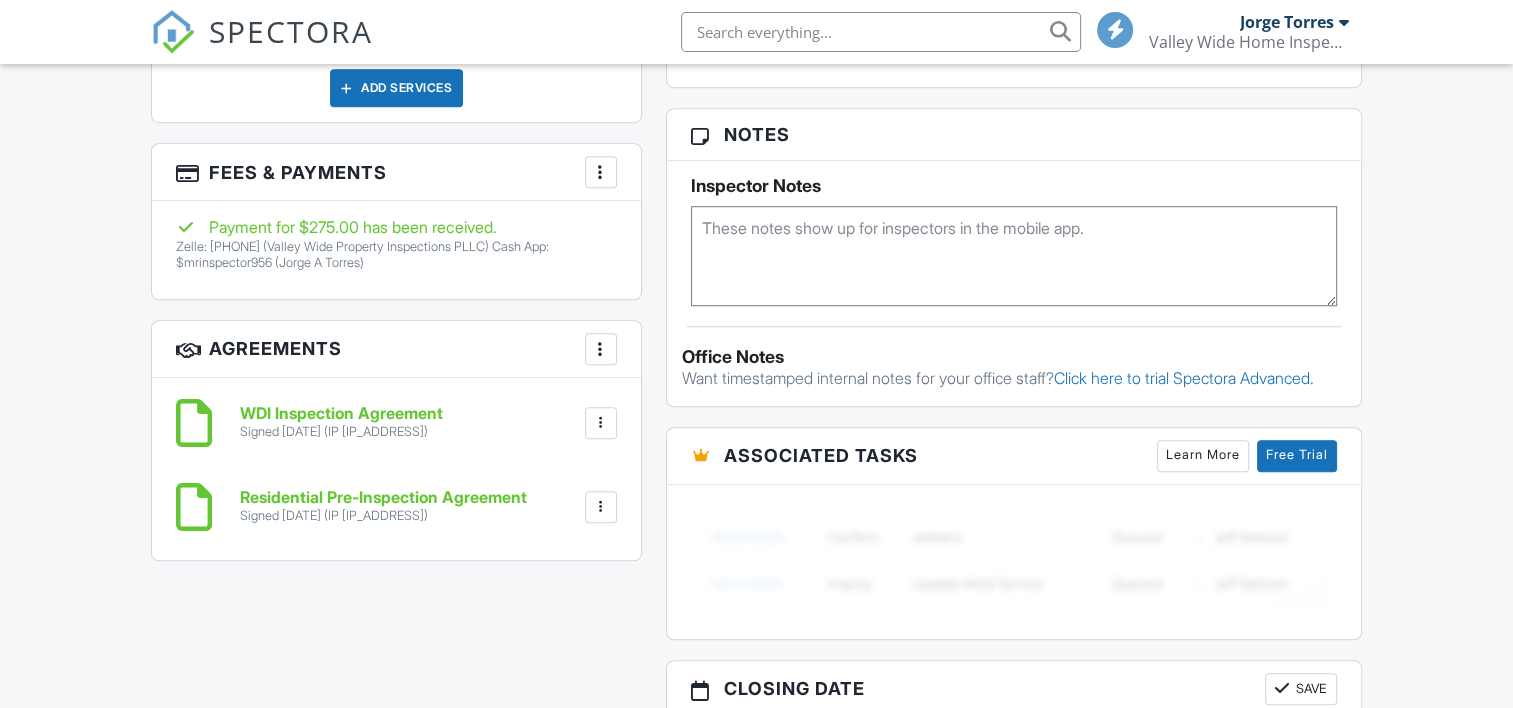 scroll, scrollTop: 669, scrollLeft: 0, axis: vertical 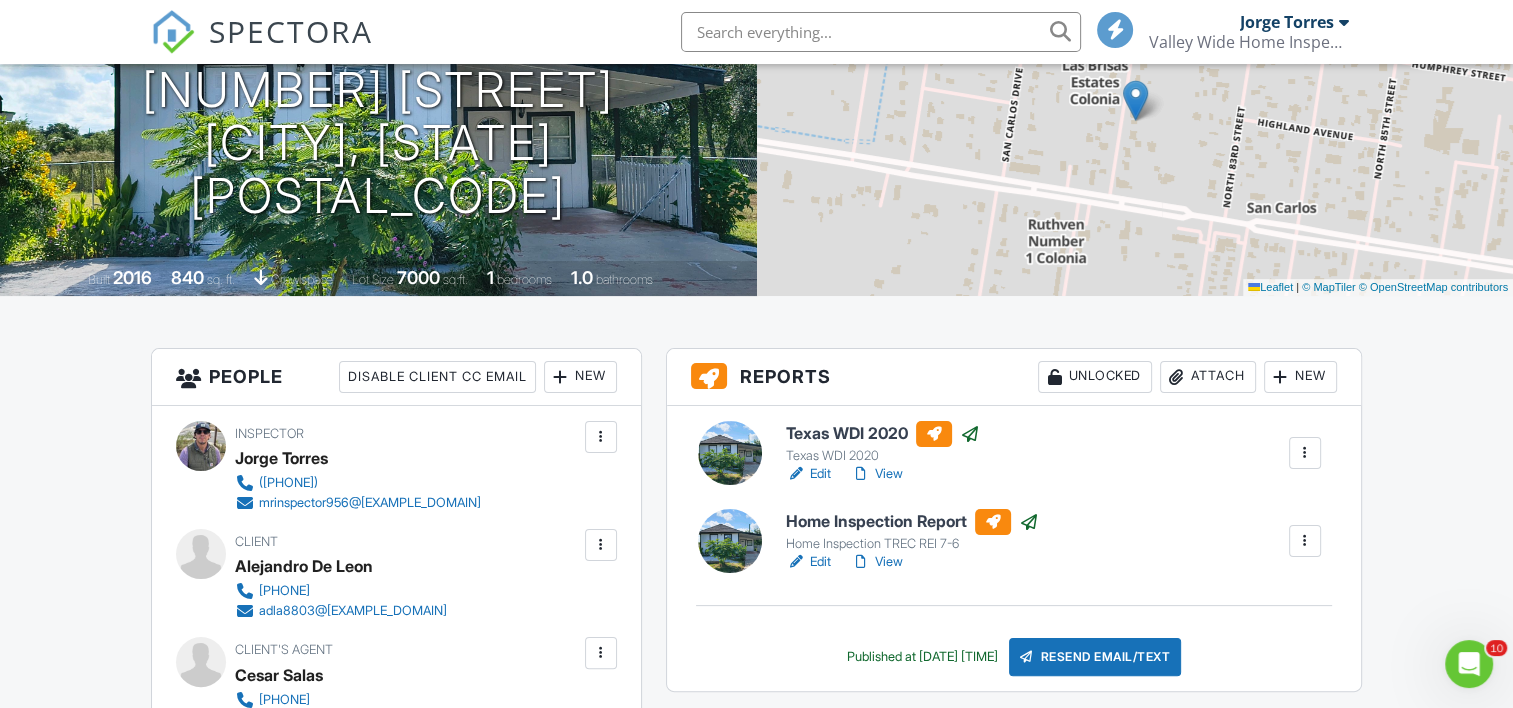 click on "Texas WDI 2020
Texas WDI 2020
Edit
View
Copy
Reinspection Report
View Log
RRB Log
Delete" at bounding box center [1053, 453] 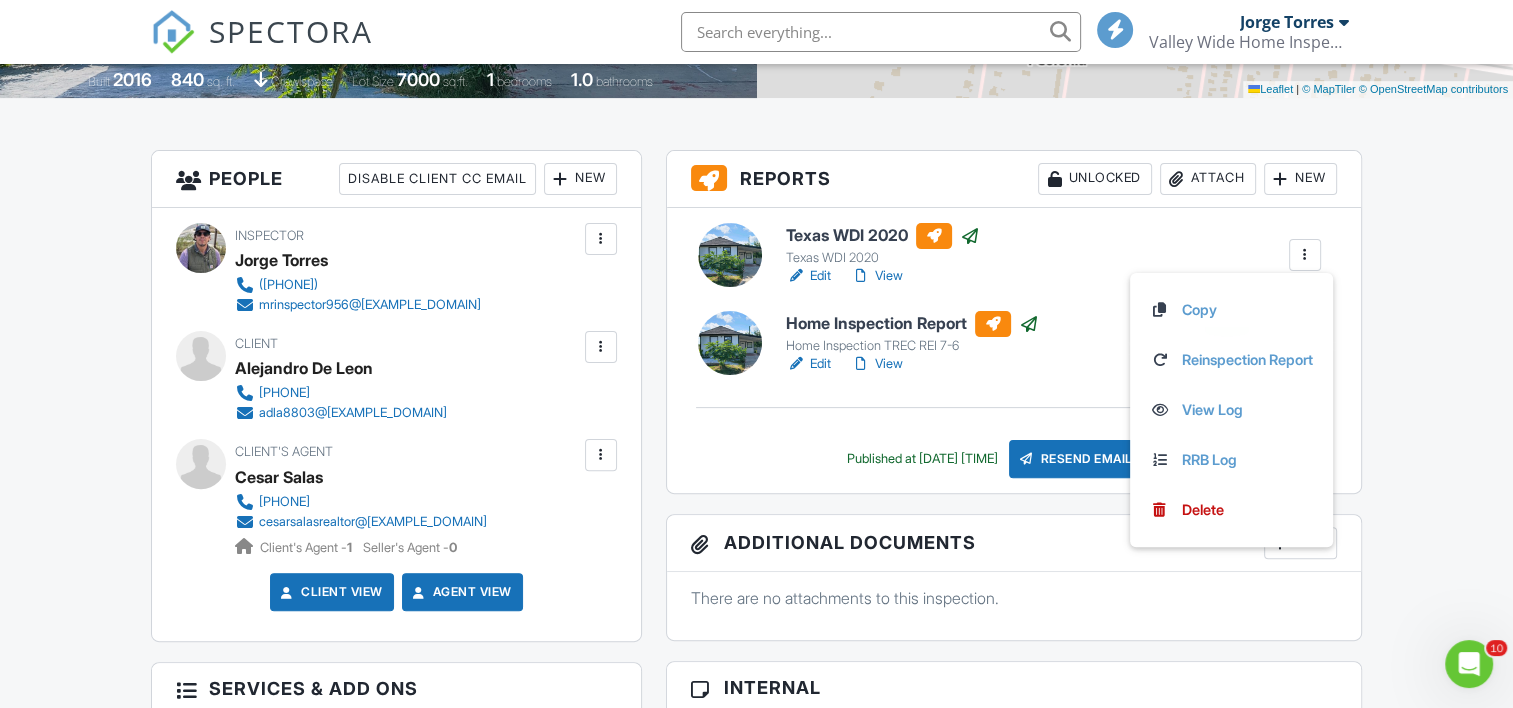 scroll, scrollTop: 500, scrollLeft: 0, axis: vertical 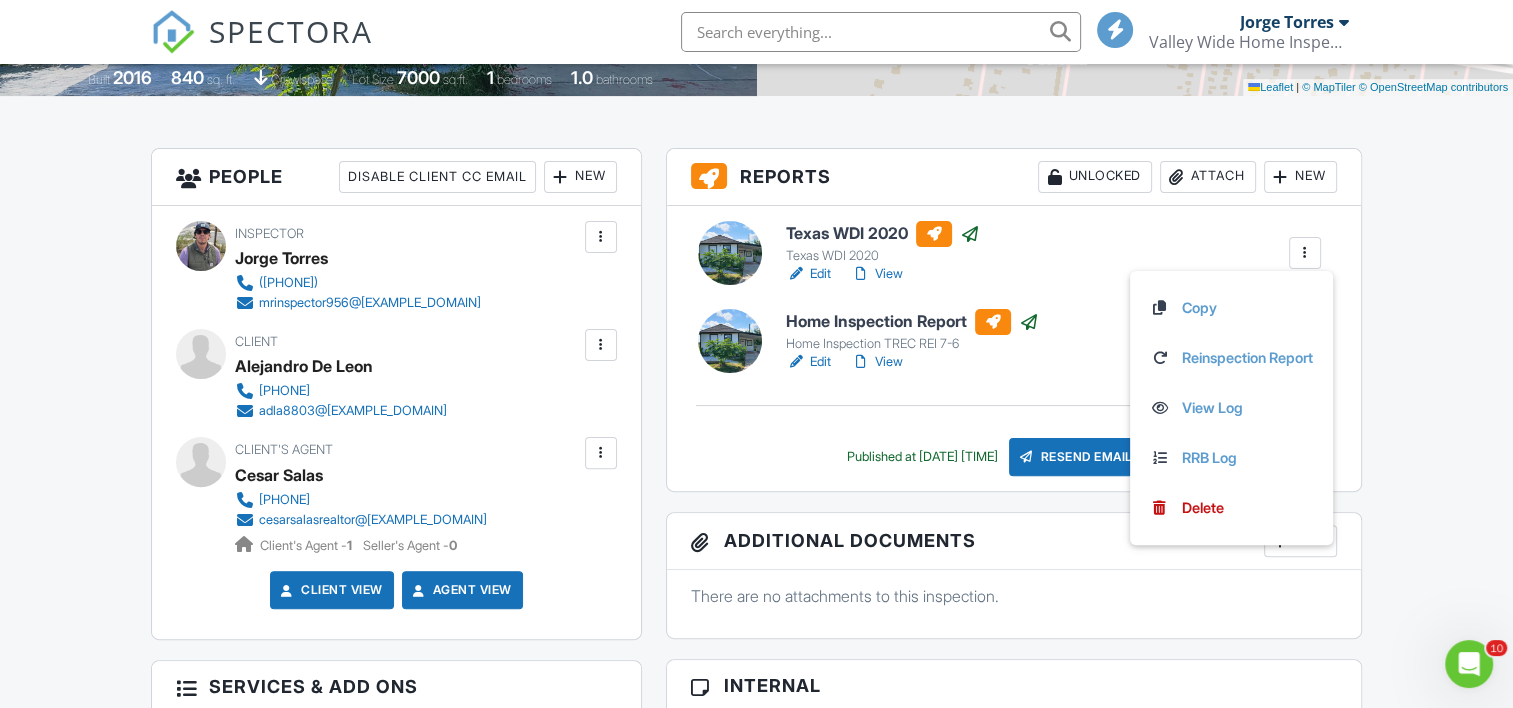 click on "View" at bounding box center (877, 274) 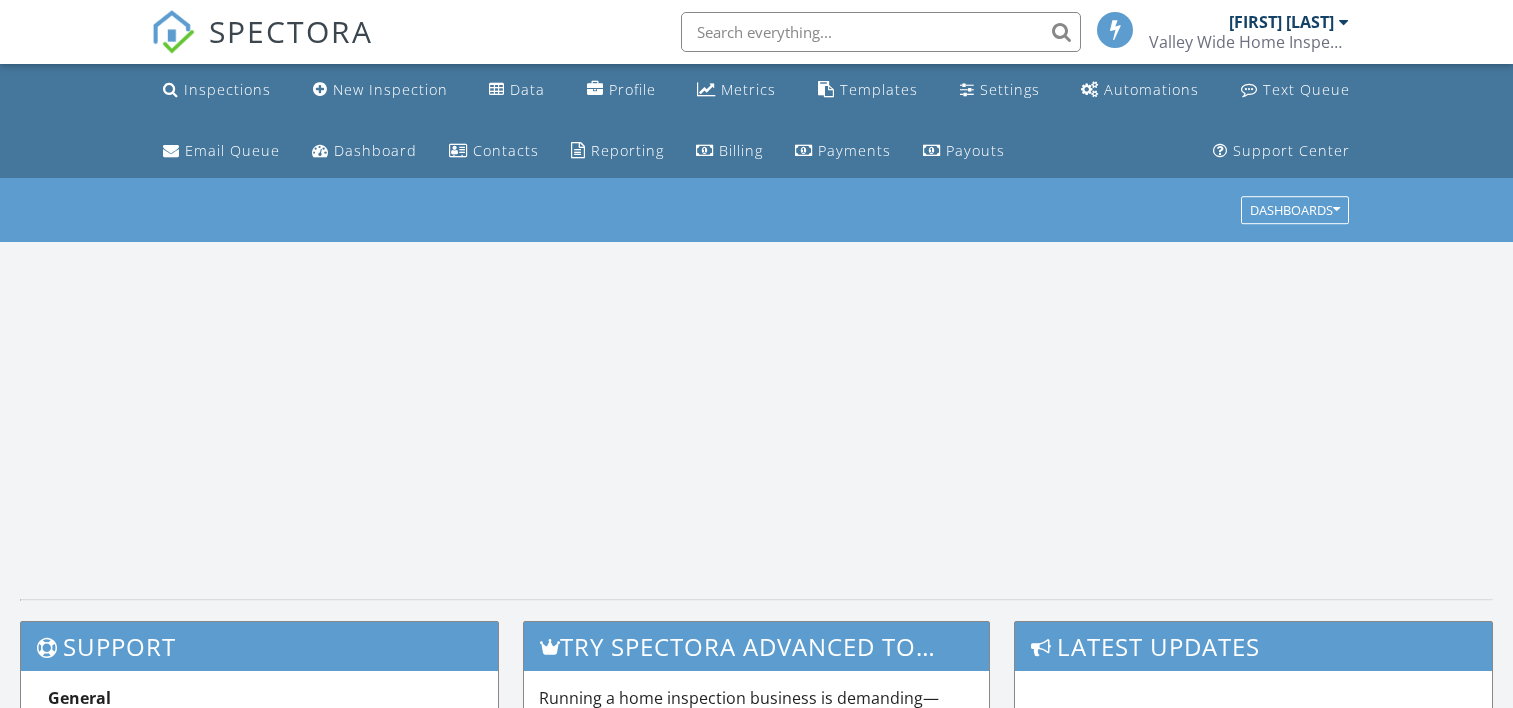scroll, scrollTop: 0, scrollLeft: 0, axis: both 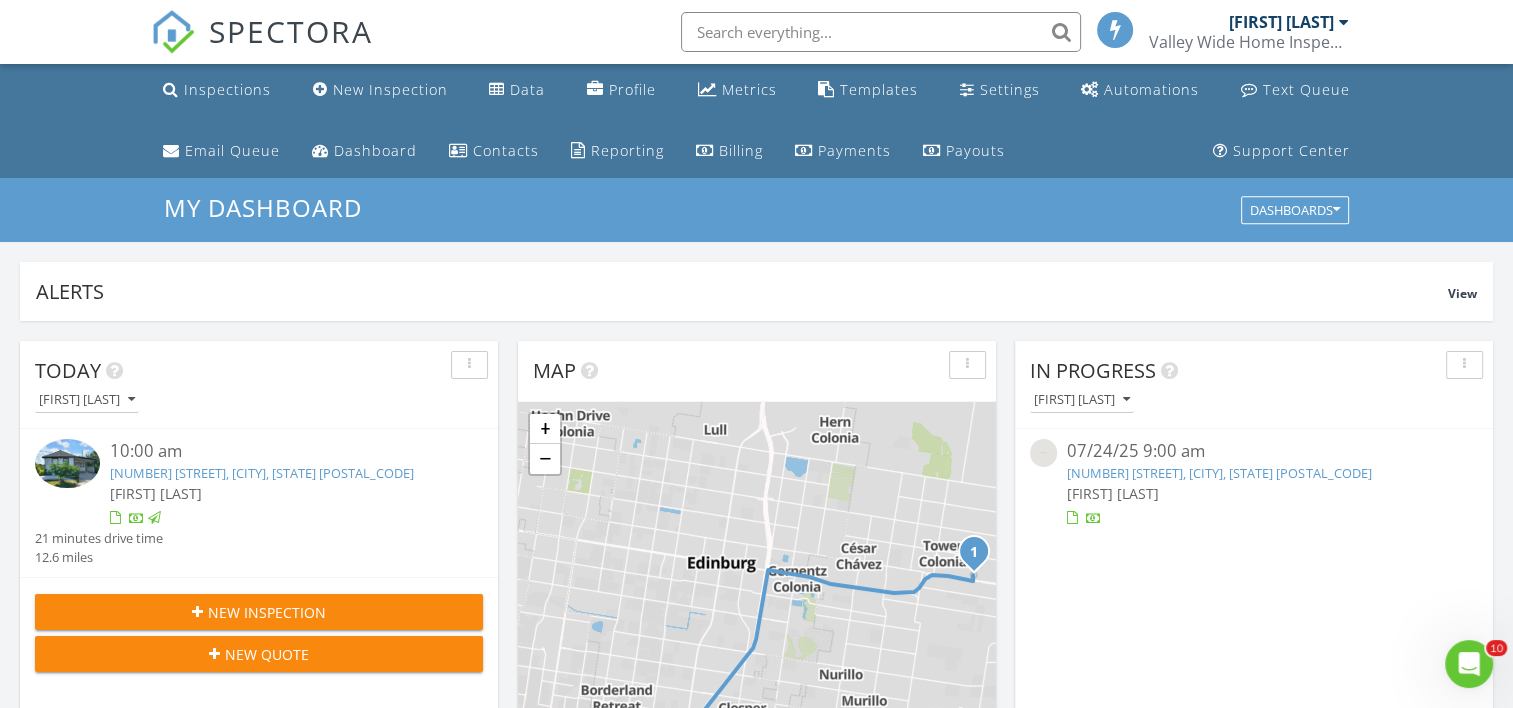 click on "New Inspection" at bounding box center (259, 612) 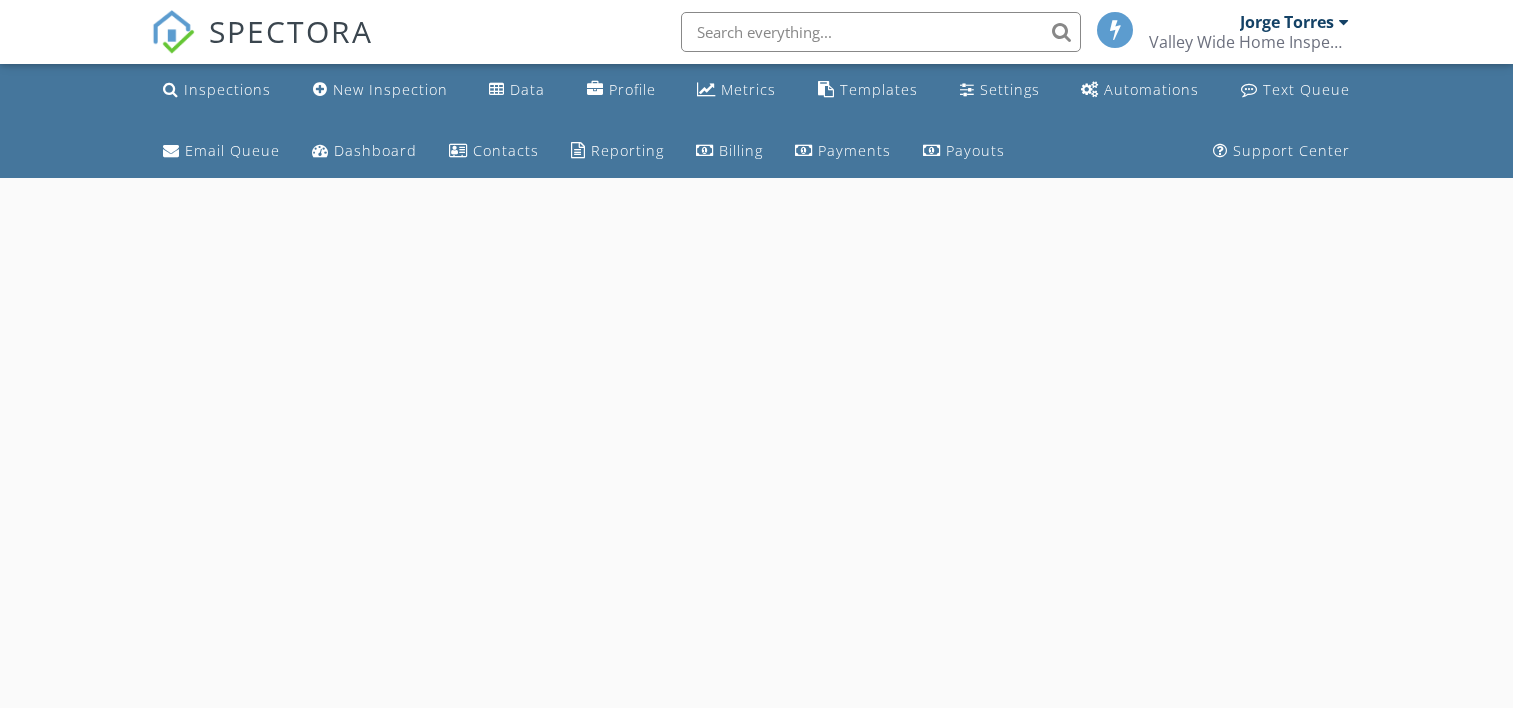 scroll, scrollTop: 0, scrollLeft: 0, axis: both 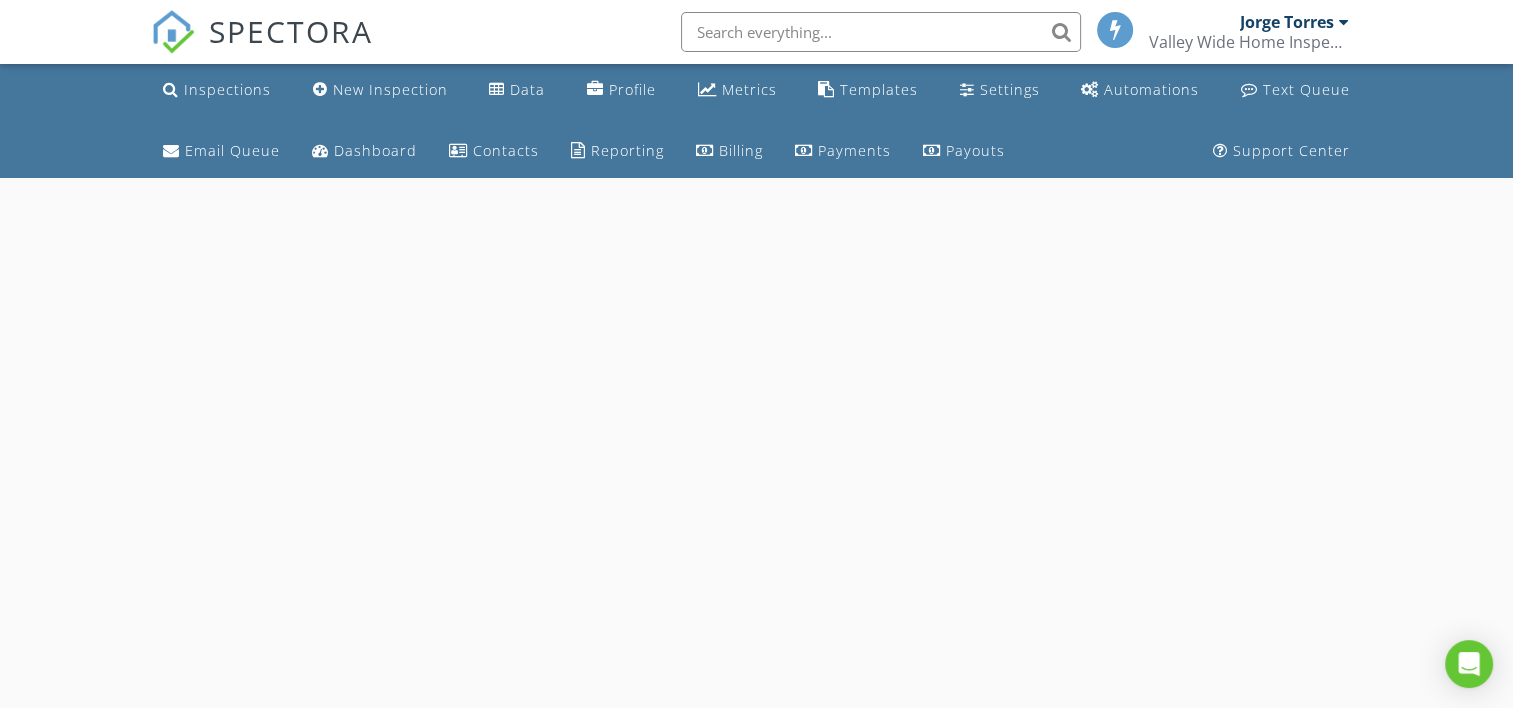 select on "7" 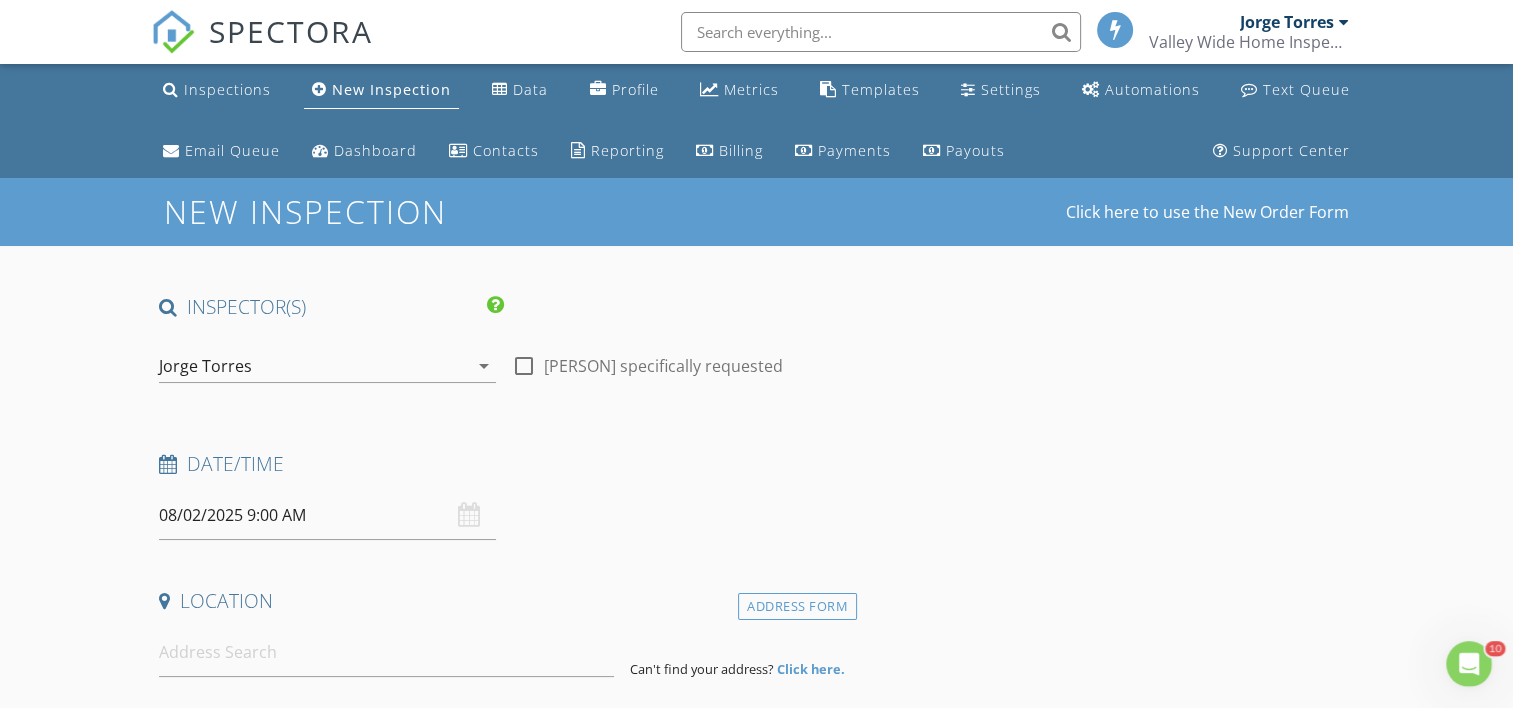 scroll, scrollTop: 0, scrollLeft: 0, axis: both 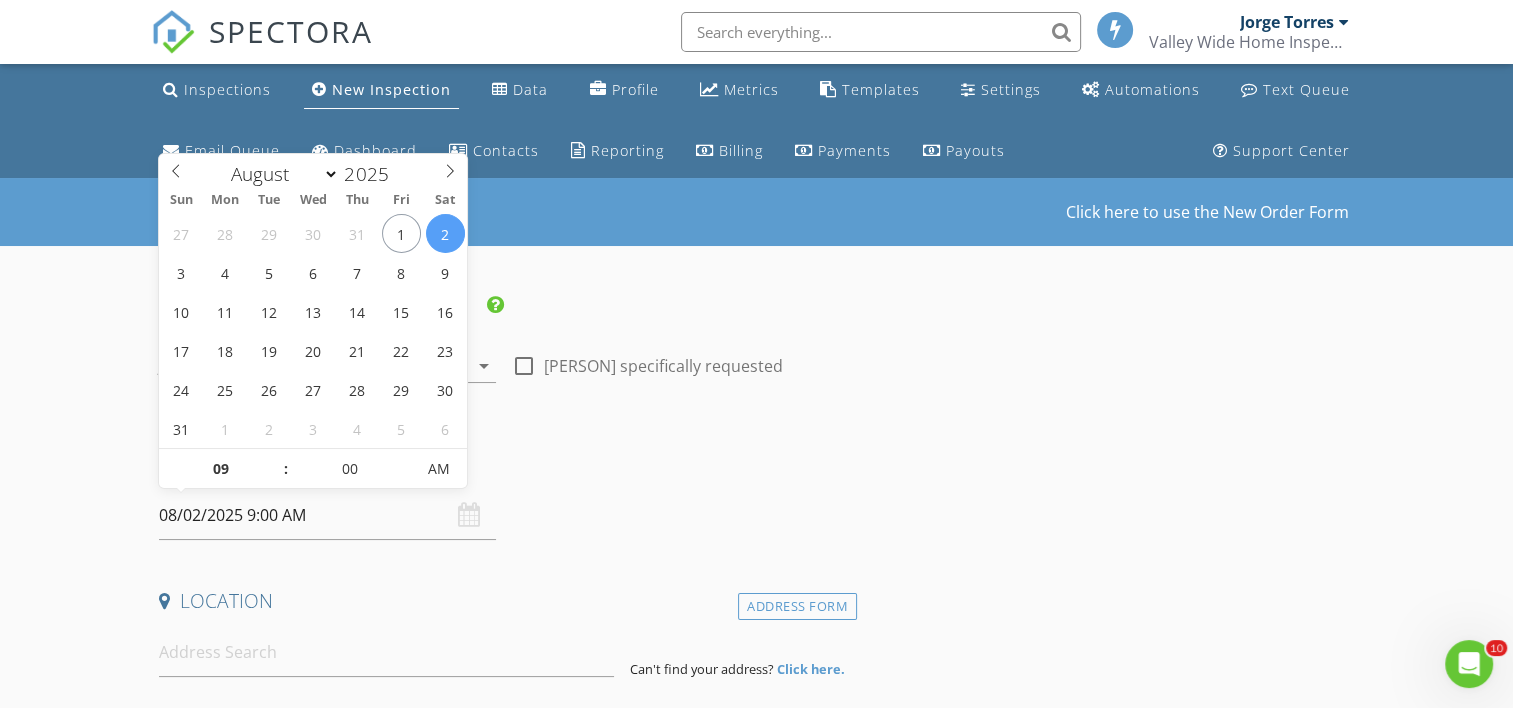 click on "08/02/2025 9:00 AM" at bounding box center [327, 515] 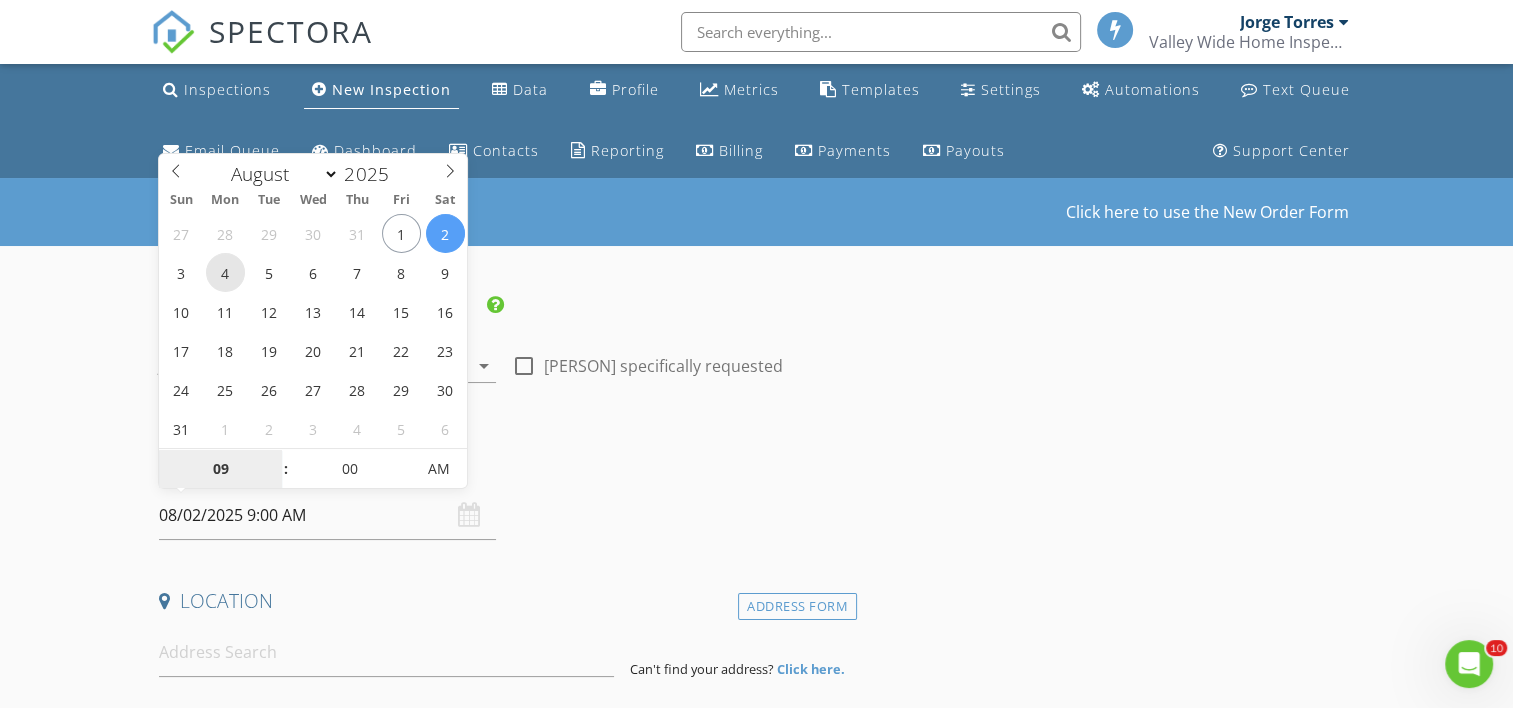 type on "08/04/2025 9:00 AM" 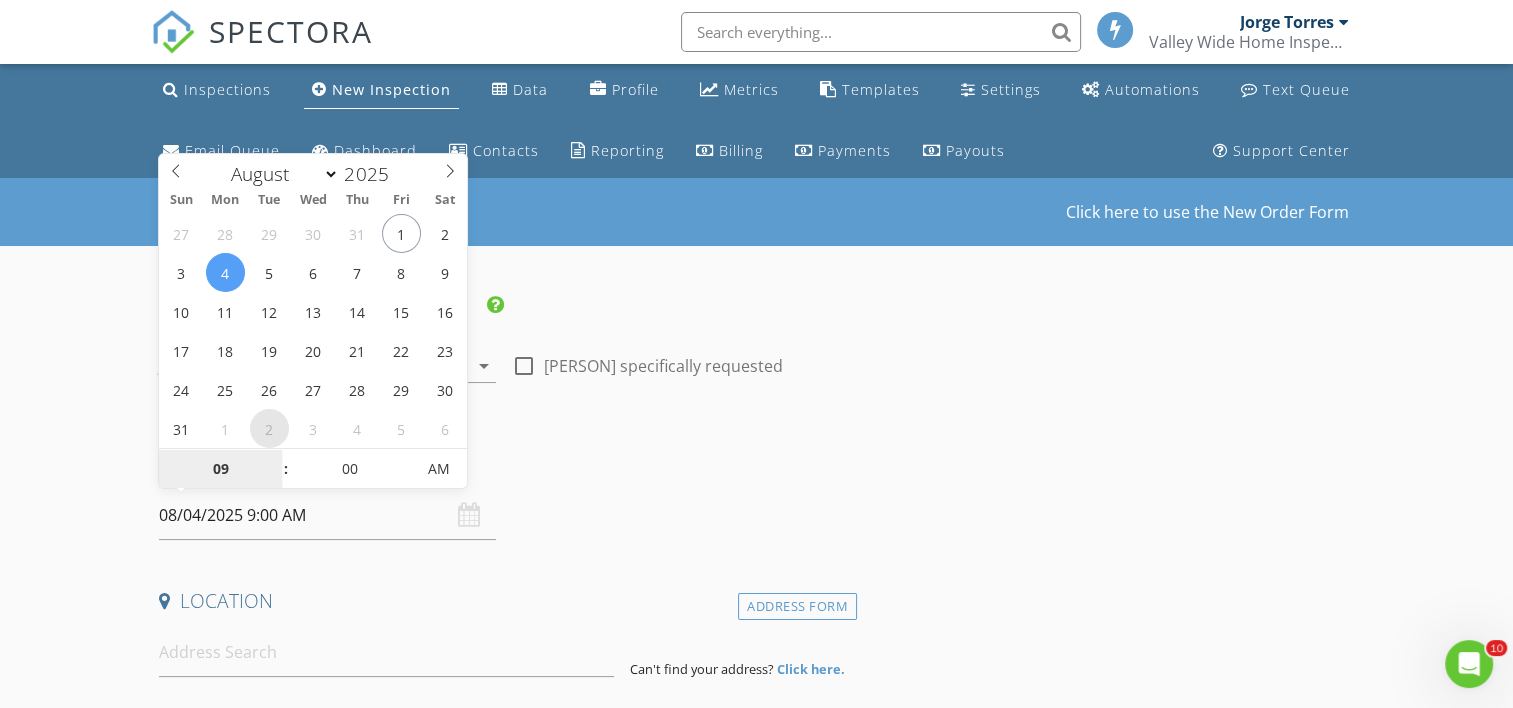 select on "8" 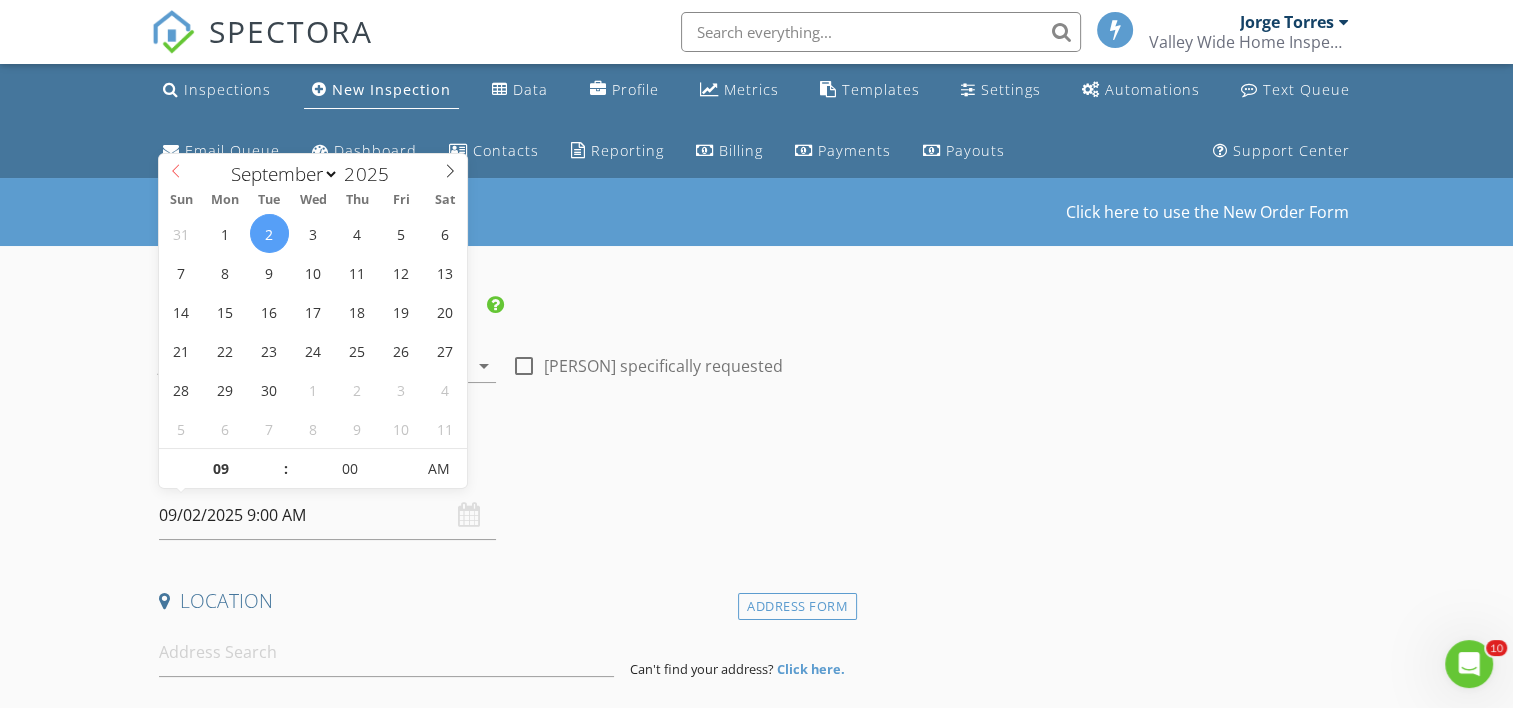 select on "7" 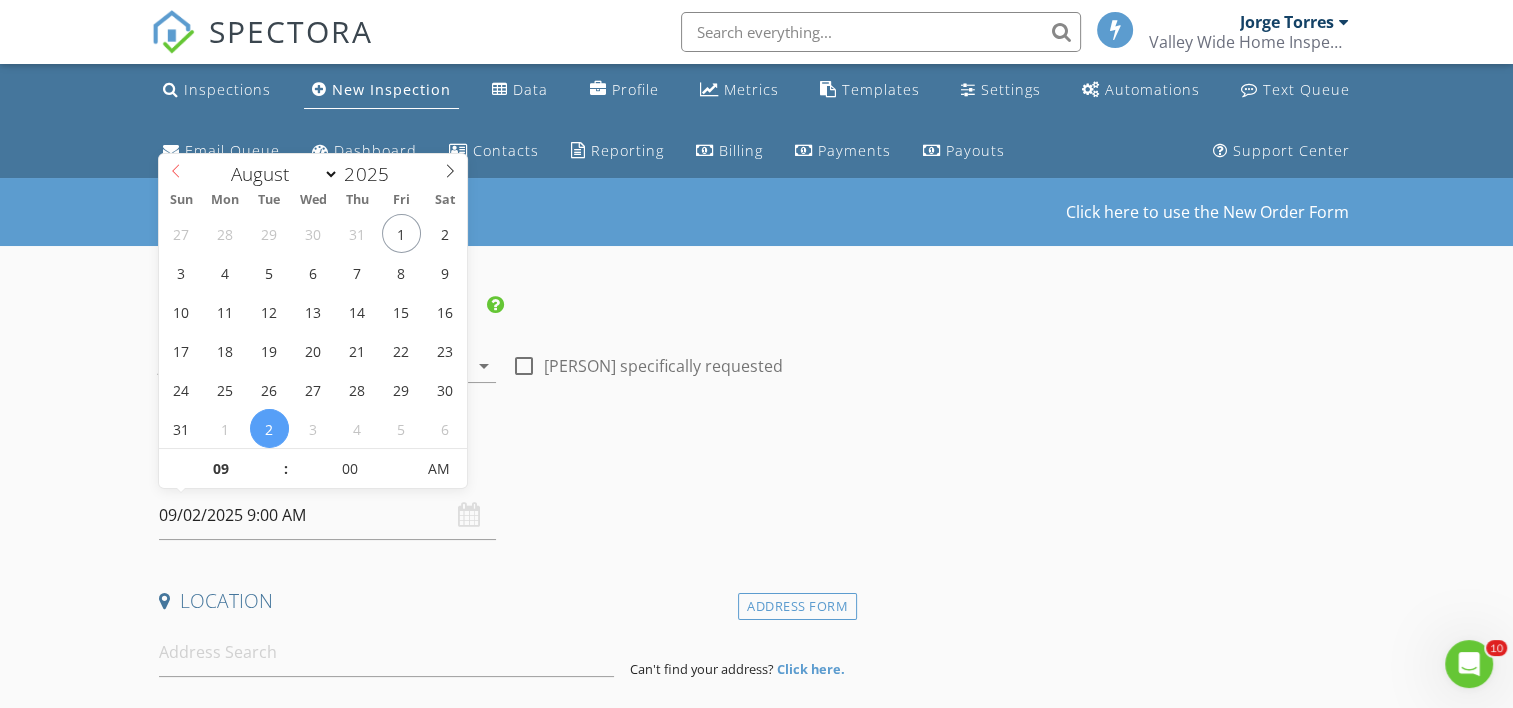 click 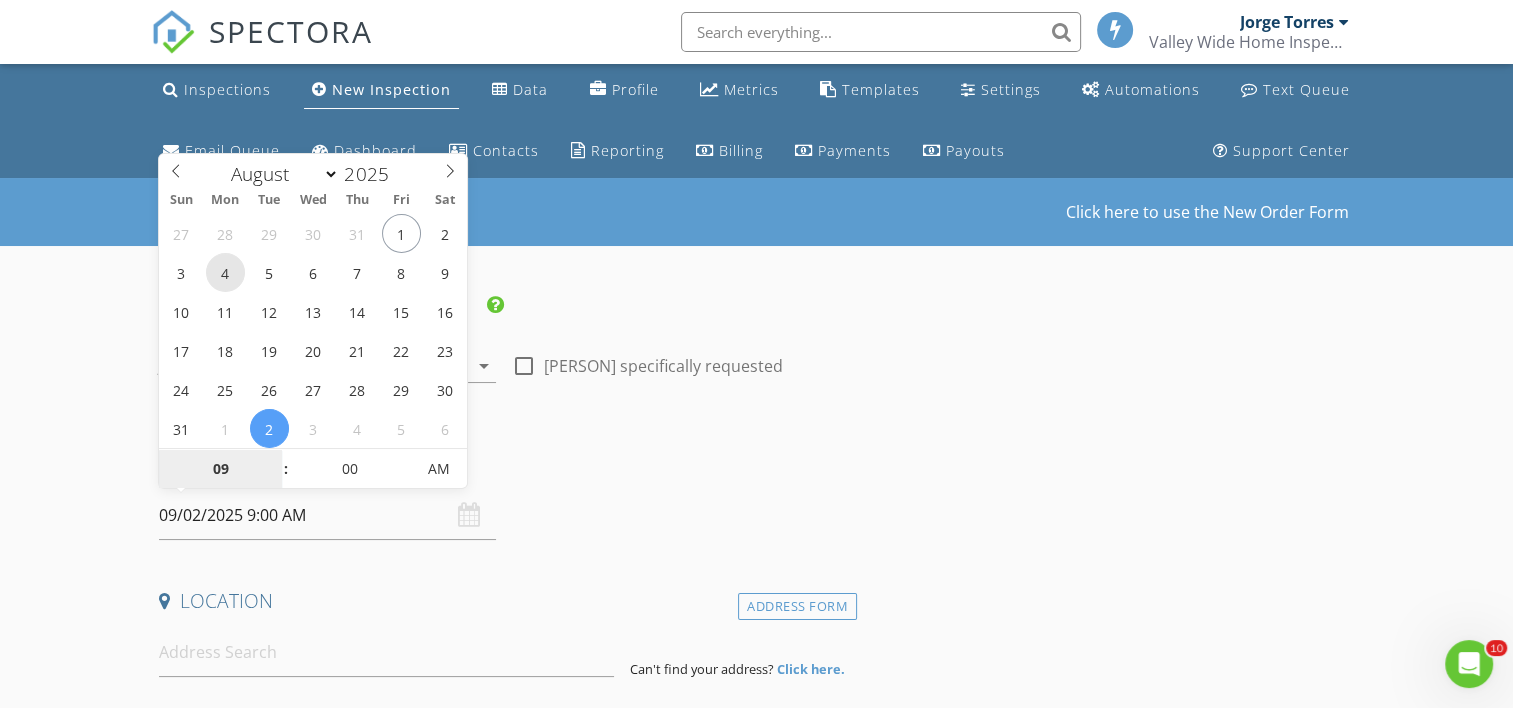type on "08/04/2025 9:00 AM" 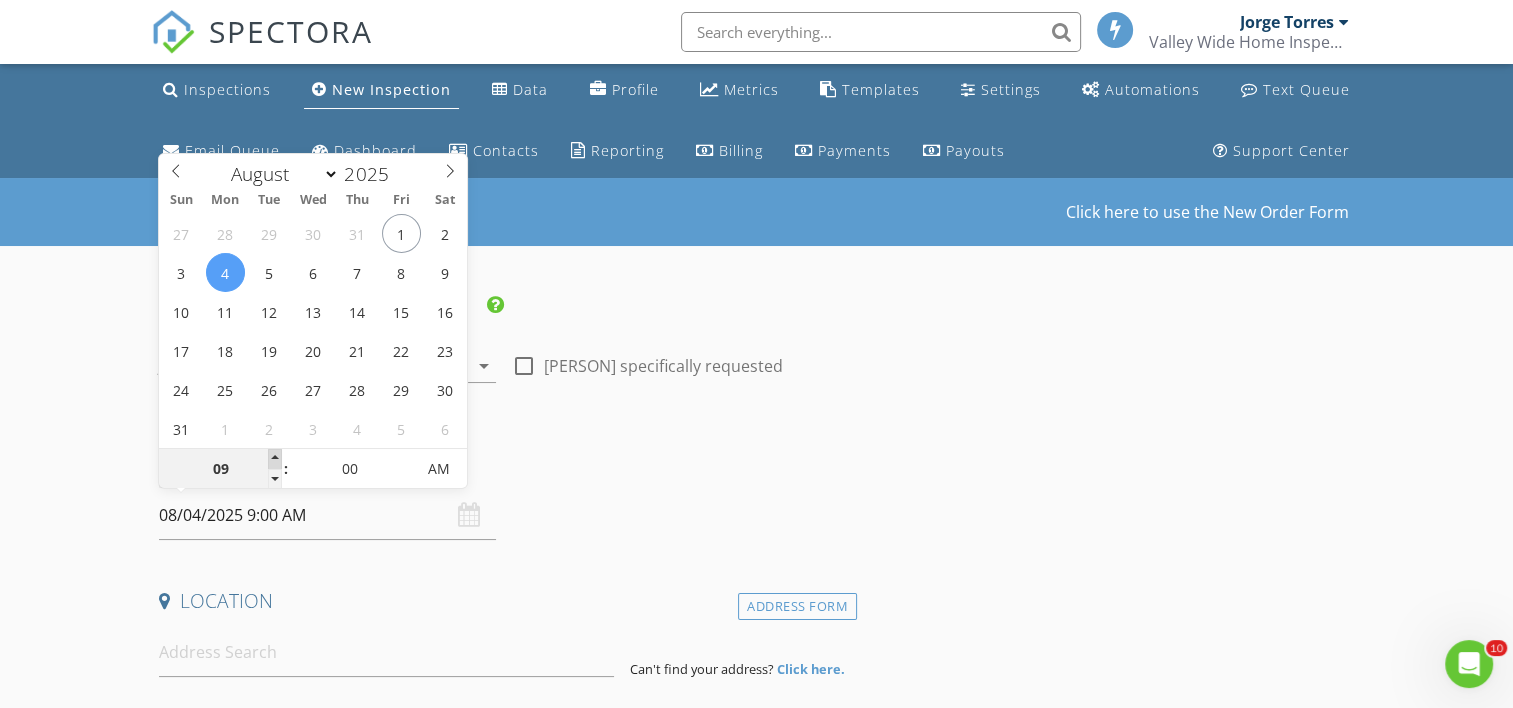 type on "10" 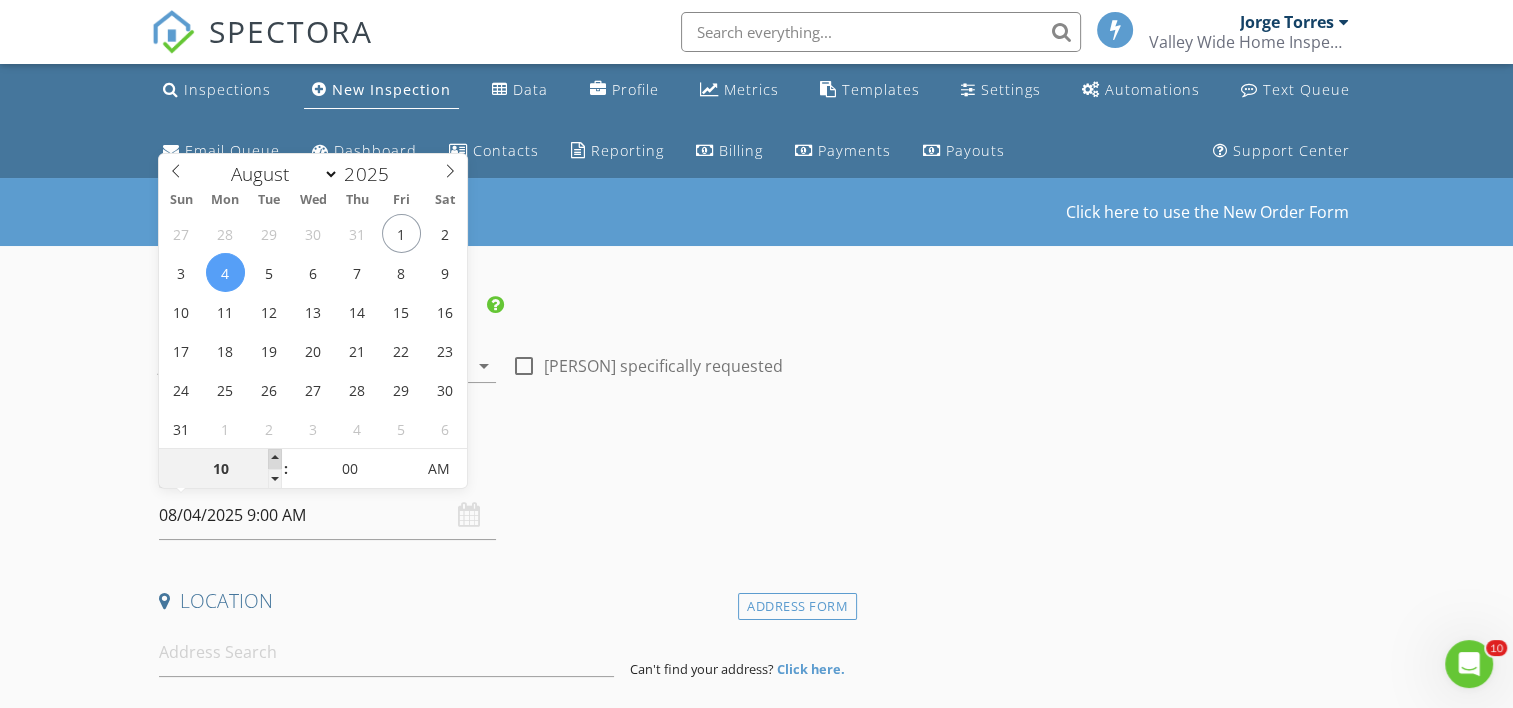 type on "08/04/2025 10:00 AM" 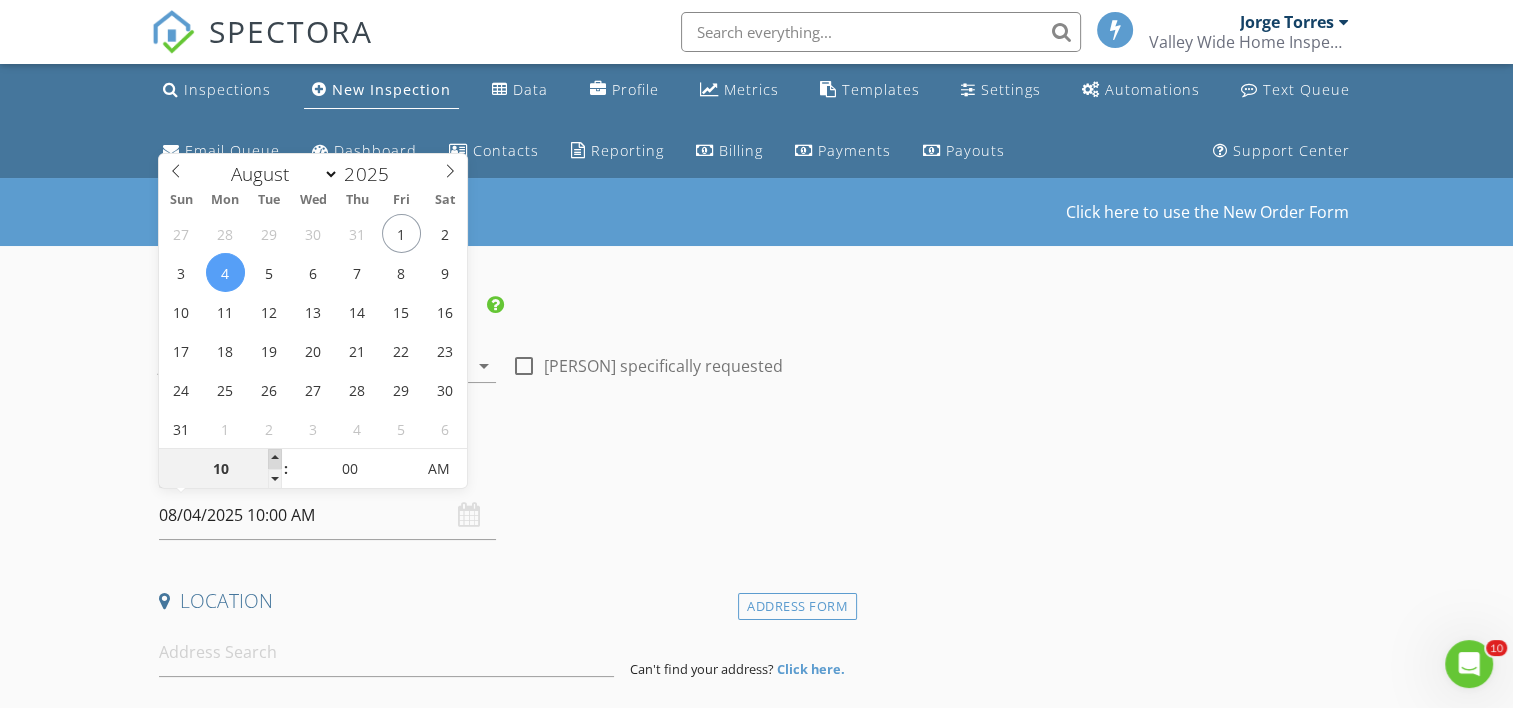 click at bounding box center (275, 459) 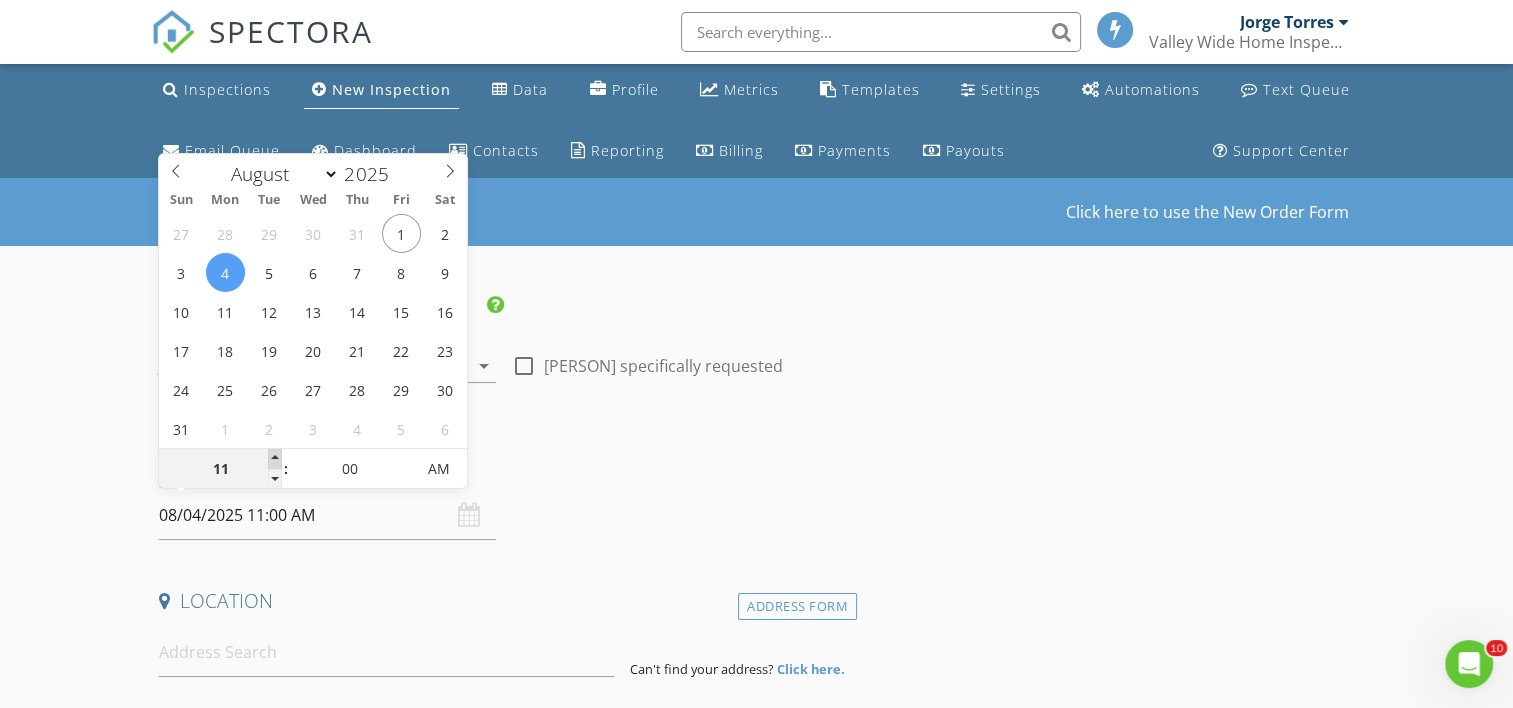 click at bounding box center (275, 459) 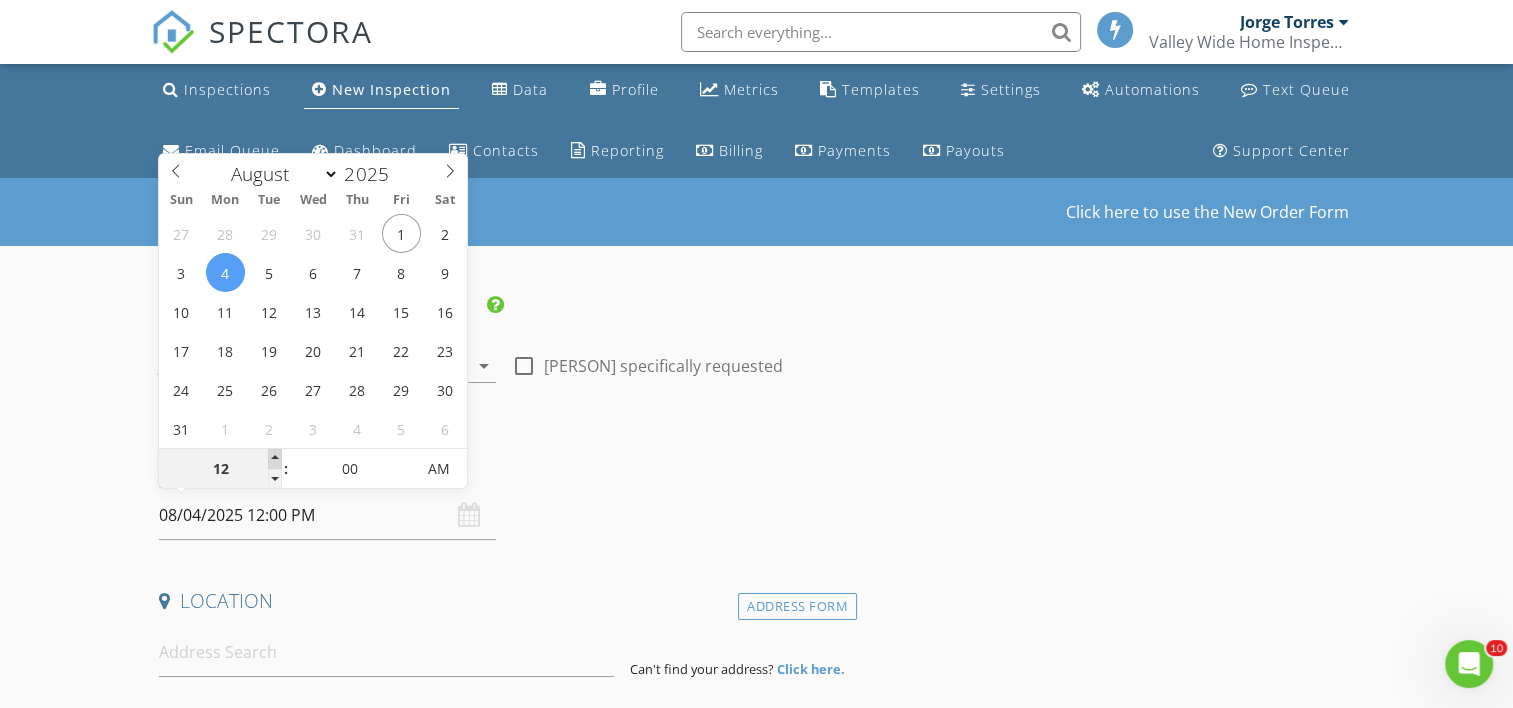 click at bounding box center [275, 459] 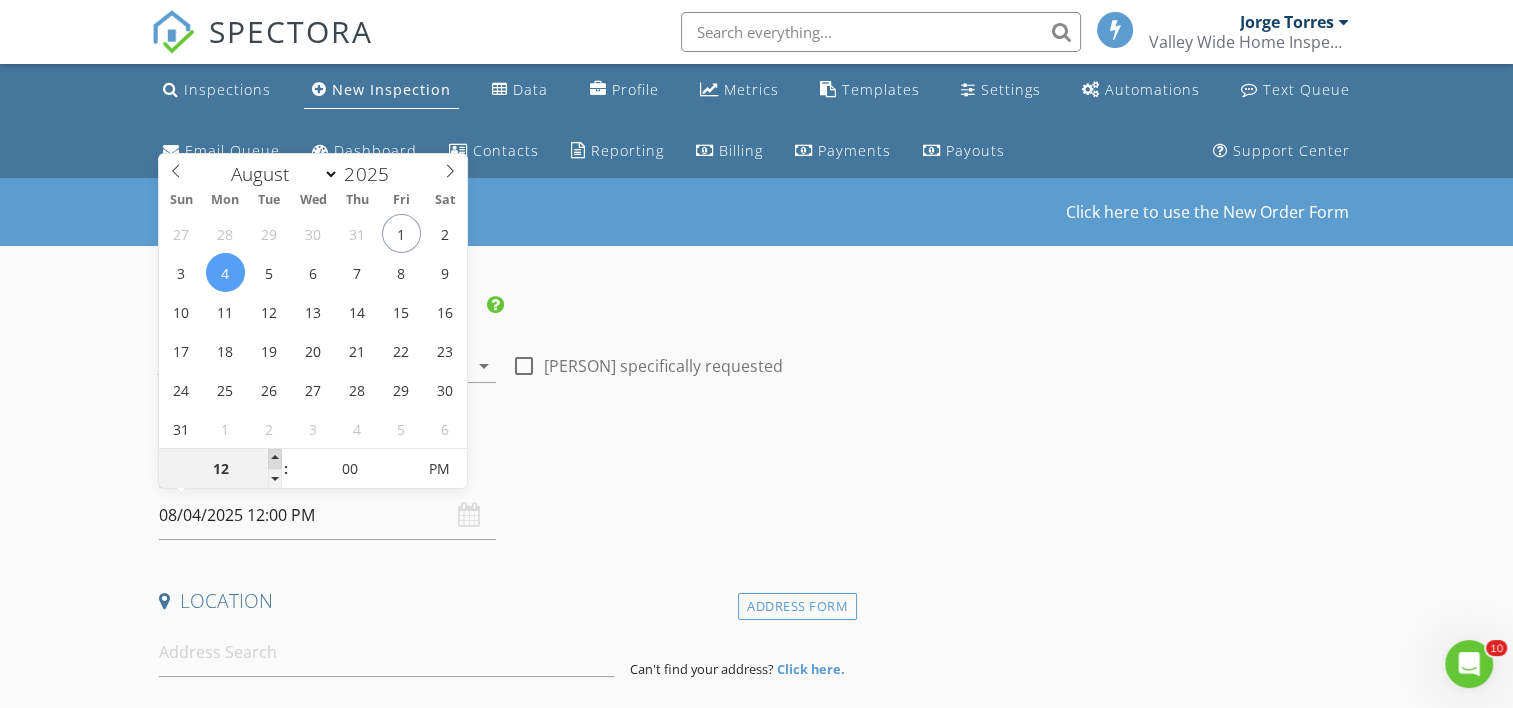 type on "01" 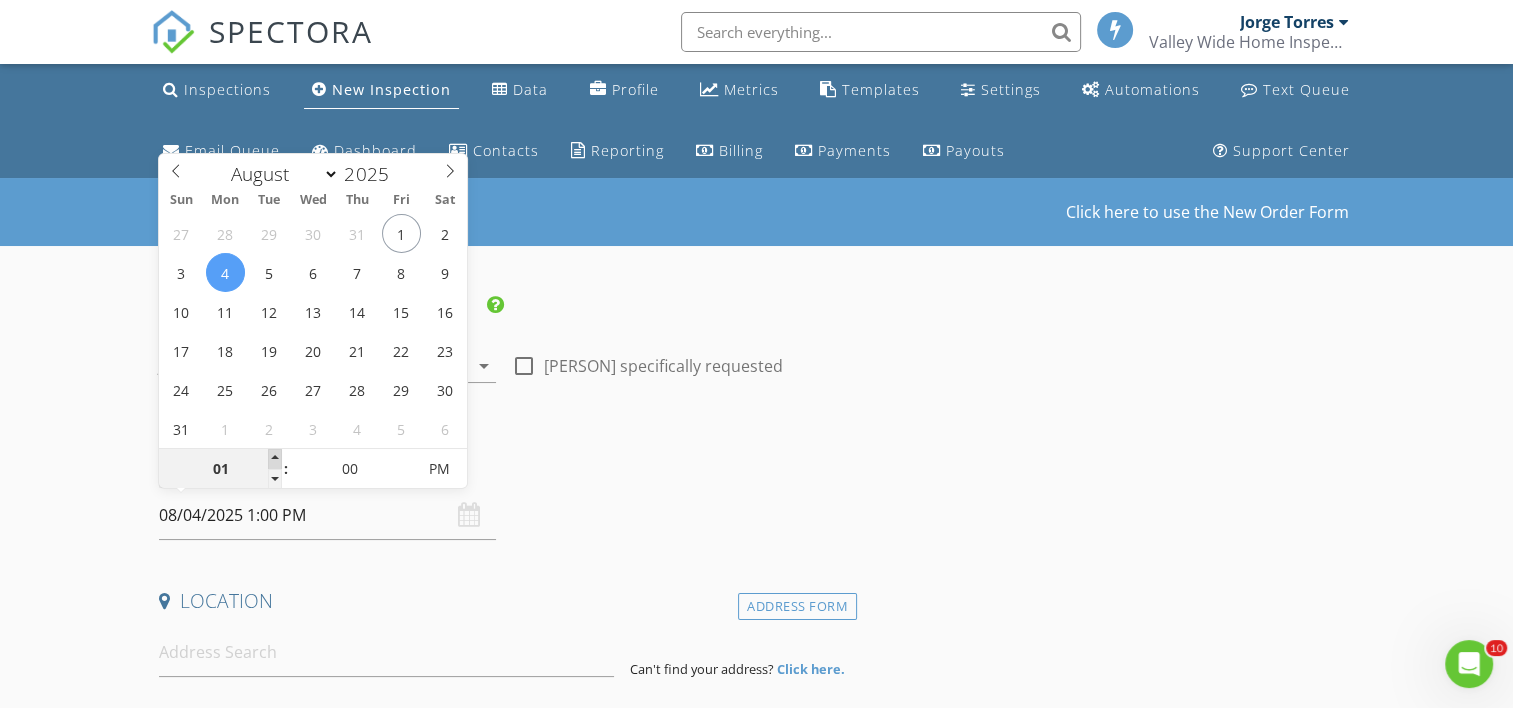 click at bounding box center [275, 459] 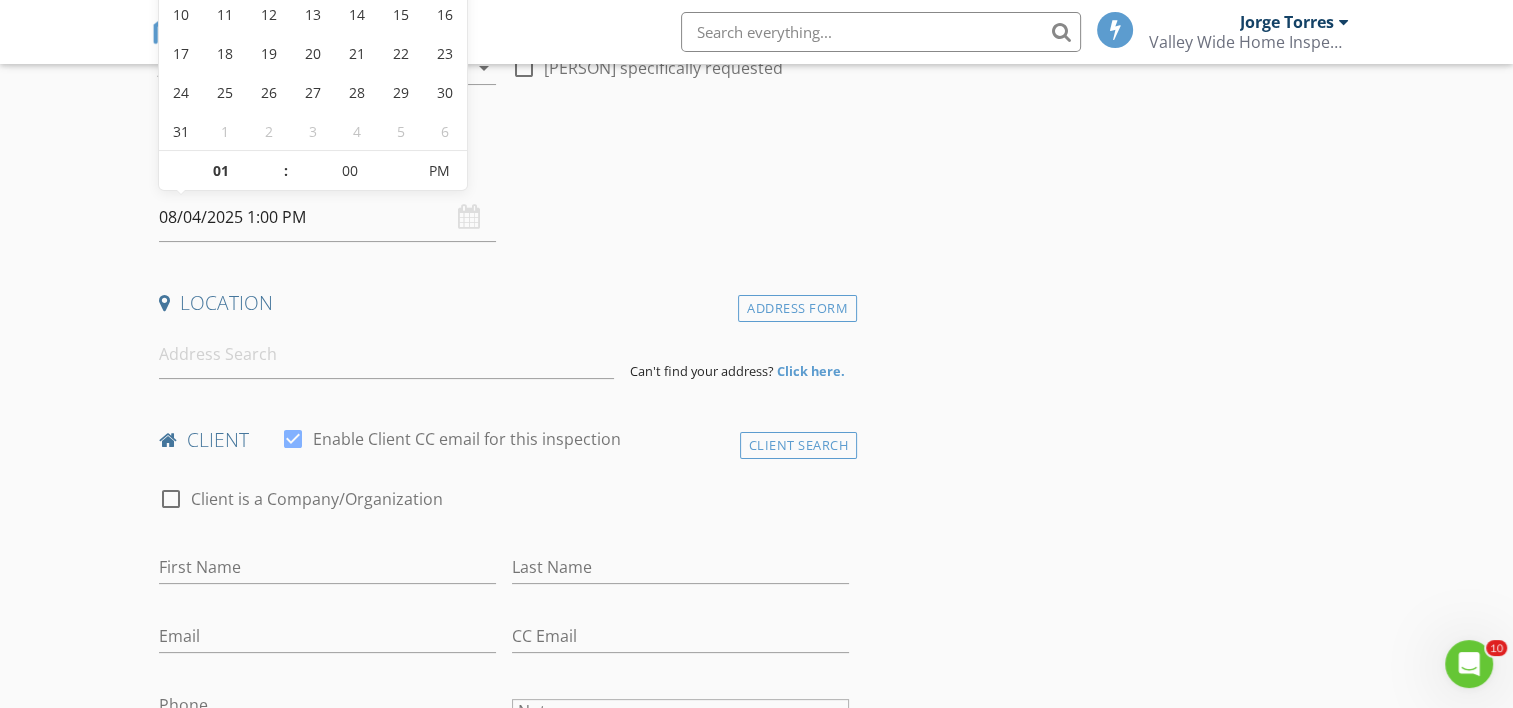 scroll, scrollTop: 300, scrollLeft: 0, axis: vertical 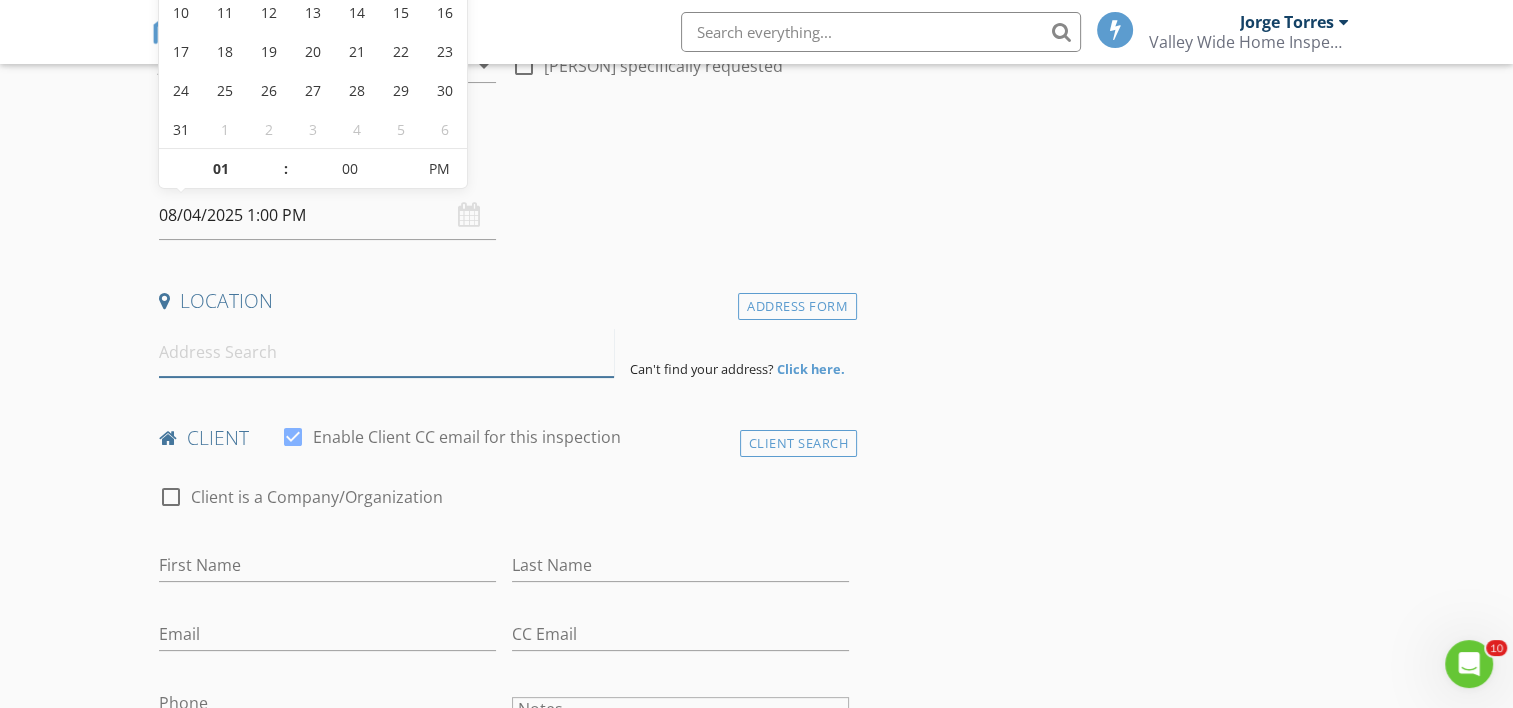 click at bounding box center [386, 352] 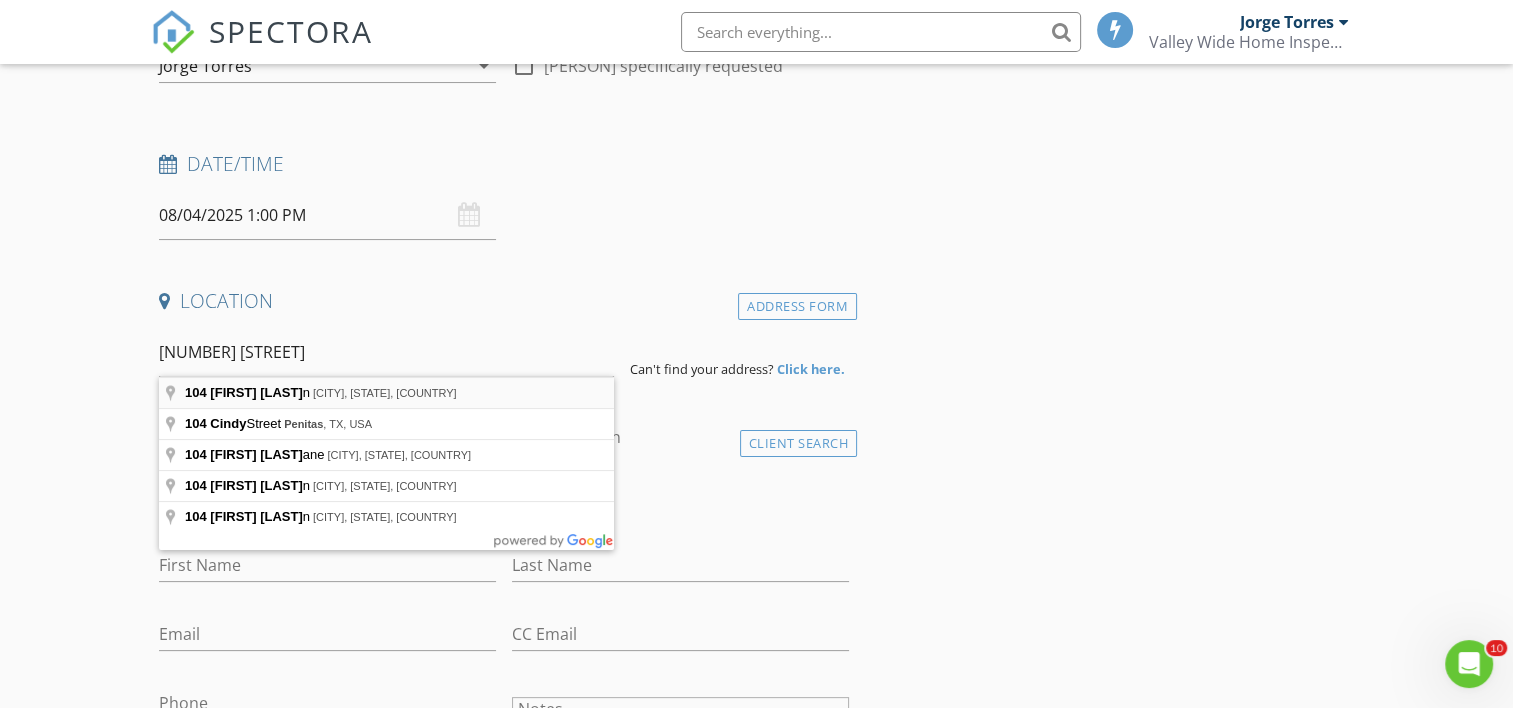 type on "104 Cindy Ln, Mercedes, TX, USA" 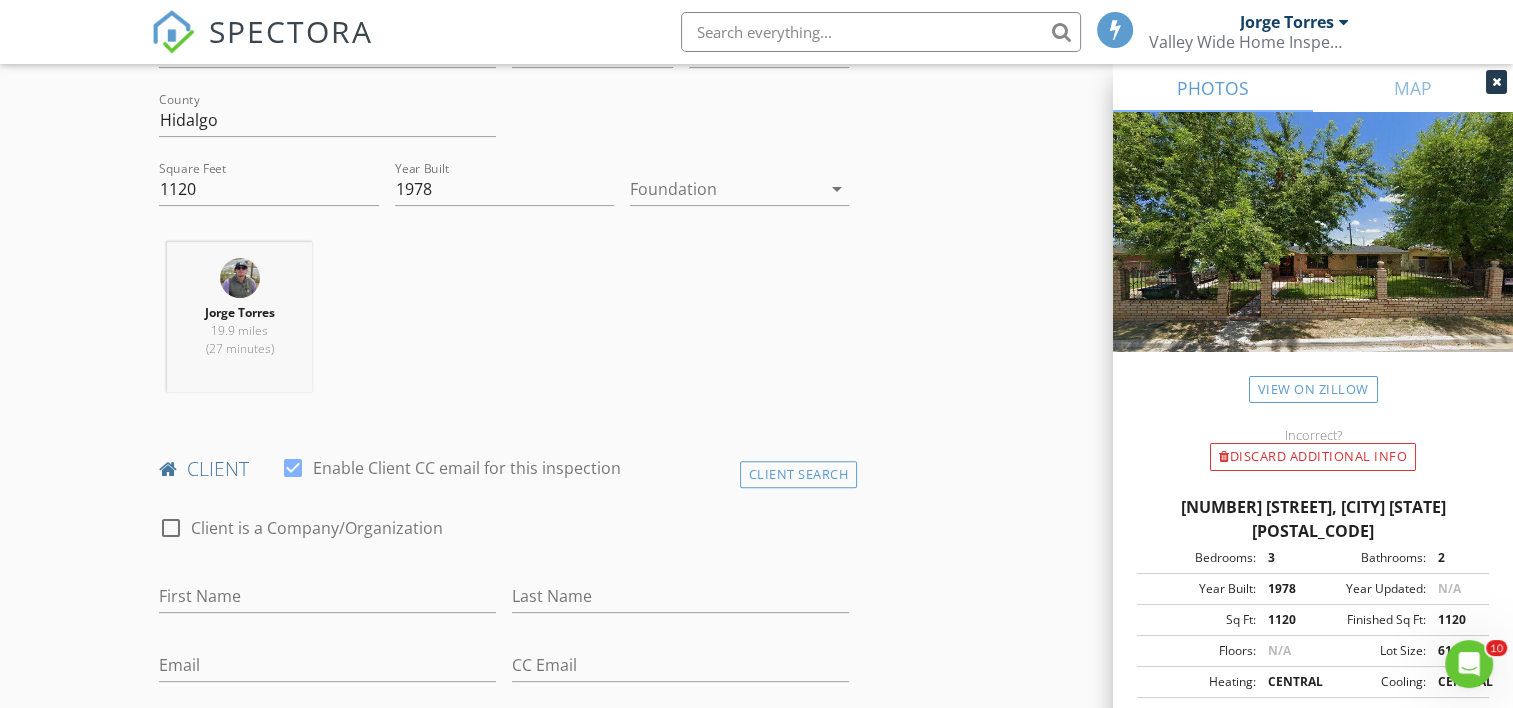 scroll, scrollTop: 700, scrollLeft: 0, axis: vertical 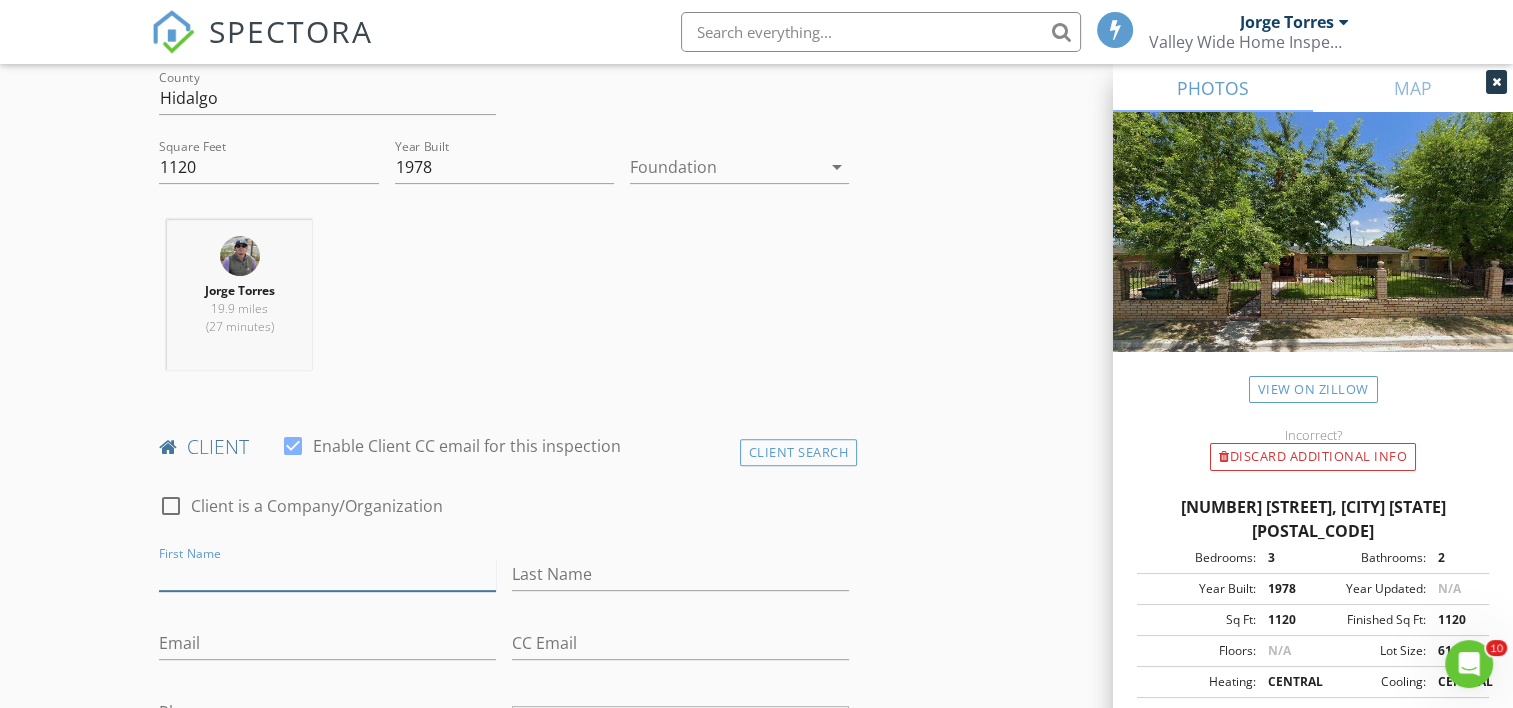 click on "First Name" at bounding box center [327, 574] 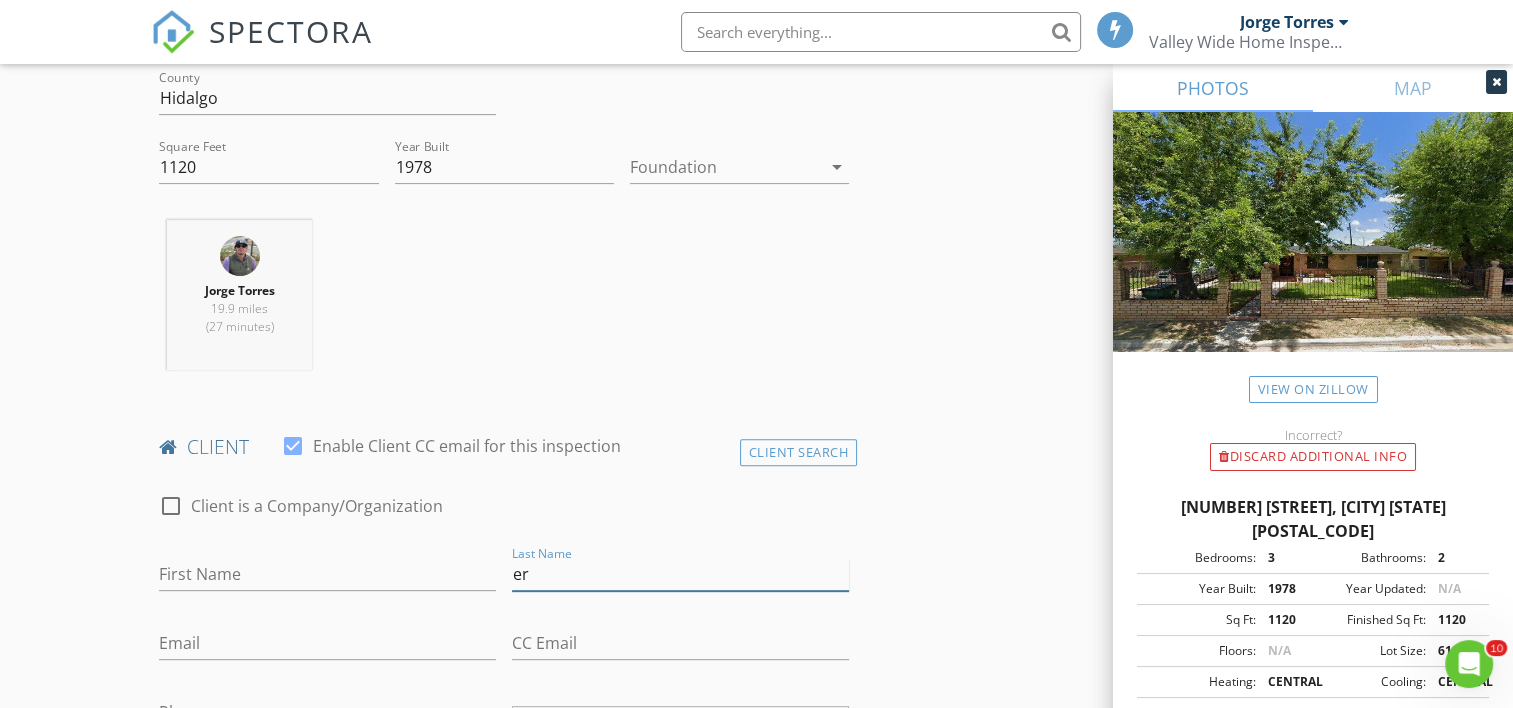 type on "er" 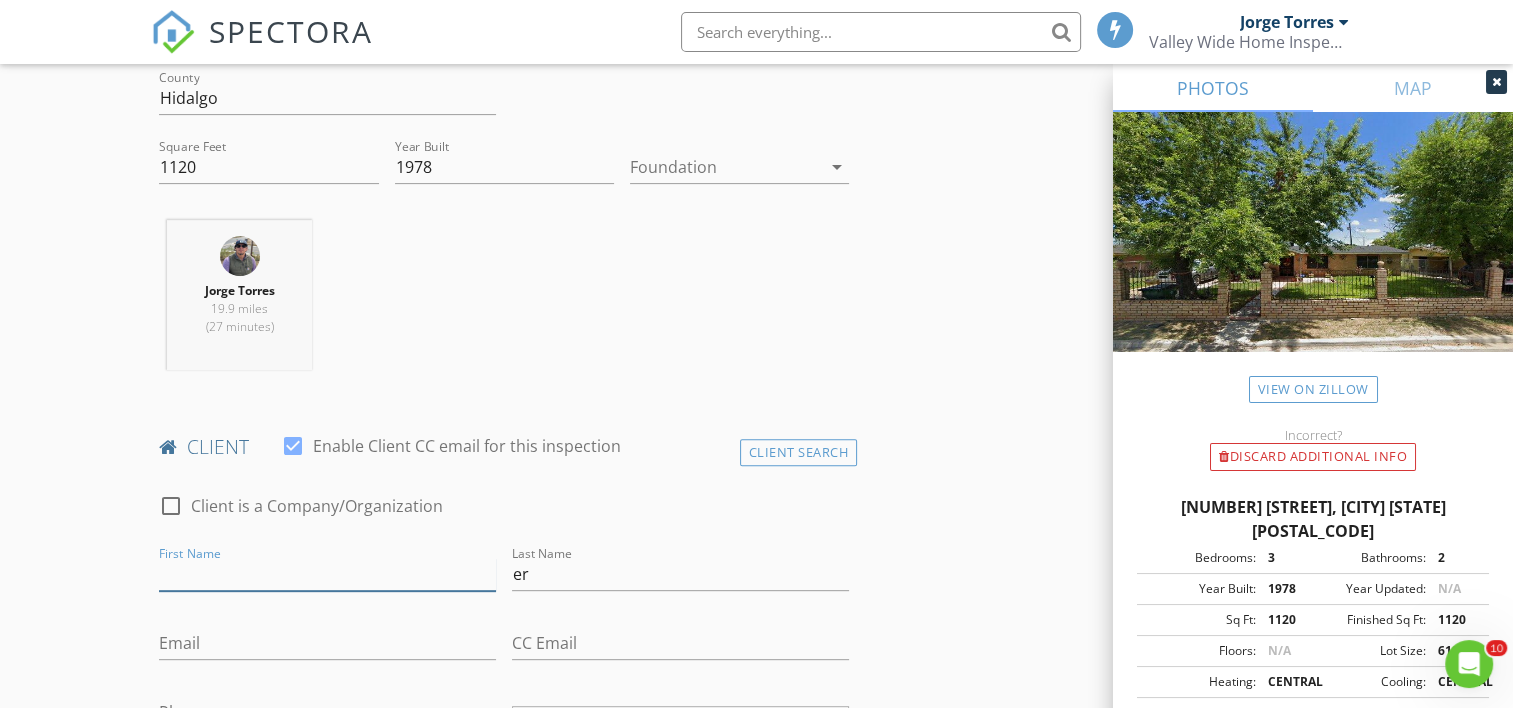 click on "First Name" at bounding box center (327, 578) 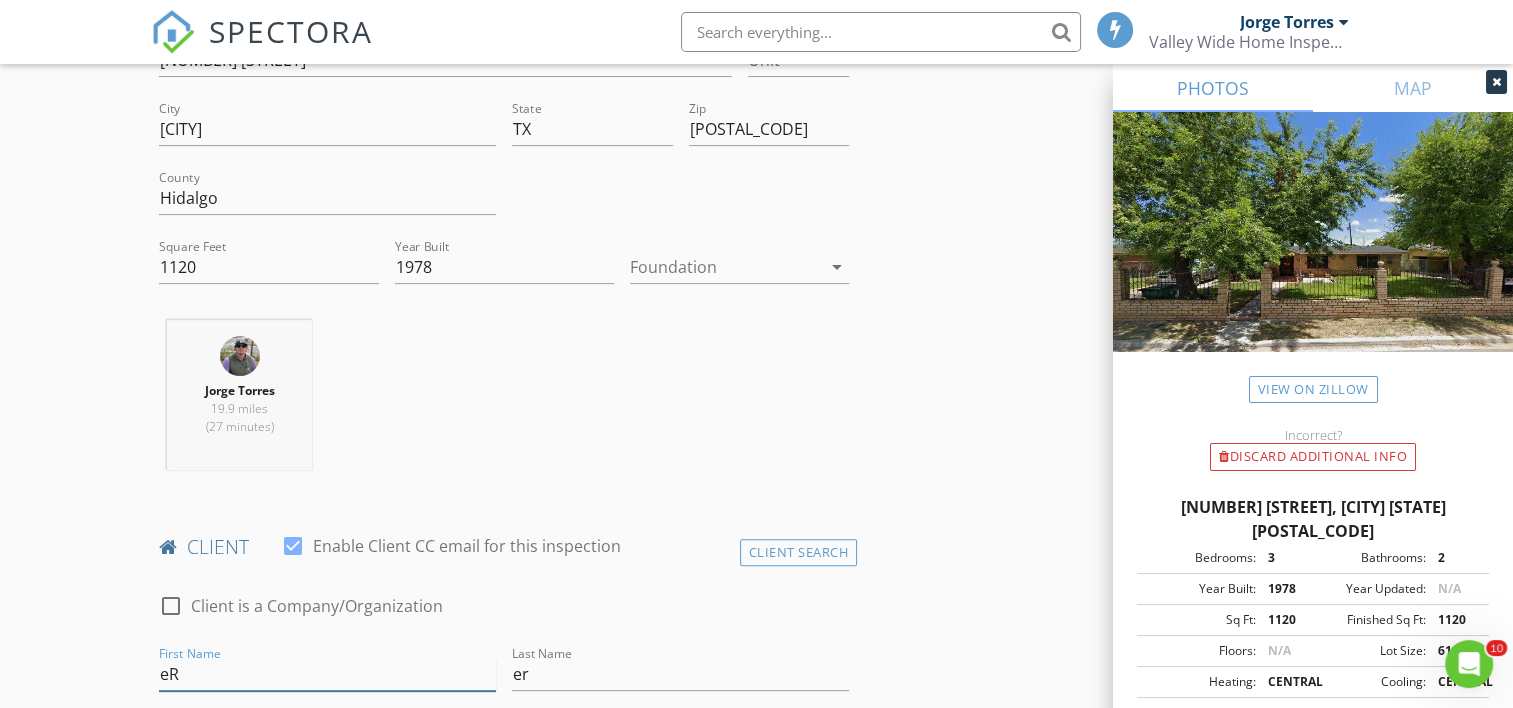 type on "e" 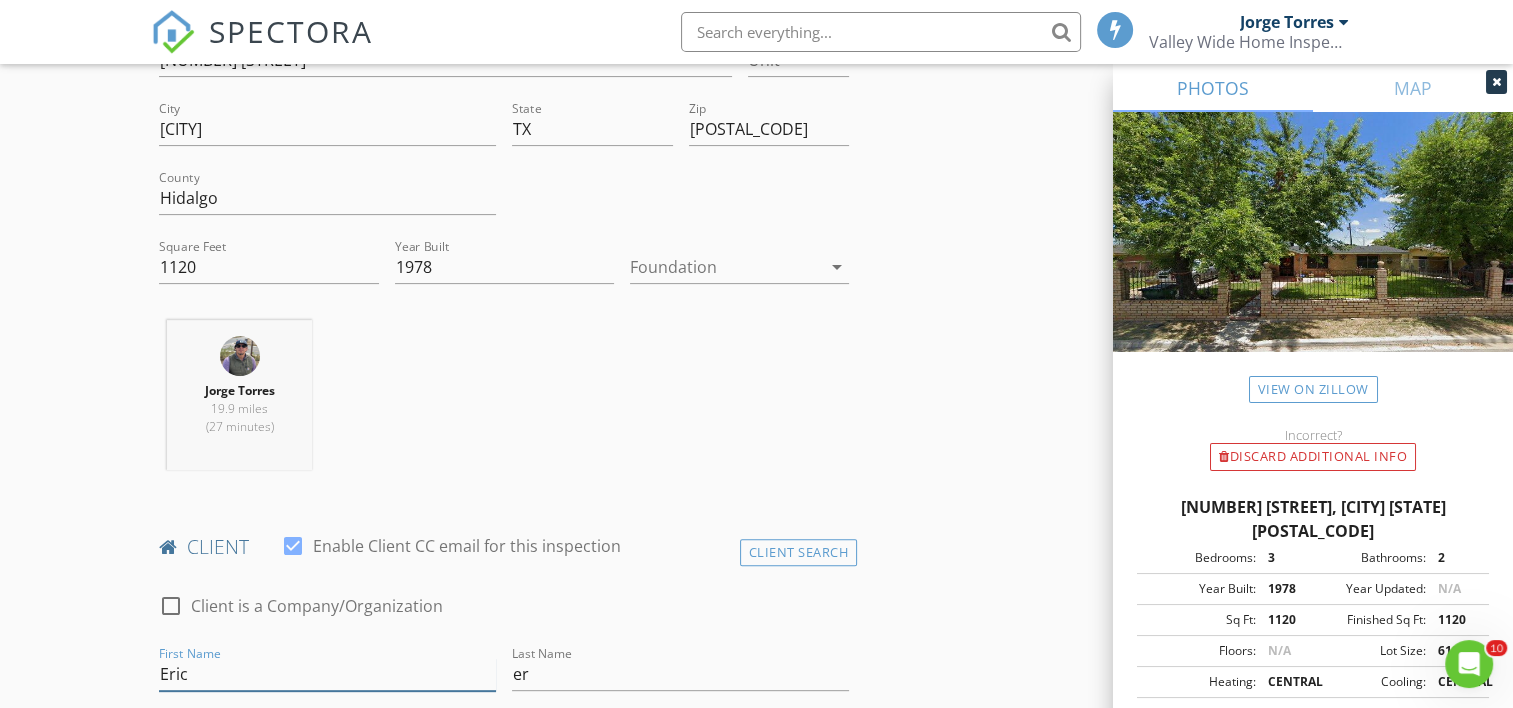 type on "Eric" 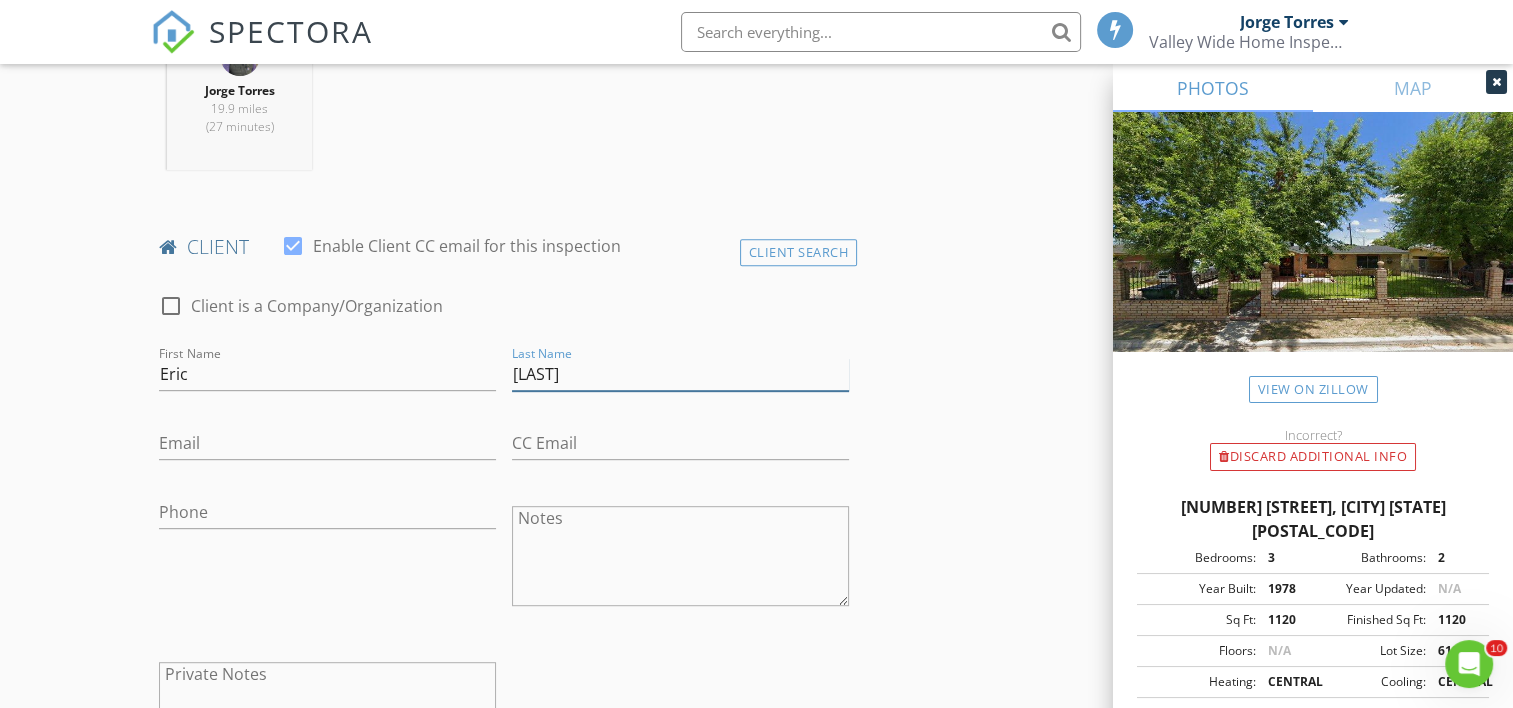 scroll, scrollTop: 1100, scrollLeft: 0, axis: vertical 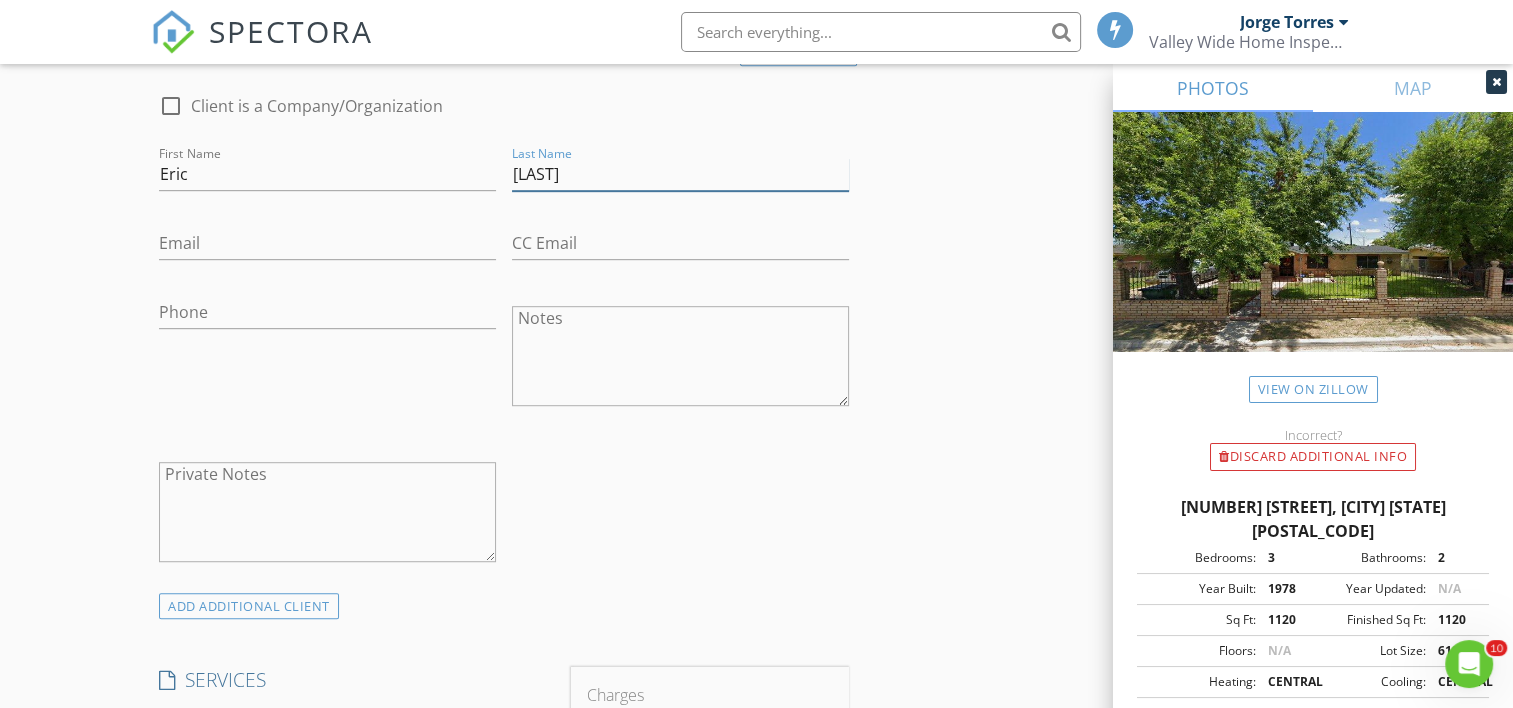 type on "[LAST]" 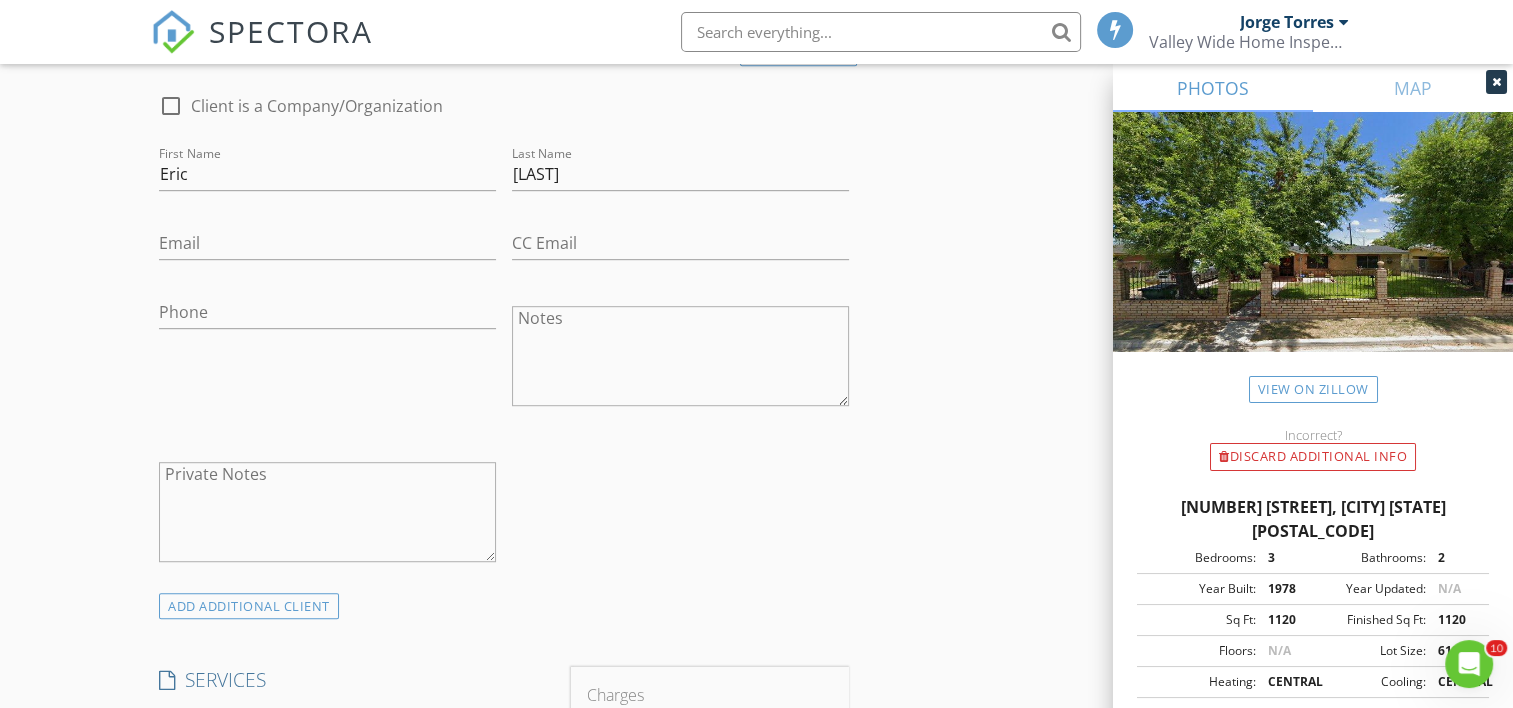 click on "Email" at bounding box center (327, 253) 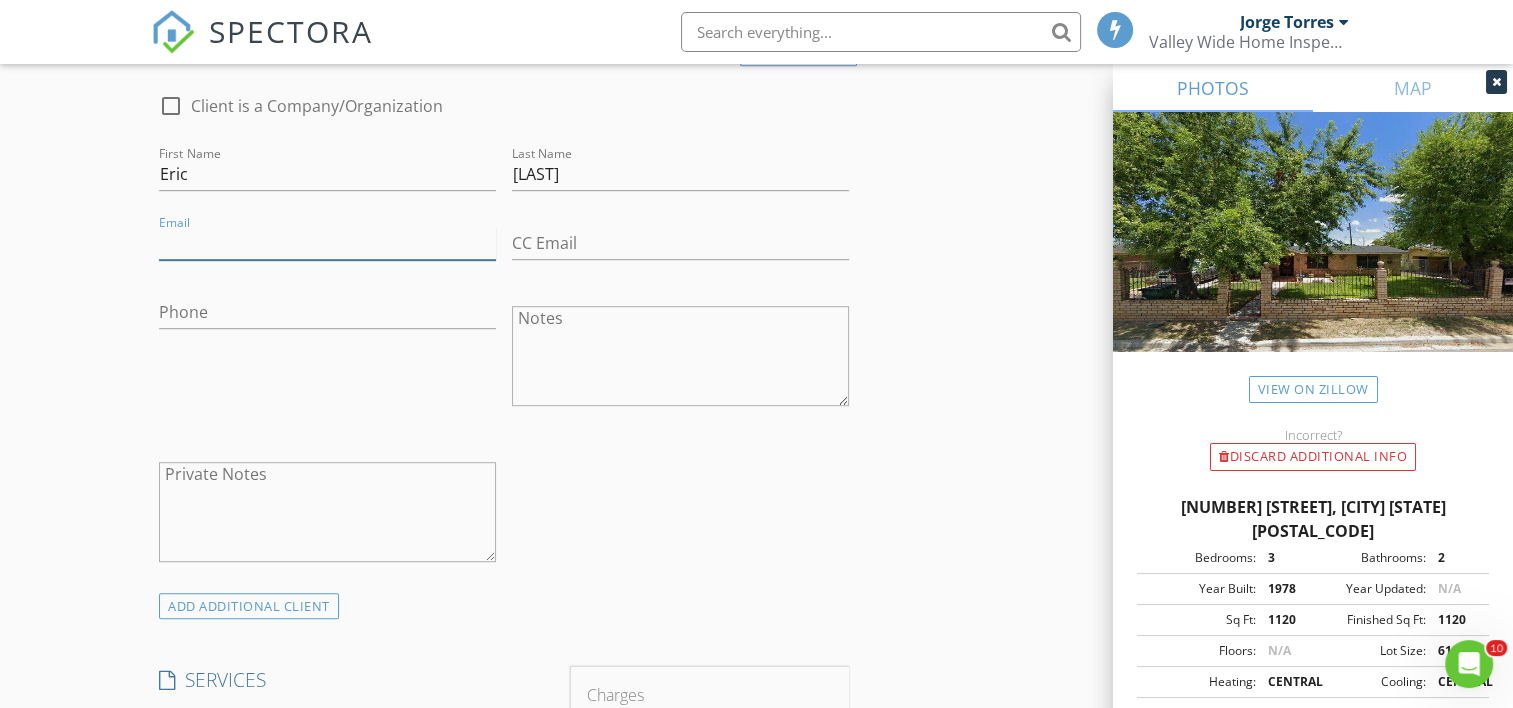click on "Email" at bounding box center (327, 243) 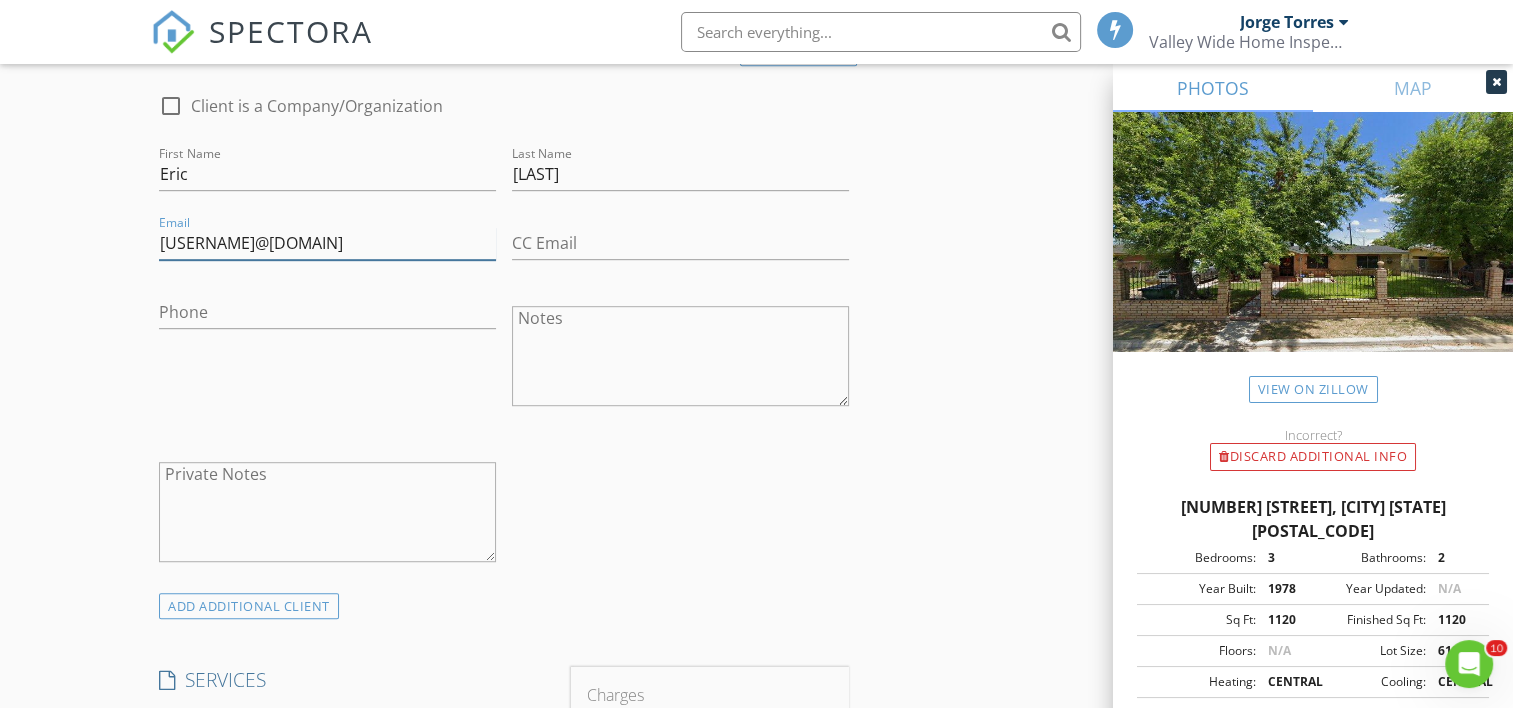 type on "ericguti0917@gmail.com" 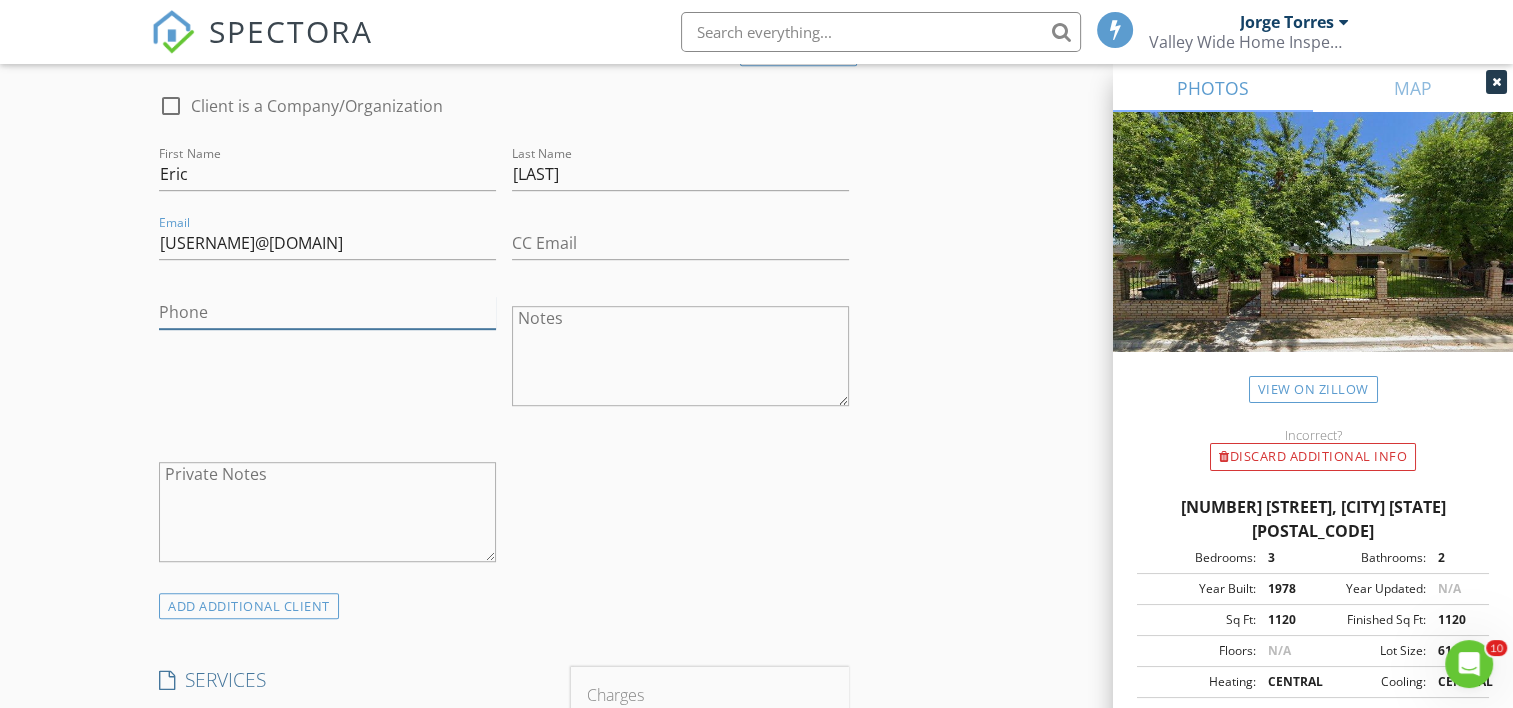 click on "Phone" at bounding box center (327, 312) 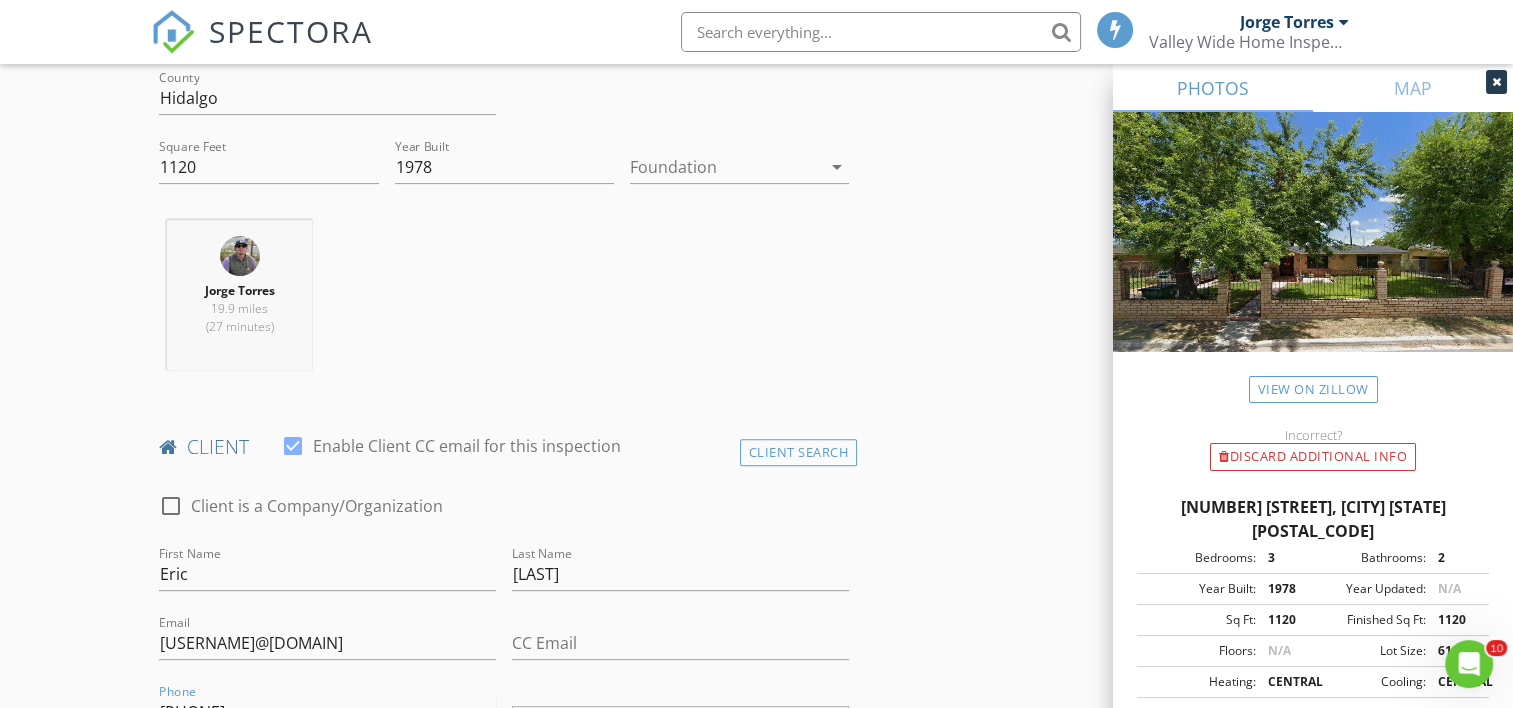 scroll, scrollTop: 600, scrollLeft: 0, axis: vertical 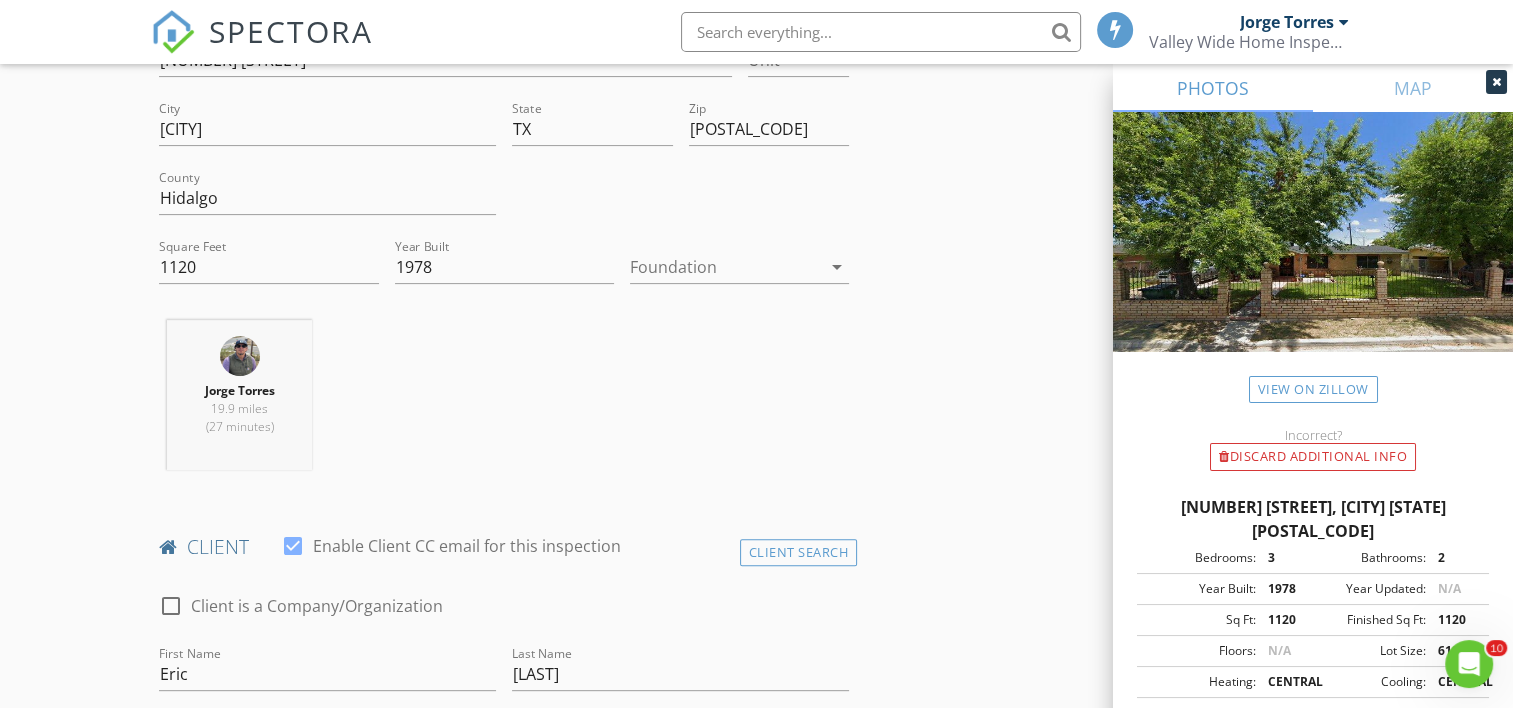 type on "956-756-5260" 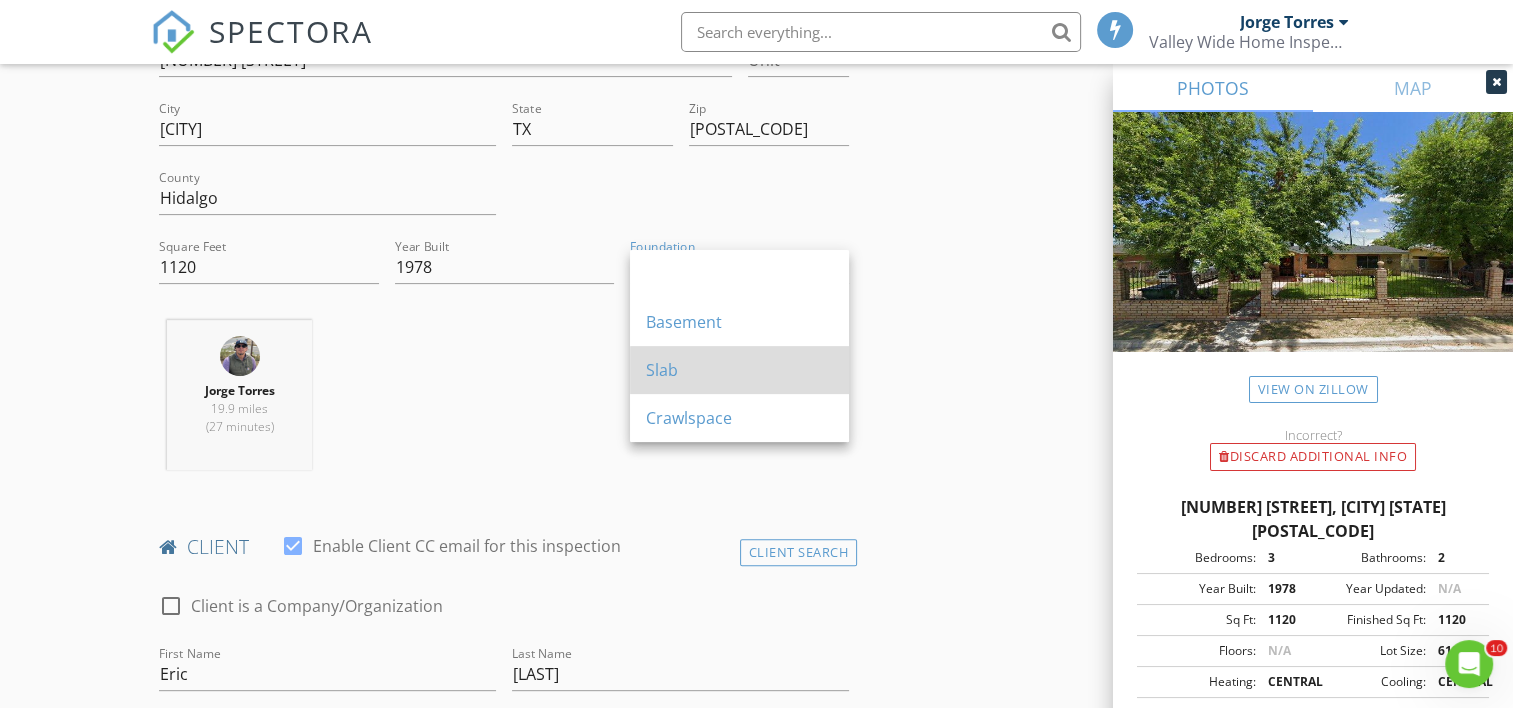click on "Slab" at bounding box center (739, 370) 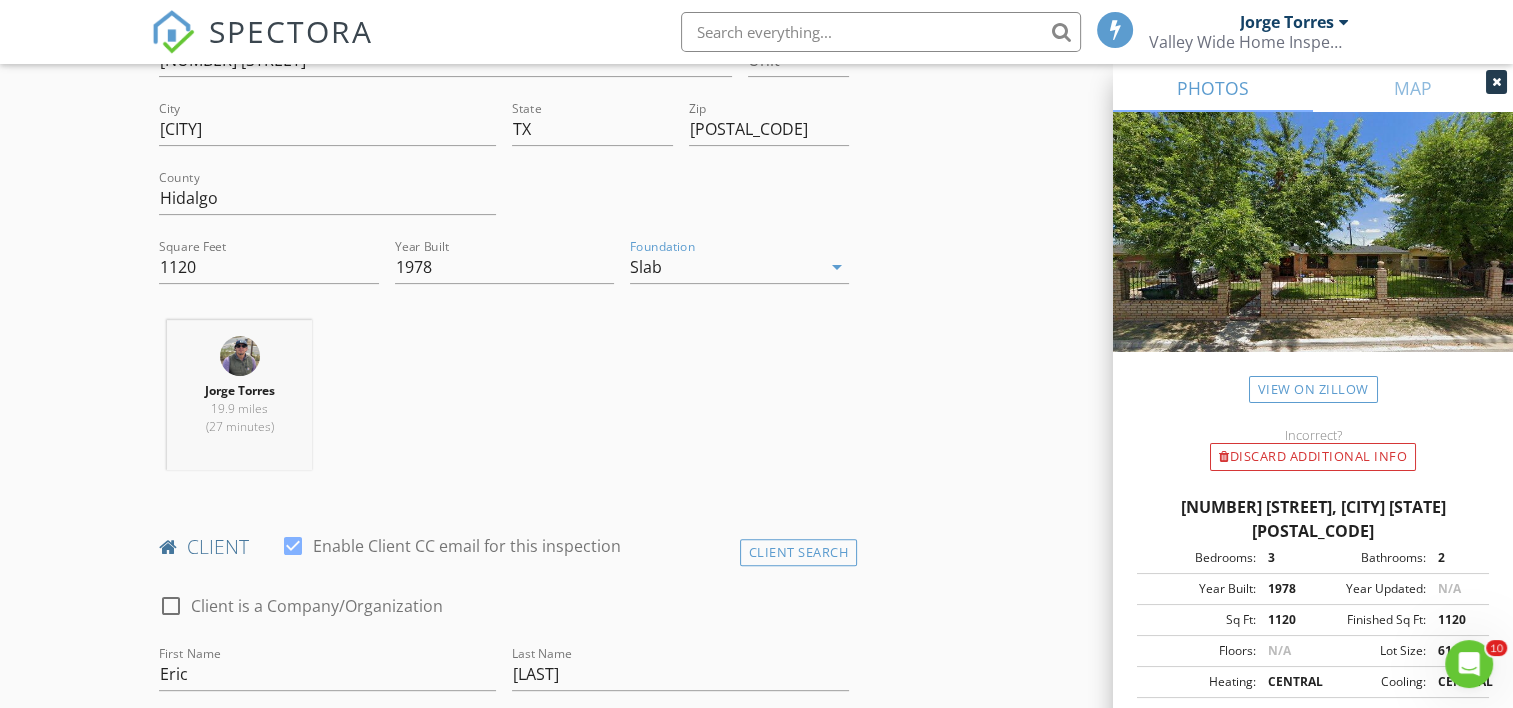 click on "INSPECTOR(S)
check_box   Jorge Torres   PRIMARY   Jorge Torres arrow_drop_down   check_box_outline_blank Jorge Torres specifically requested
Date/Time
08/04/2025 1:00 PM
Location
Address Search       Address 104 Cindy Ln   Unit   City Mercedes   State TX   Zip 78570   County Hidalgo     Square Feet 1120   Year Built 1978   Foundation Slab arrow_drop_down     Jorge Torres     19.9 miles     (27 minutes)
client
check_box Enable Client CC email for this inspection   Client Search     check_box_outline_blank Client is a Company/Organization     First Name Eric   Last Name Gutierrez   Email ericguti0917@gmail.com   CC Email   Phone 956-756-5260           Notes   Private Notes
ADD ADDITIONAL client
SERVICES
arrow_drop_down     Select Discount Code arrow_drop_down    Charges" at bounding box center (756, 1333) 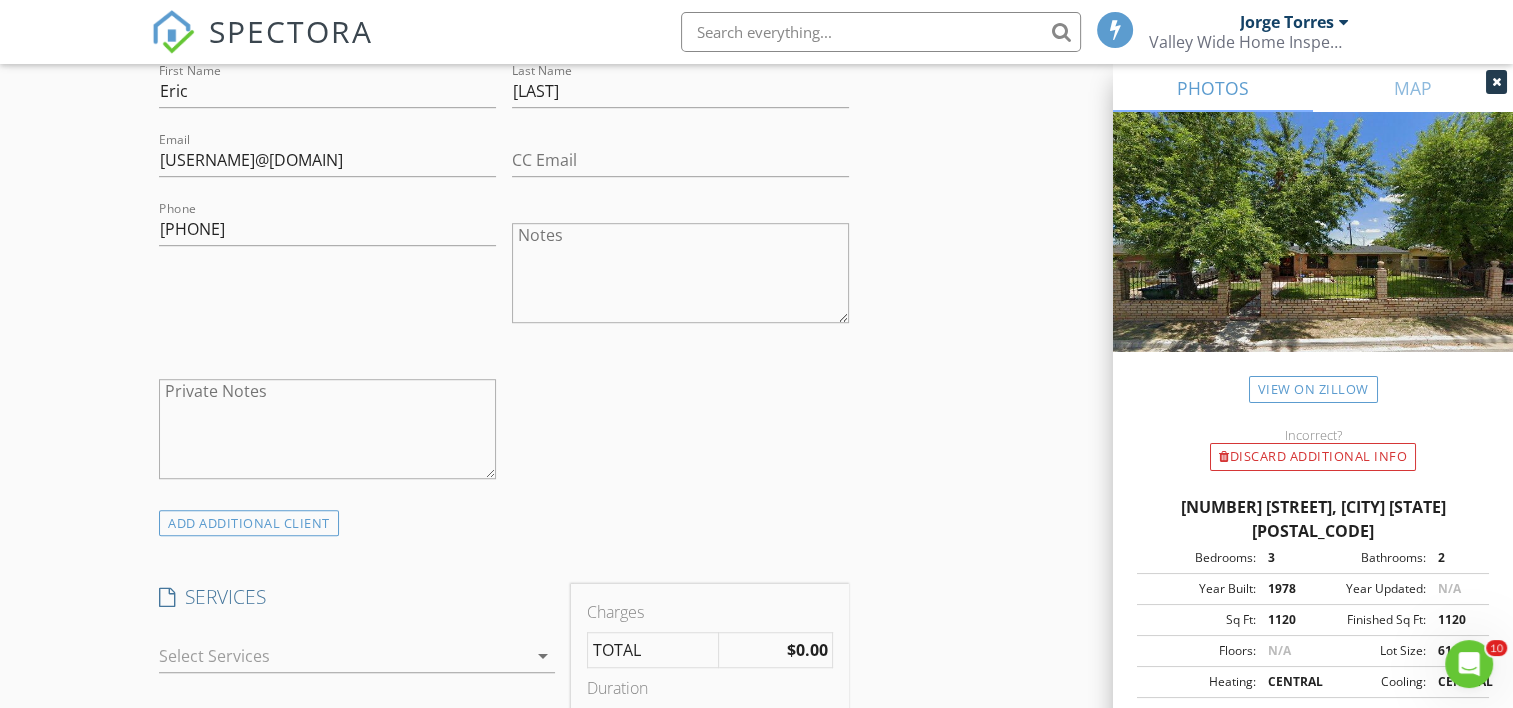 scroll, scrollTop: 1300, scrollLeft: 0, axis: vertical 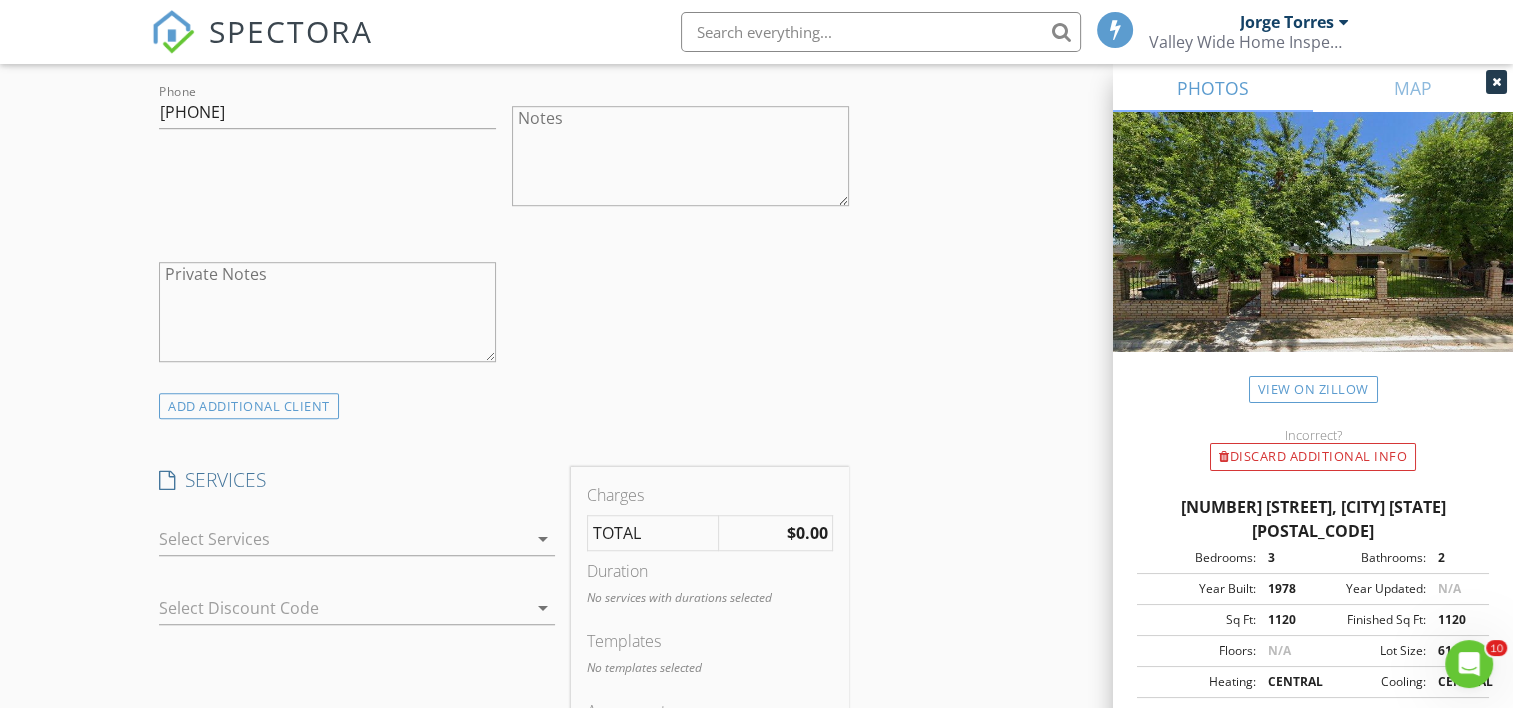 click at bounding box center (343, 539) 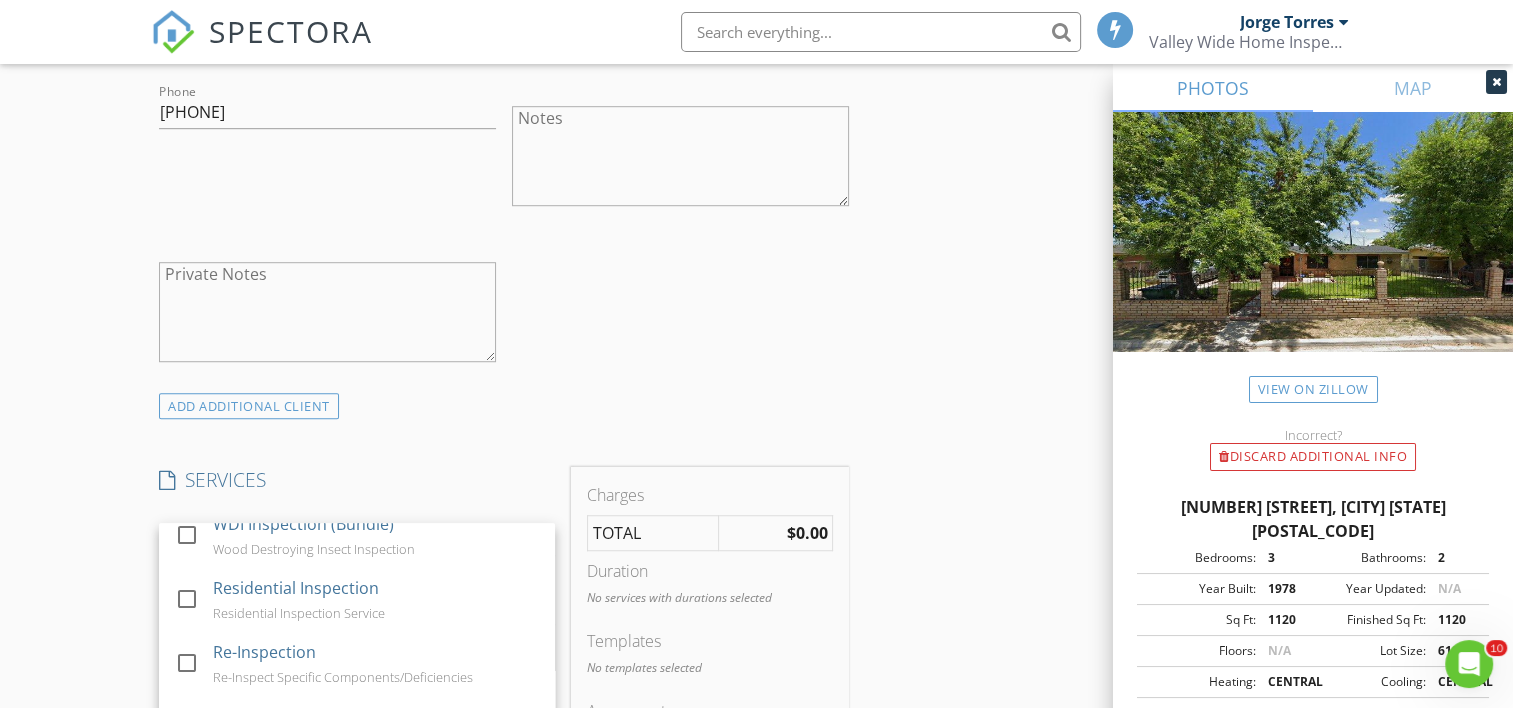 scroll, scrollTop: 0, scrollLeft: 0, axis: both 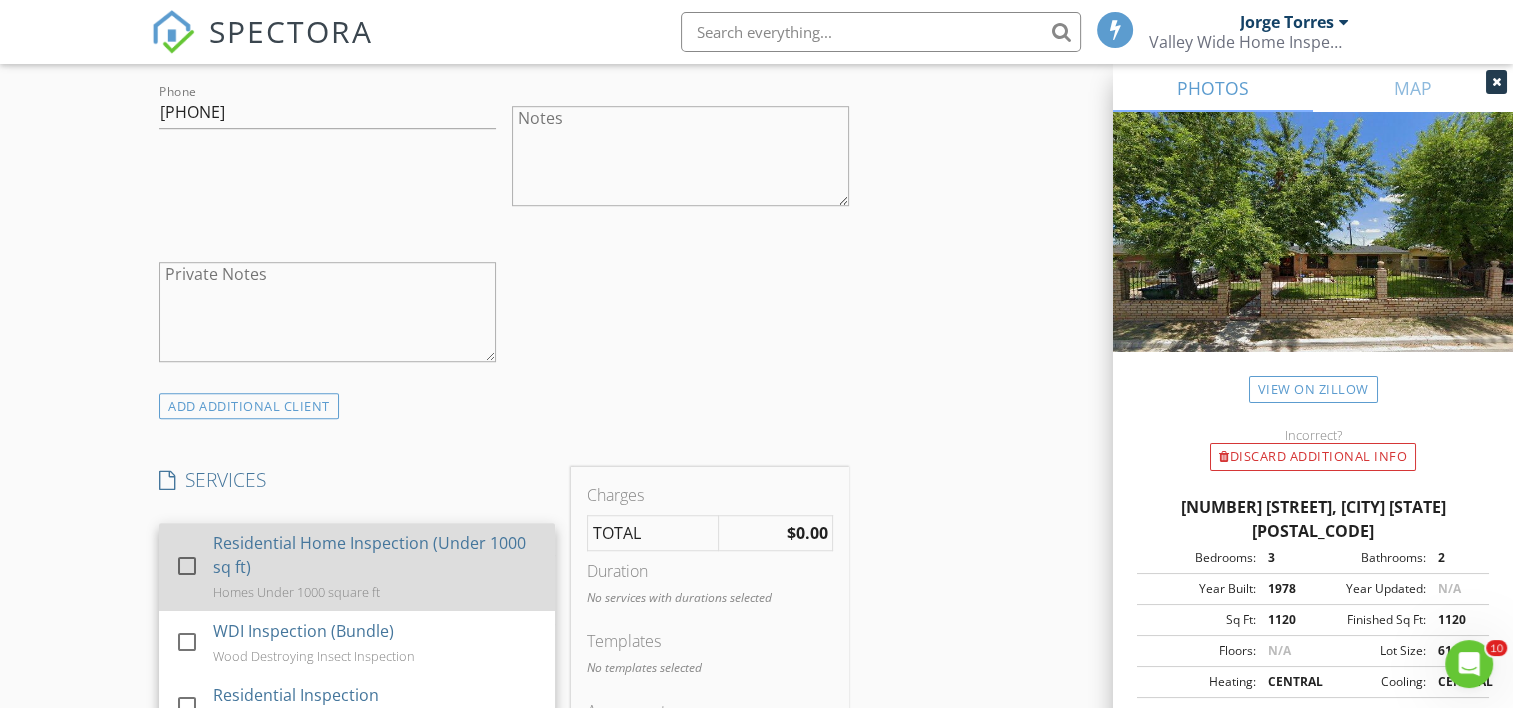 click on "Residential Home Inspection (Under 1000 sq ft)" at bounding box center (377, 555) 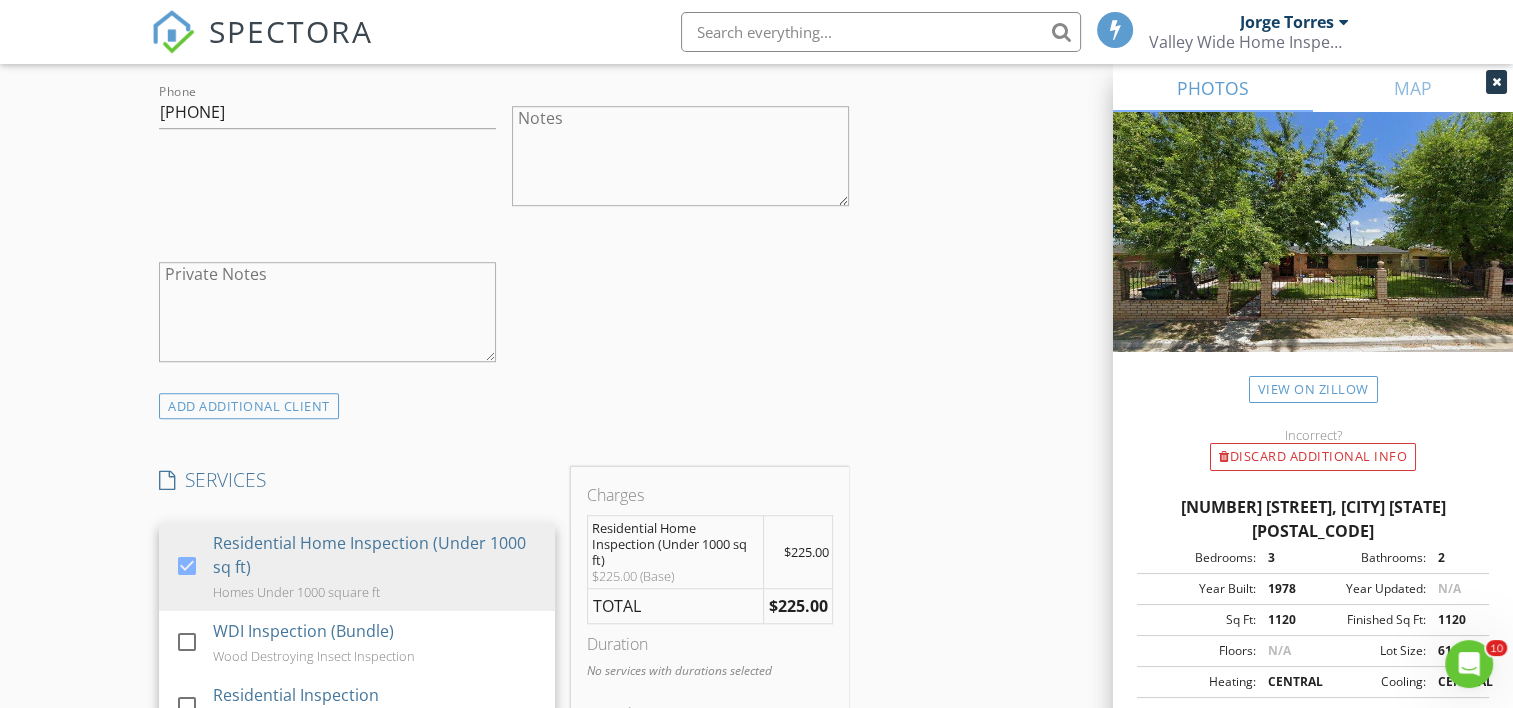 scroll, scrollTop: 1600, scrollLeft: 0, axis: vertical 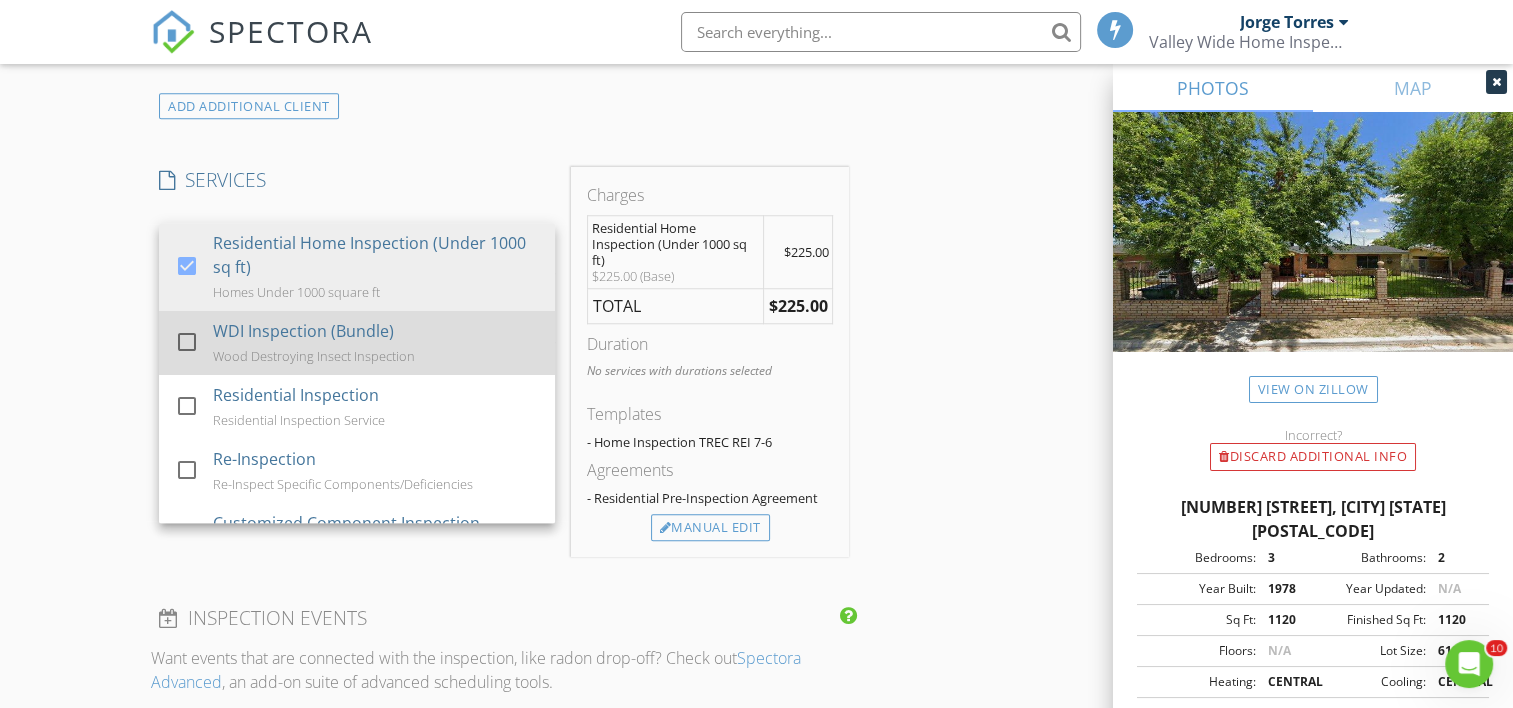 click on "WDI Inspection (Bundle)    Wood Destroying Insect Inspection" at bounding box center (377, 343) 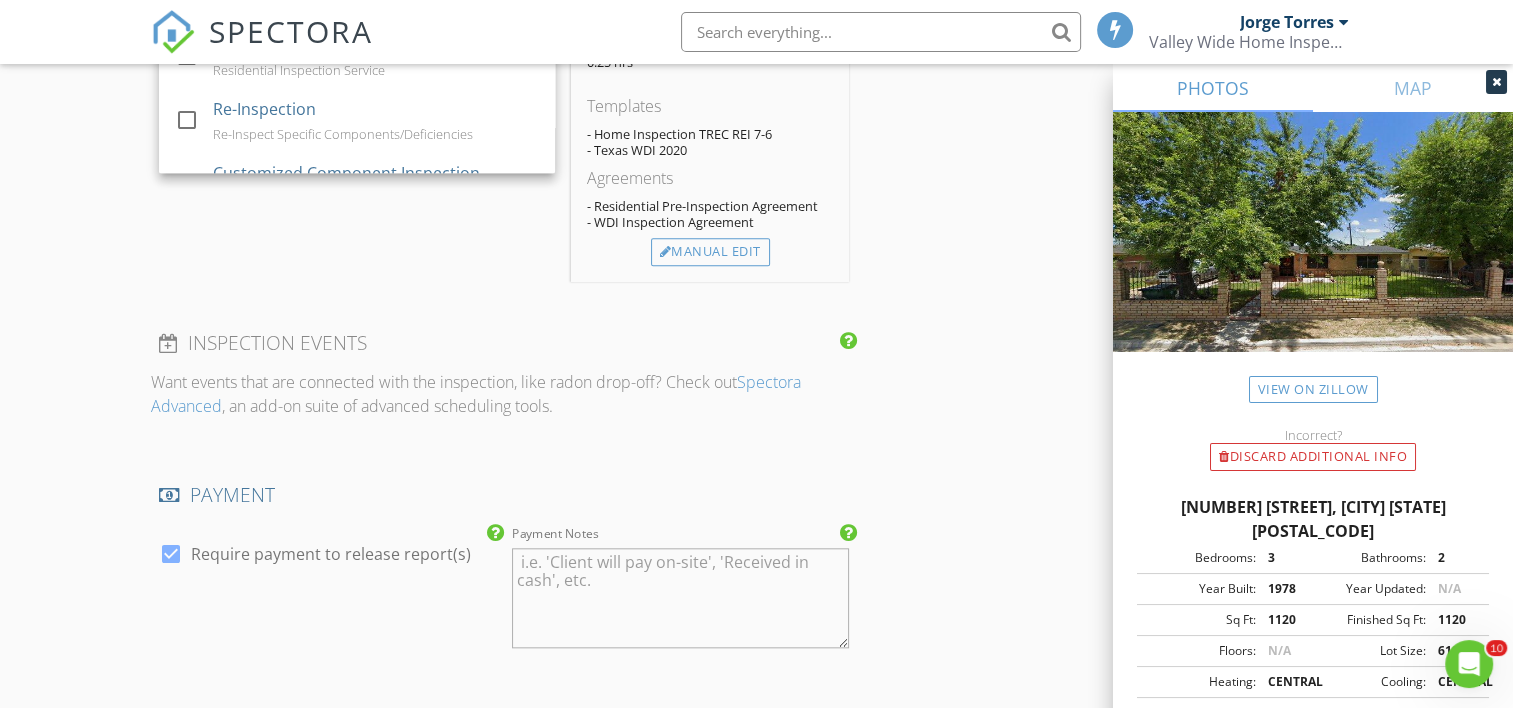 scroll, scrollTop: 2000, scrollLeft: 0, axis: vertical 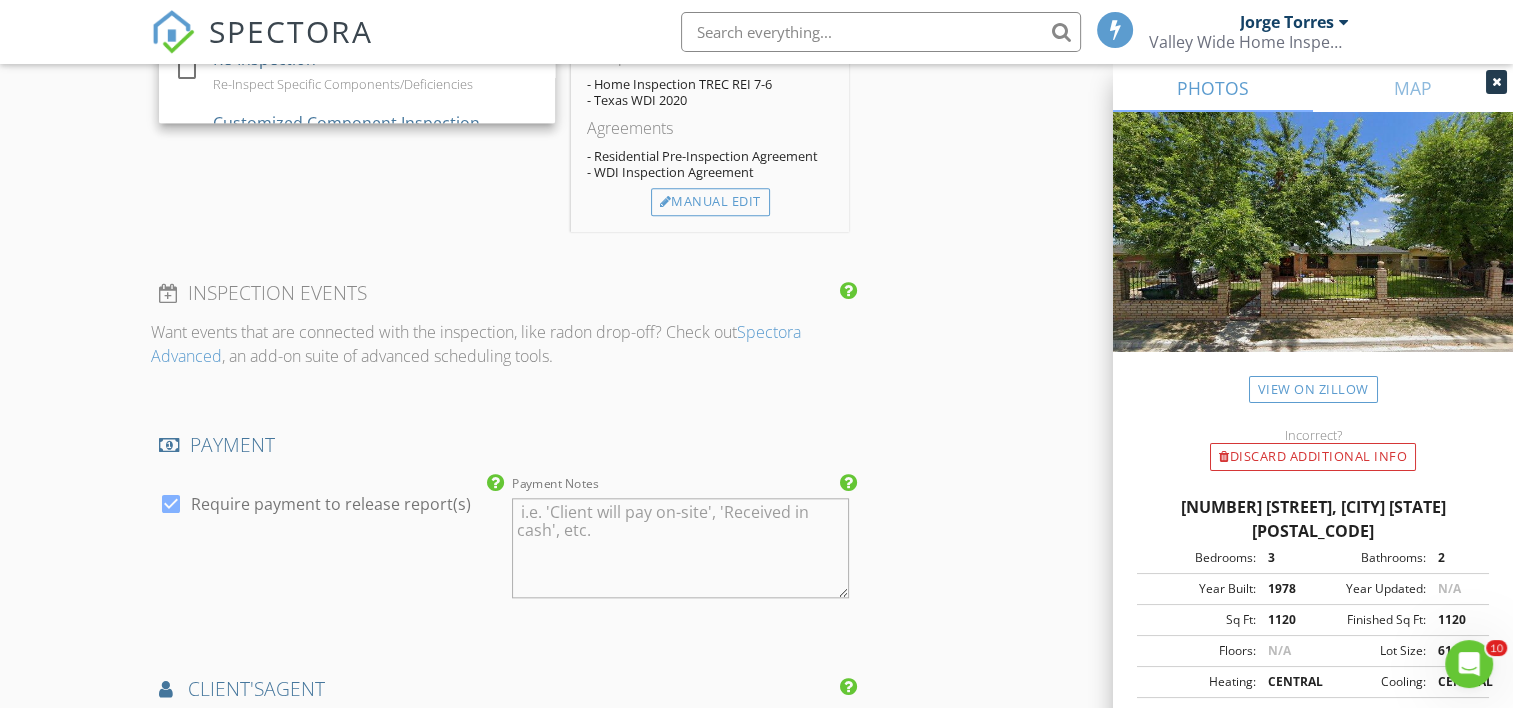 click on "Payment Notes" at bounding box center (680, 548) 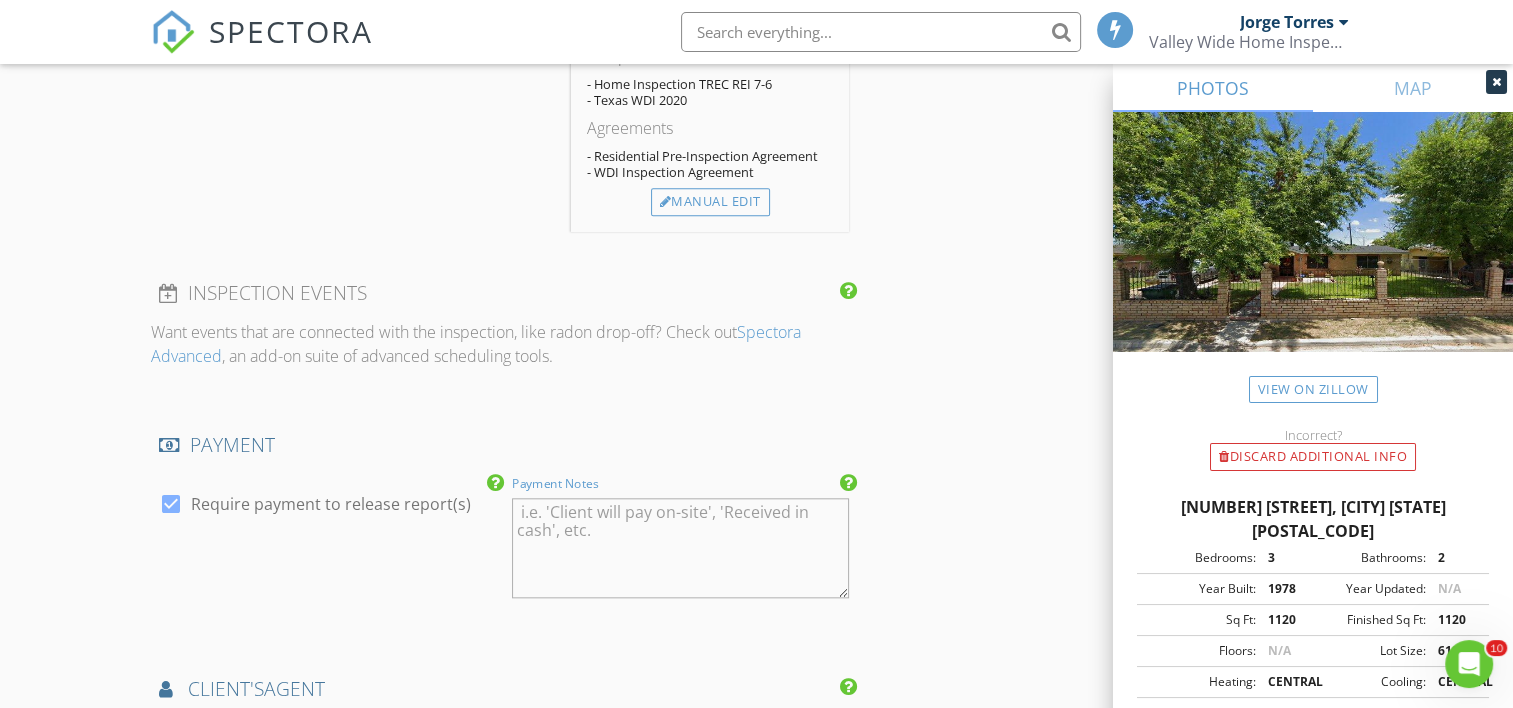 paste on "Zelle: 956-279-1601 (Valley Wide Property Inspections PLLC) Cash App: $mrinspector956 (Jorge A Torres)" 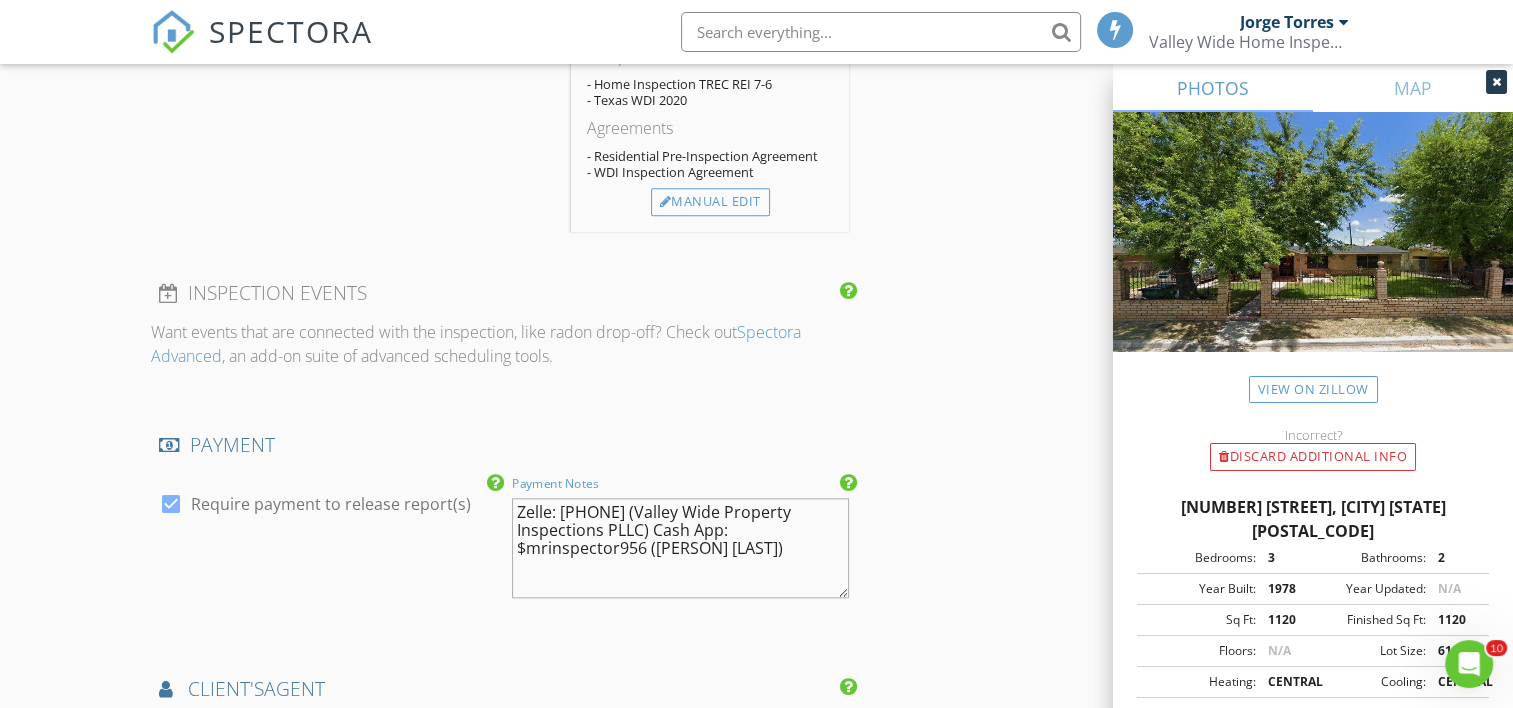 click on "Zelle: 956-279-1601 (Valley Wide Property Inspections PLLC) Cash App: $mrinspector956 (Jorge A Torres)" at bounding box center (680, 548) 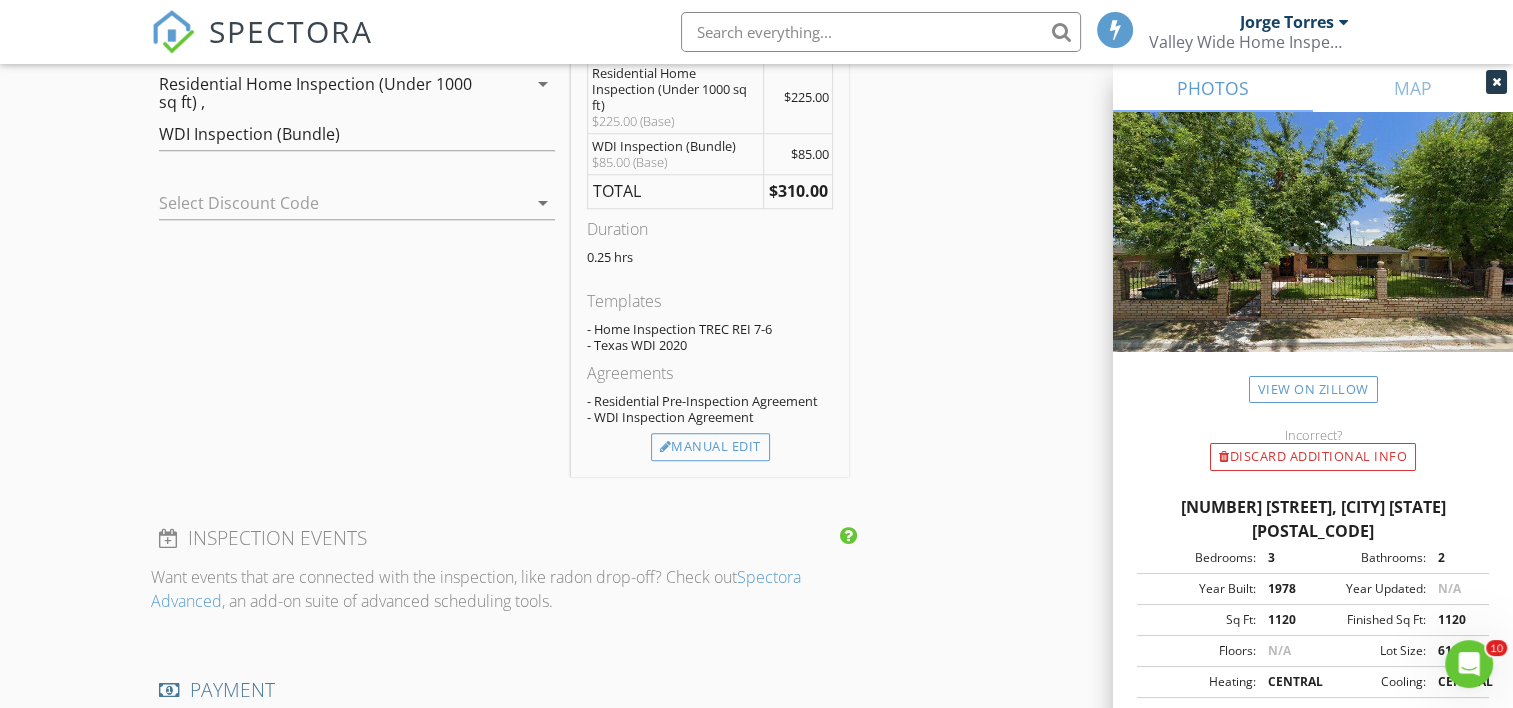 scroll, scrollTop: 1800, scrollLeft: 0, axis: vertical 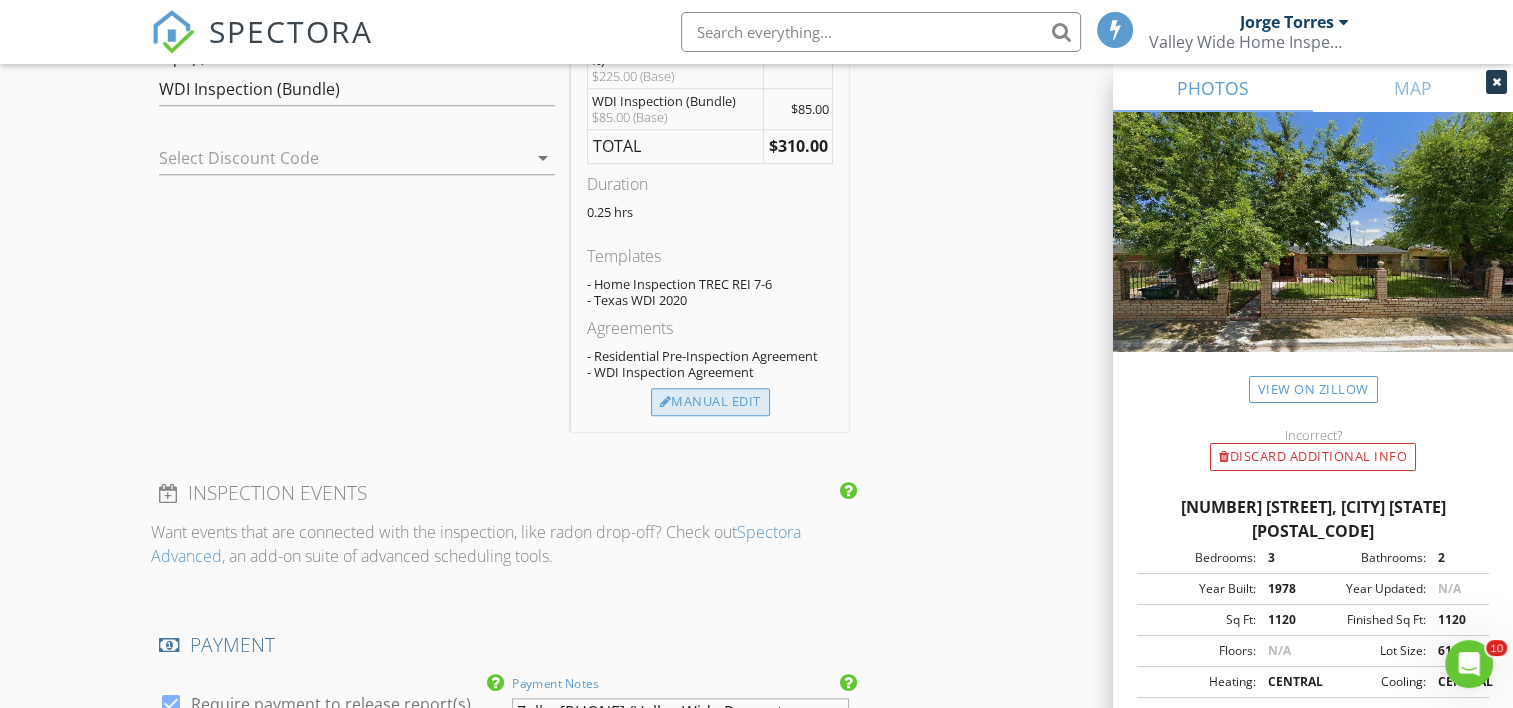 type on "Zelle: [PHONE] (Valley Wide Property Inspections PLLC)
Cash App: $[NUMBER] ([FIRST] [LAST])" 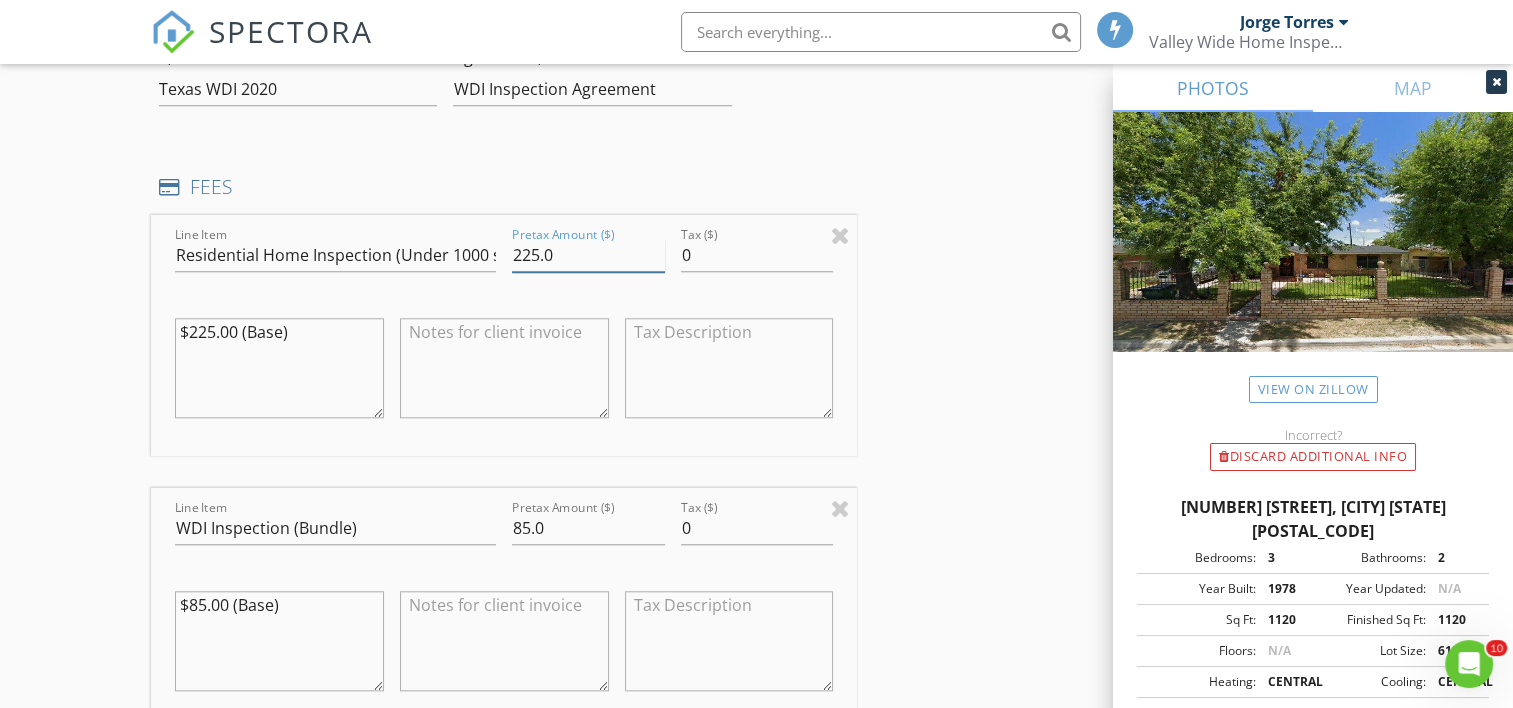 drag, startPoint x: 557, startPoint y: 252, endPoint x: 524, endPoint y: 255, distance: 33.13608 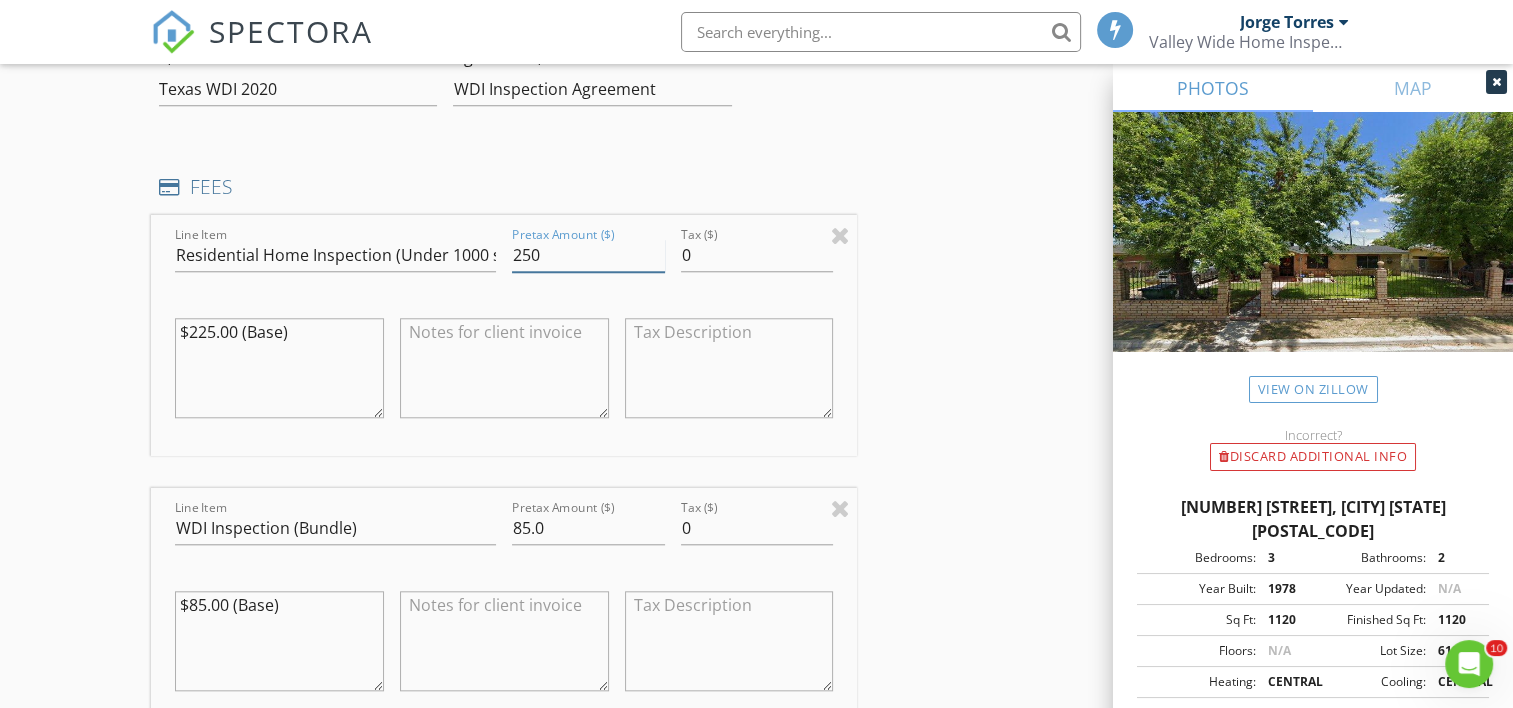 type on "250" 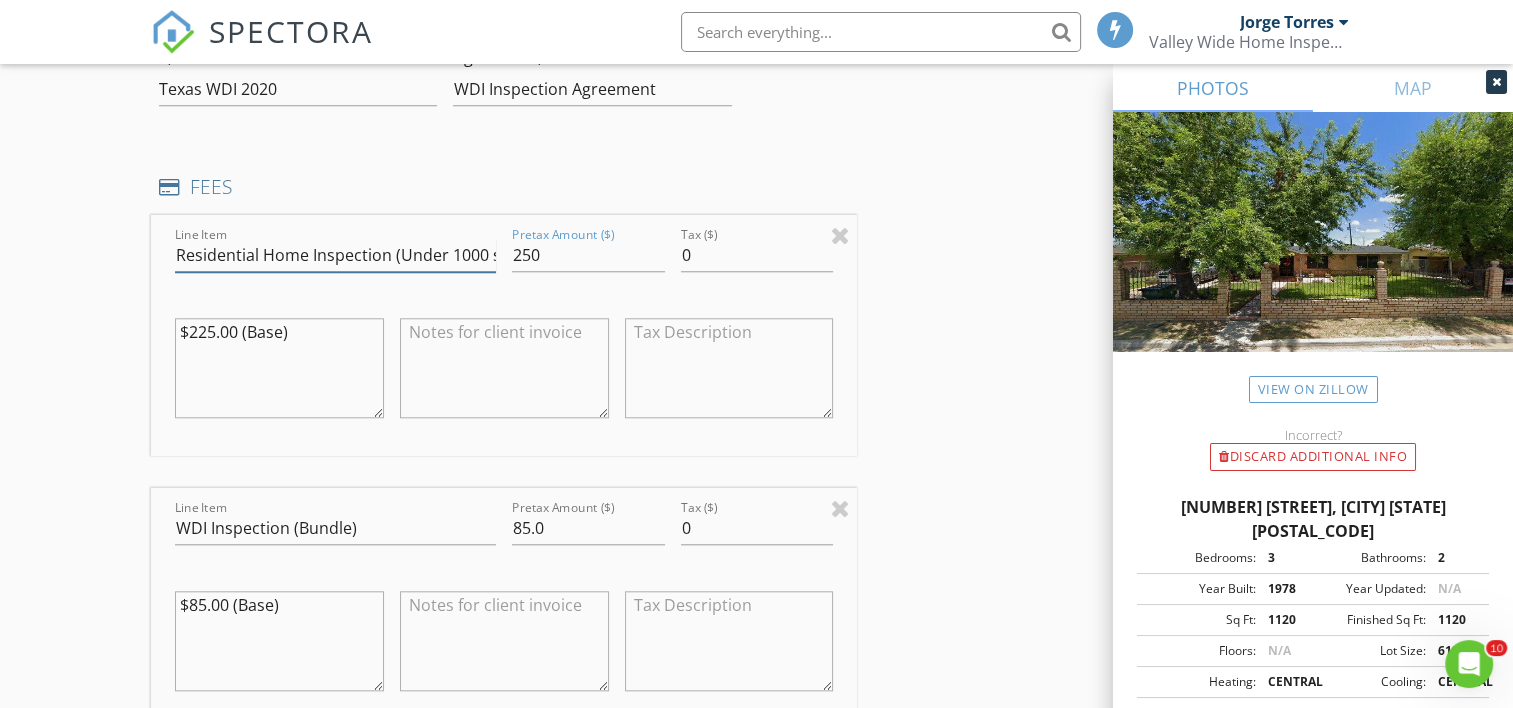 click on "Residential Home Inspection (Under 1000 sq ft)" at bounding box center (335, 255) 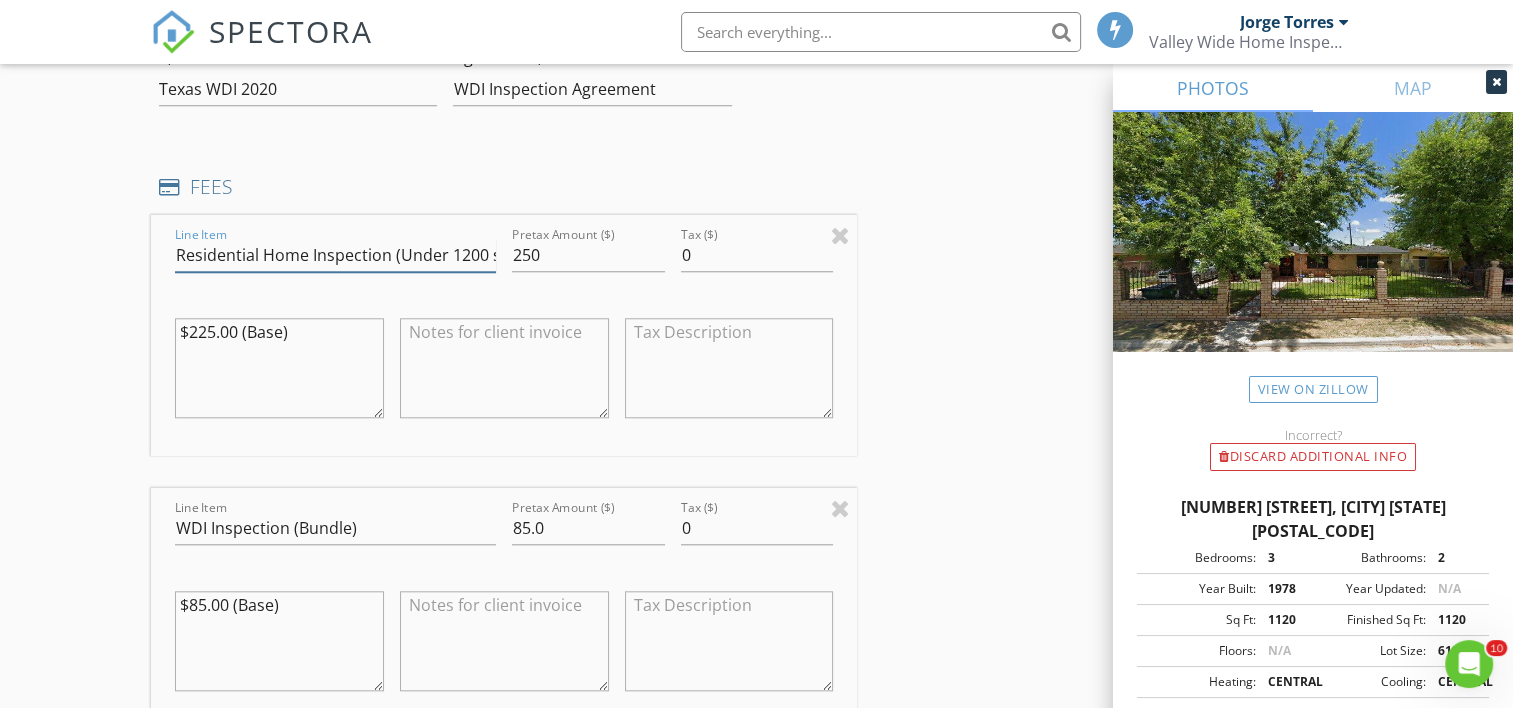 type on "Residential Home Inspection (Under 1200 sq ft)" 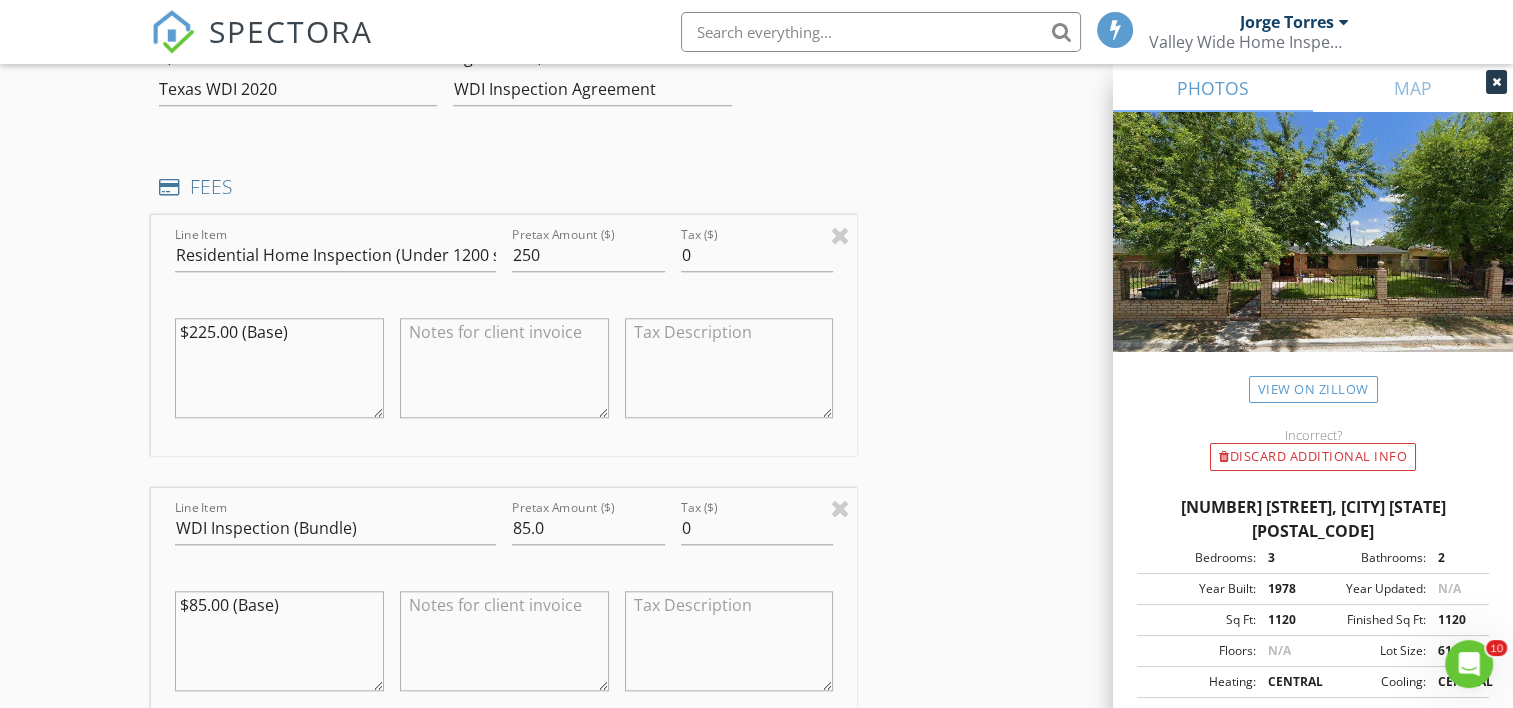 click on "$225.00 (Base)" at bounding box center [279, 368] 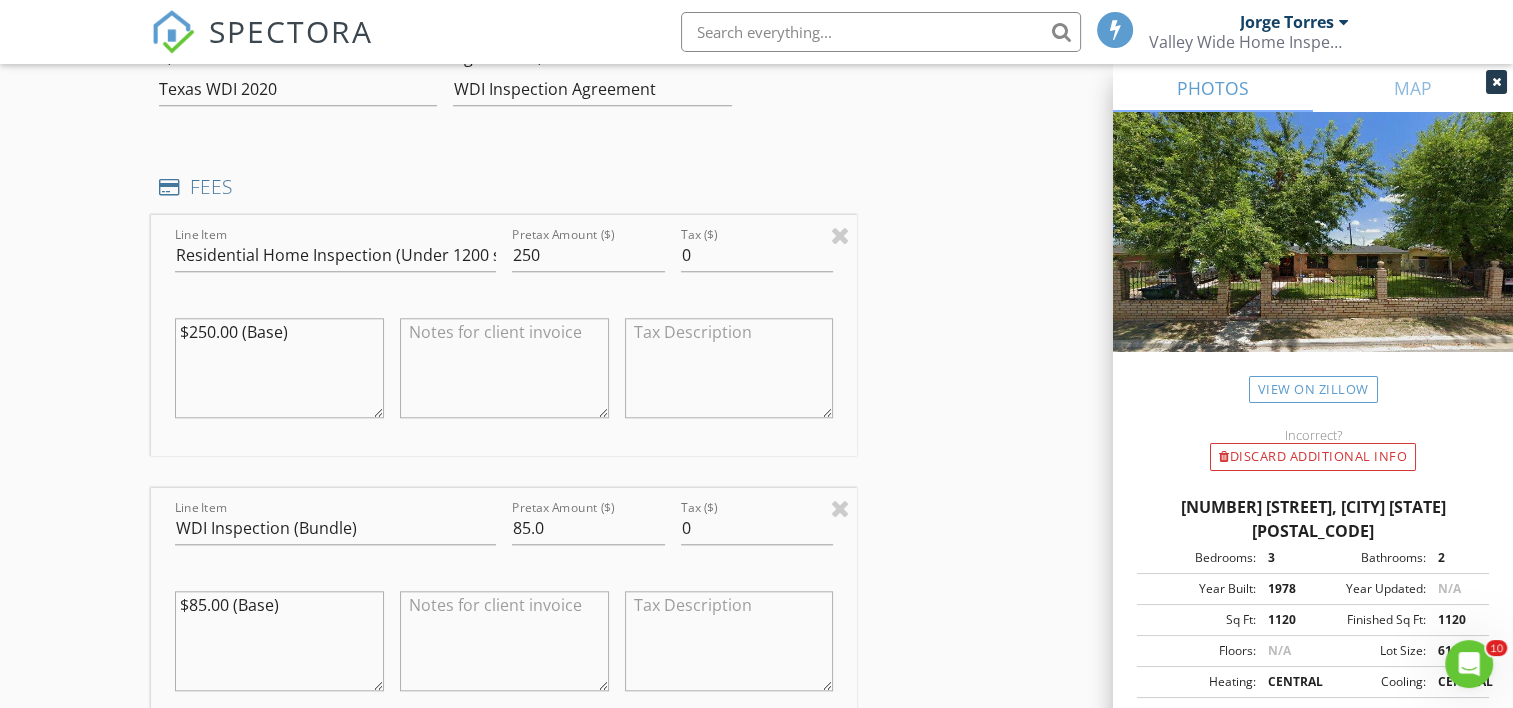 type on "$250.00 (Base)" 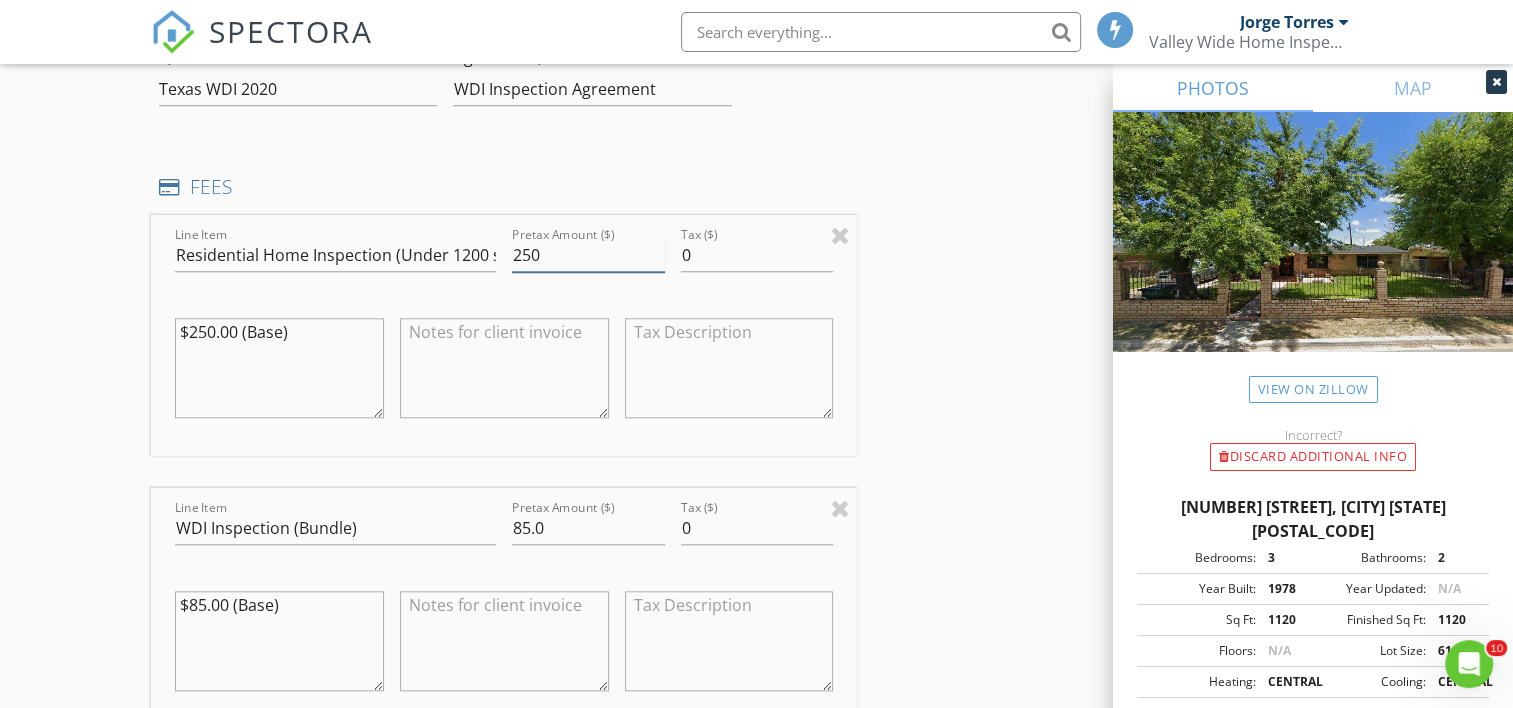 click on "250" at bounding box center (588, 255) 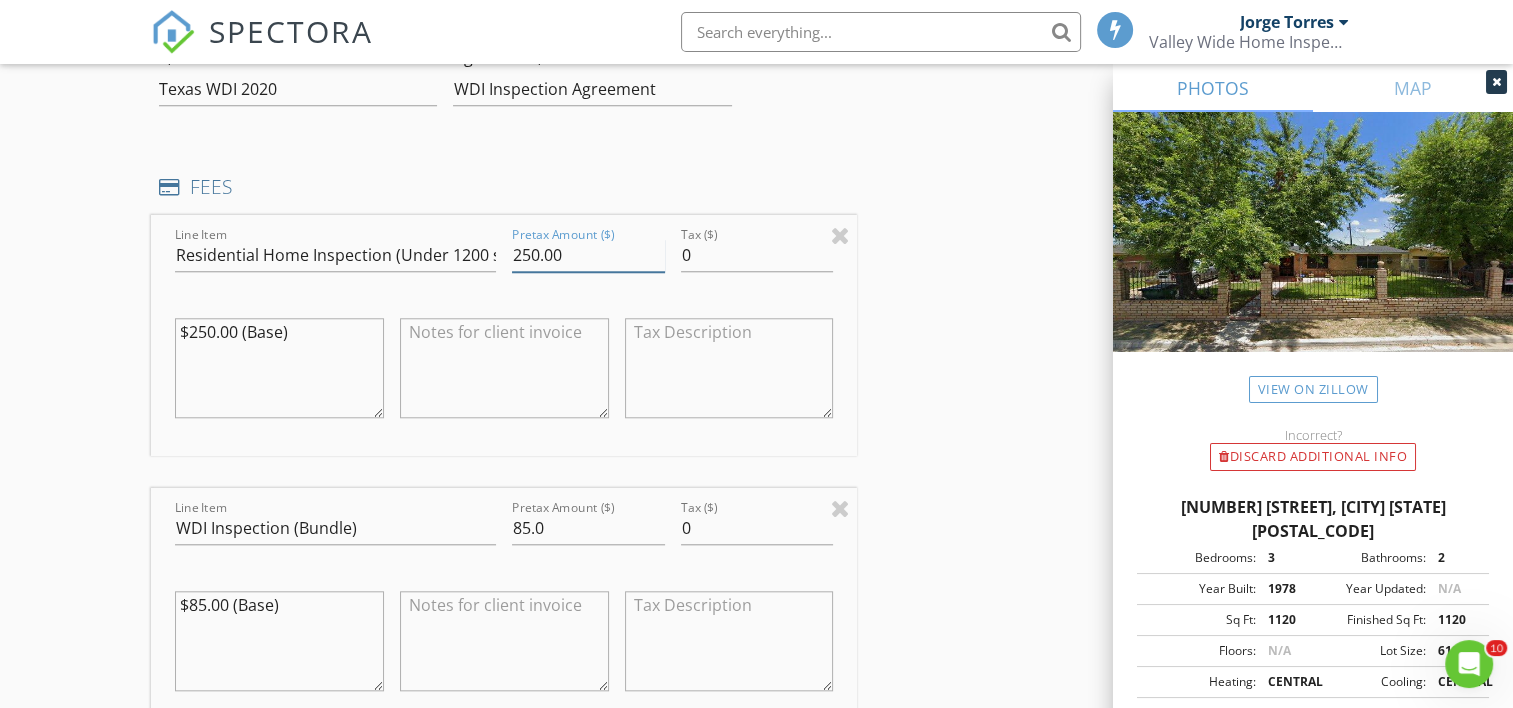 type on "250.00" 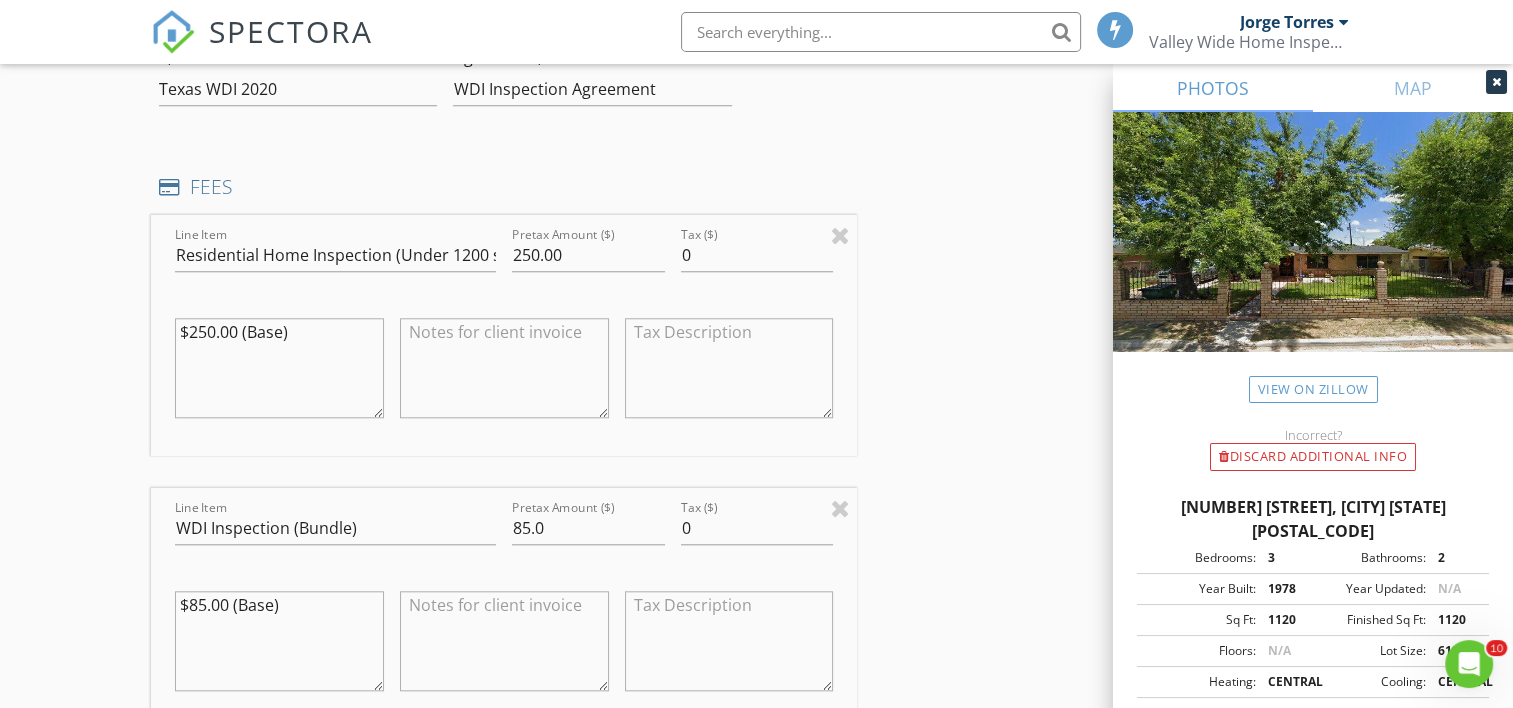 click on "INSPECTOR(S)
check_box   Jorge Torres   PRIMARY   Jorge Torres arrow_drop_down   check_box_outline_blank Jorge Torres specifically requested
Date/Time
08/04/2025 1:00 PM
Location
Address Search       Address 104 Cindy Ln   Unit   City Mercedes   State TX   Zip 78570   County Hidalgo     Square Feet 1120   Year Built 1978   Foundation Slab arrow_drop_down     Jorge Torres     19.9 miles     (27 minutes)
client
check_box Enable Client CC email for this inspection   Client Search     check_box_outline_blank Client is a Company/Organization     First Name Eric   Last Name Gutierrez   Email ericguti0917@gmail.com   CC Email   Phone 956-756-5260           Notes   Private Notes
ADD ADDITIONAL client
SERVICES
check_box   Residential Home Inspection (Under 1000 sq ft)    check_box" at bounding box center [756, 404] 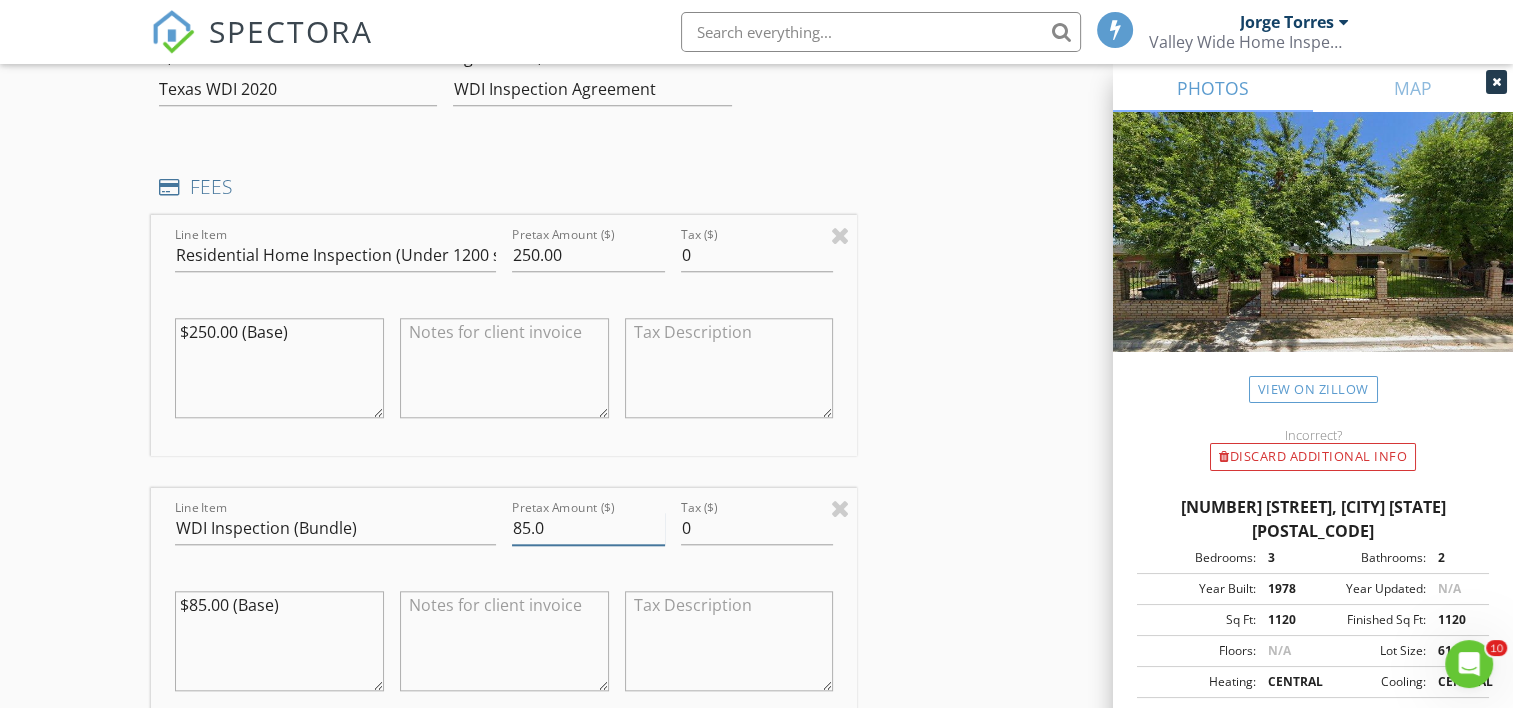 click on "85.0" at bounding box center (588, 528) 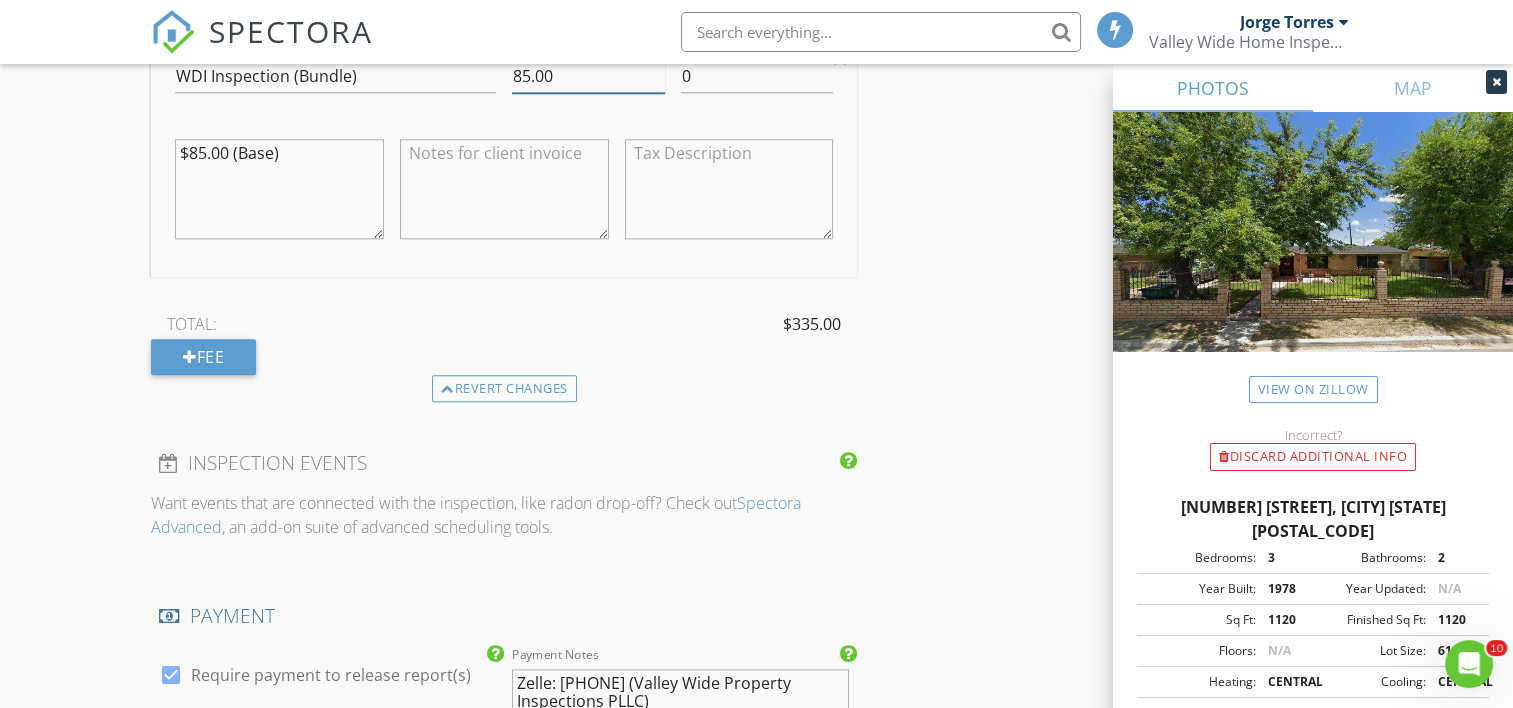 scroll, scrollTop: 2300, scrollLeft: 0, axis: vertical 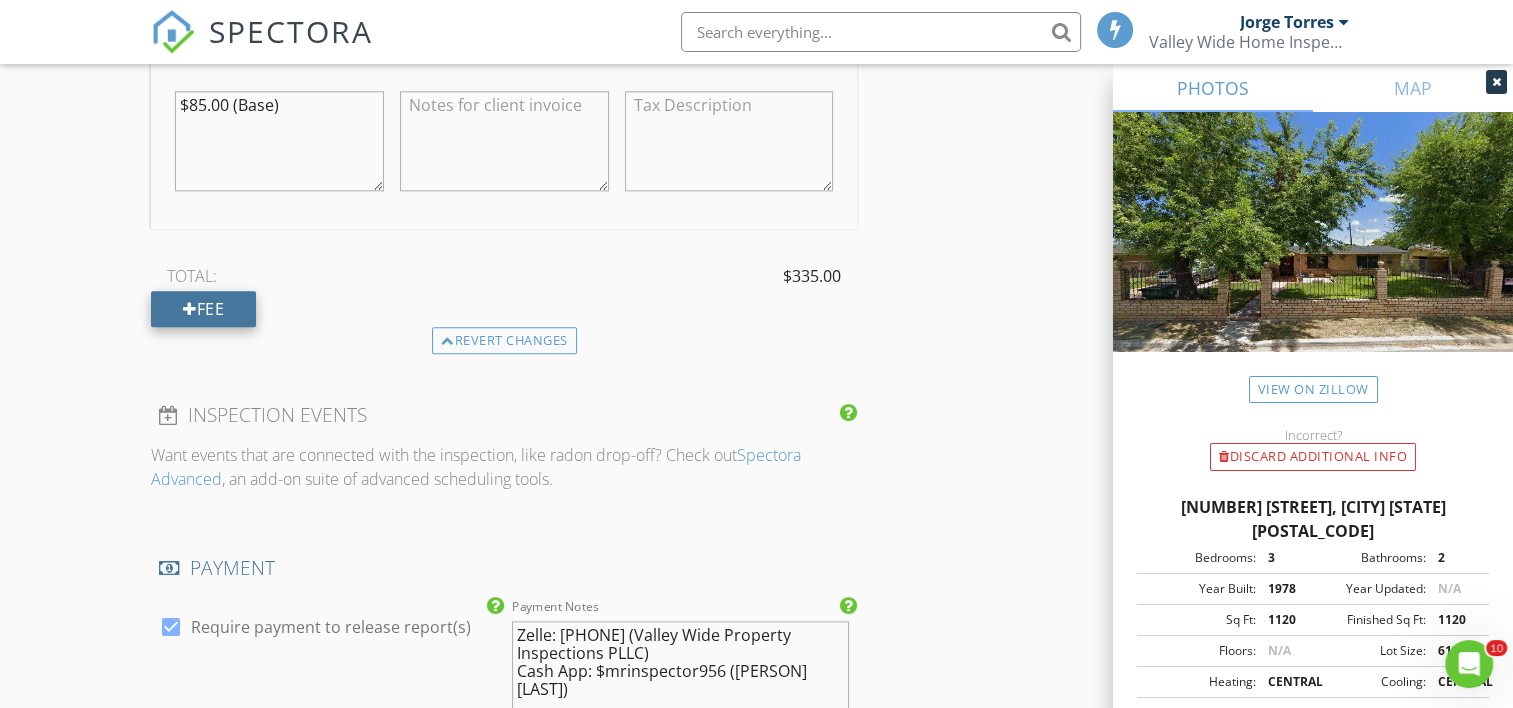 type on "85.00" 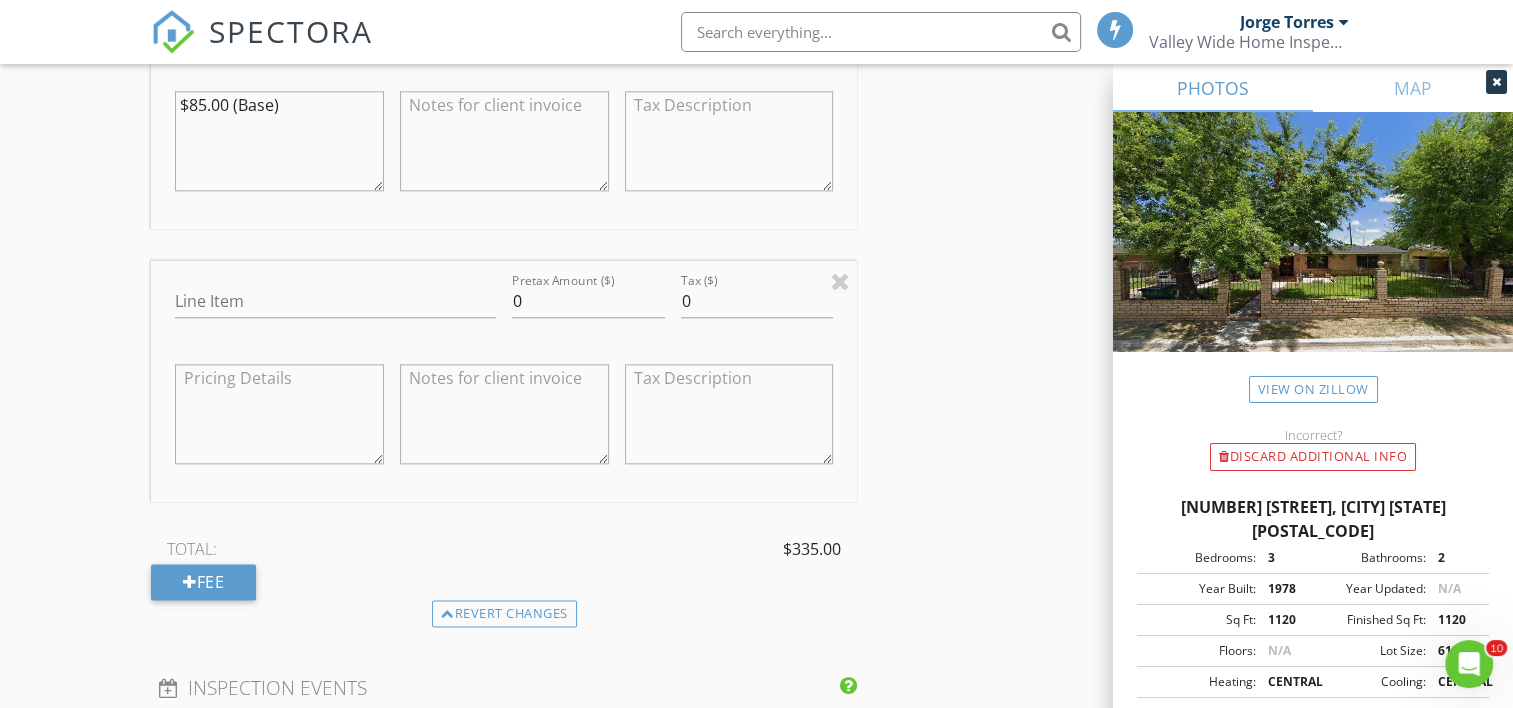 click on "Line Item" at bounding box center (335, 305) 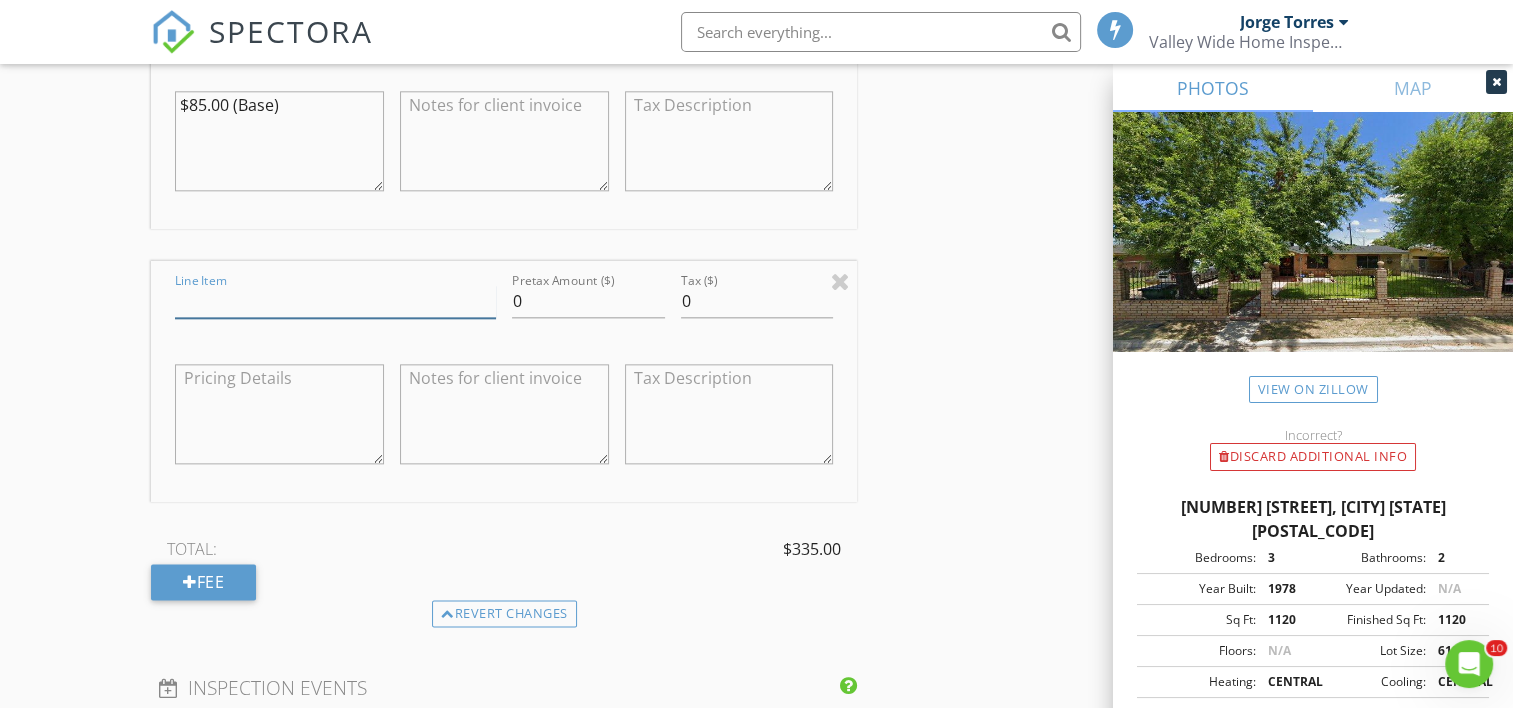 click on "Line Item" at bounding box center [335, 301] 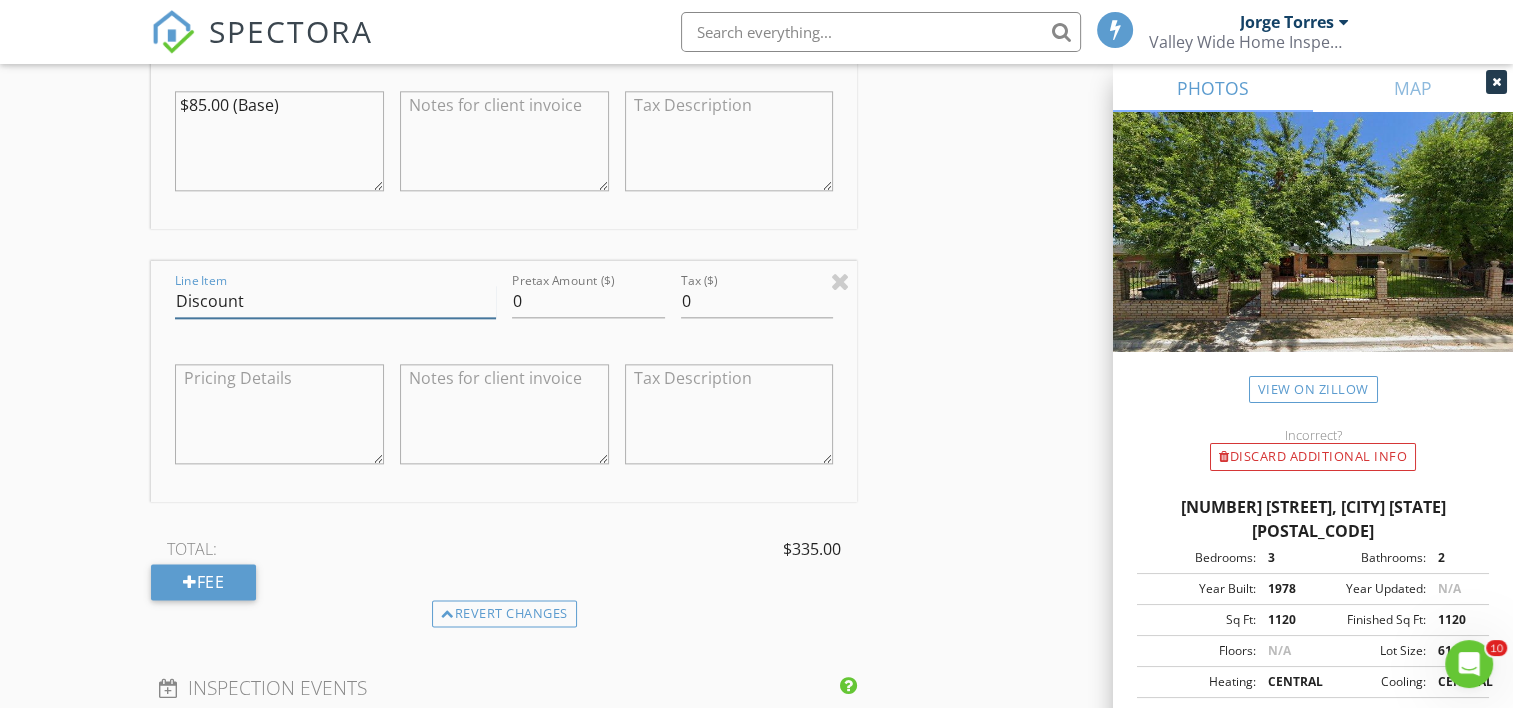type on "Discount" 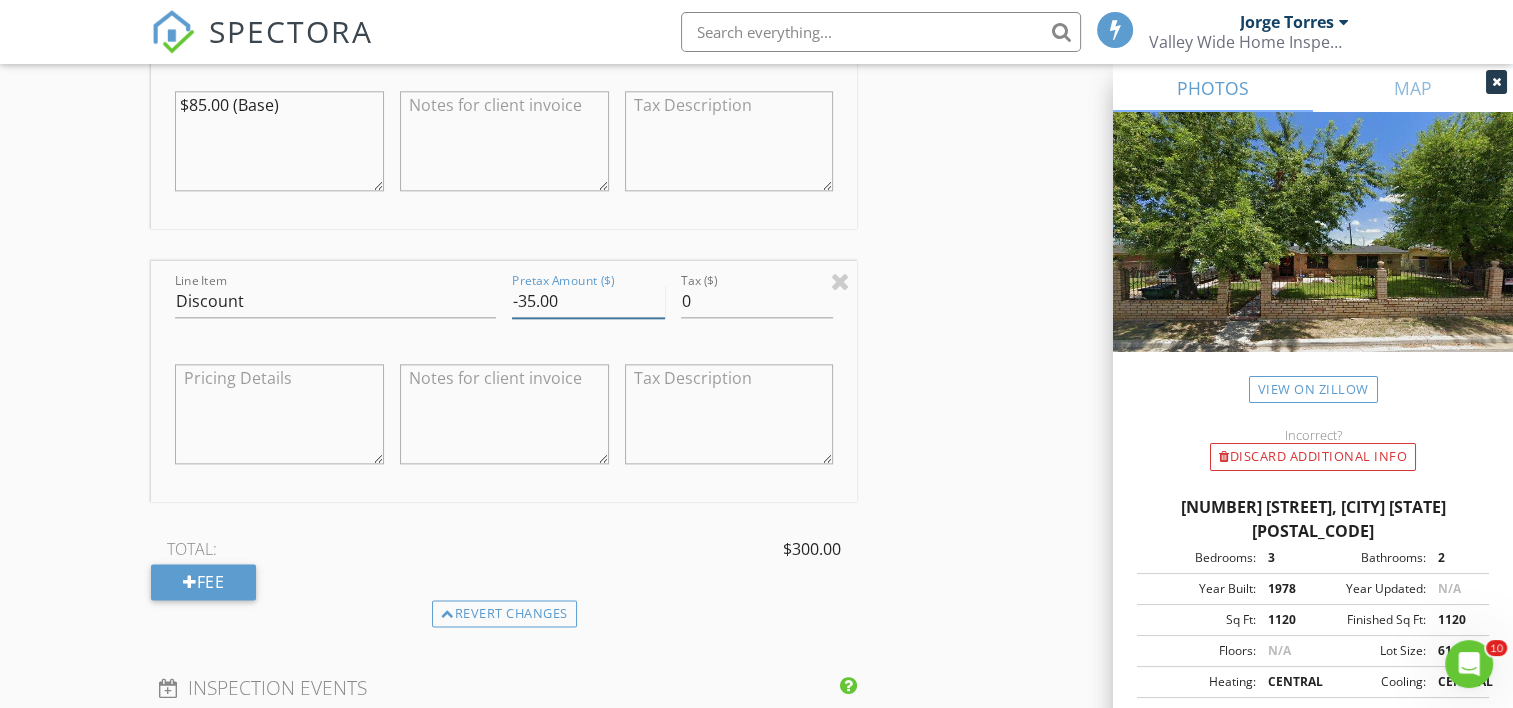 type on "-35.00" 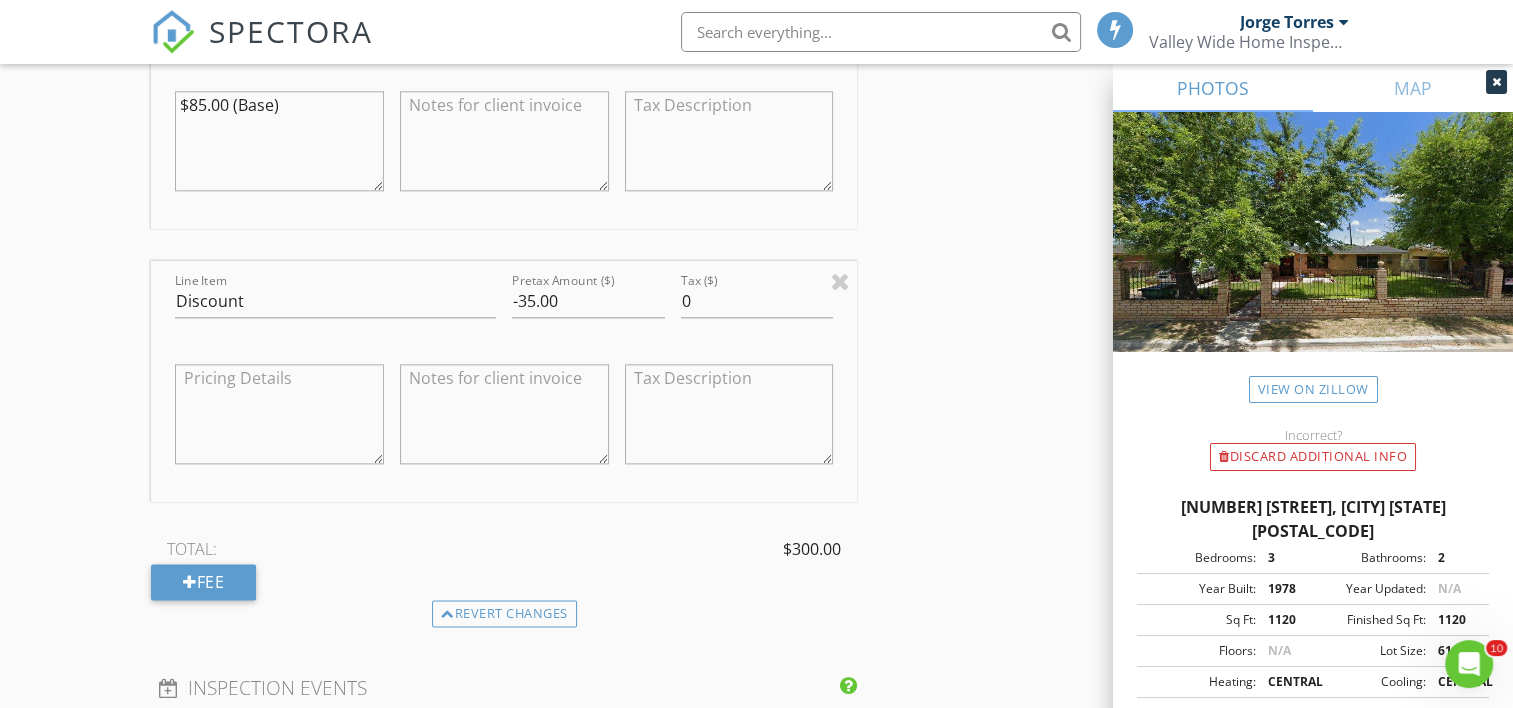 click at bounding box center (279, 414) 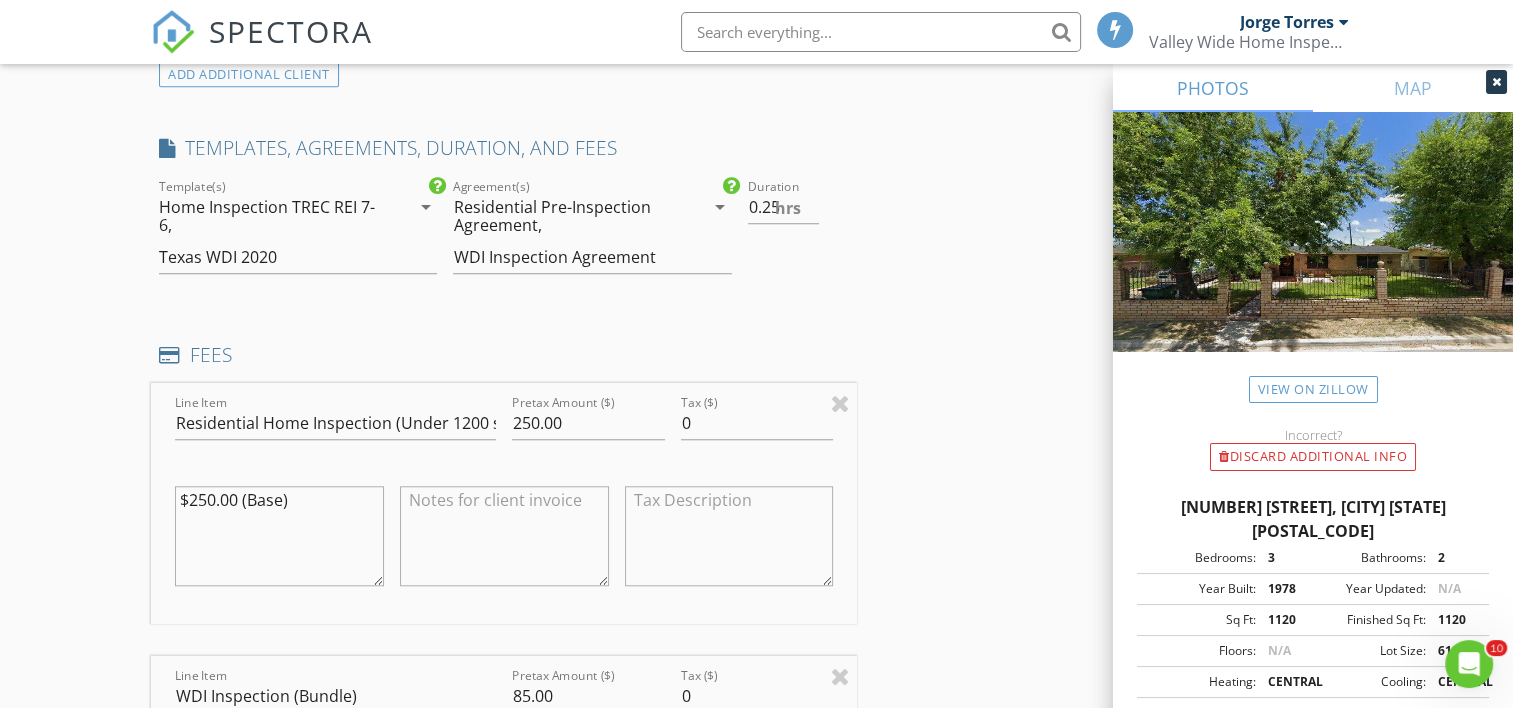 scroll, scrollTop: 1600, scrollLeft: 0, axis: vertical 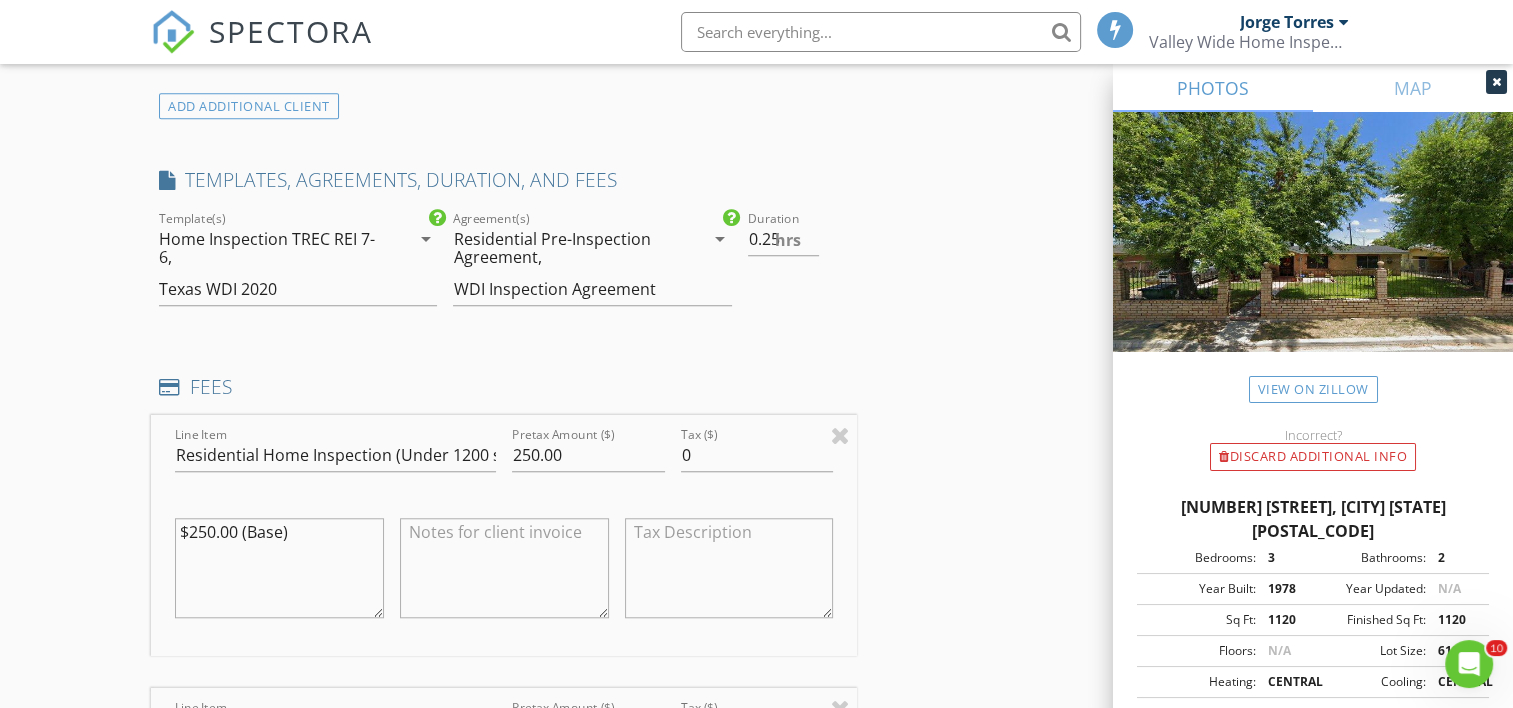 type on "Discount" 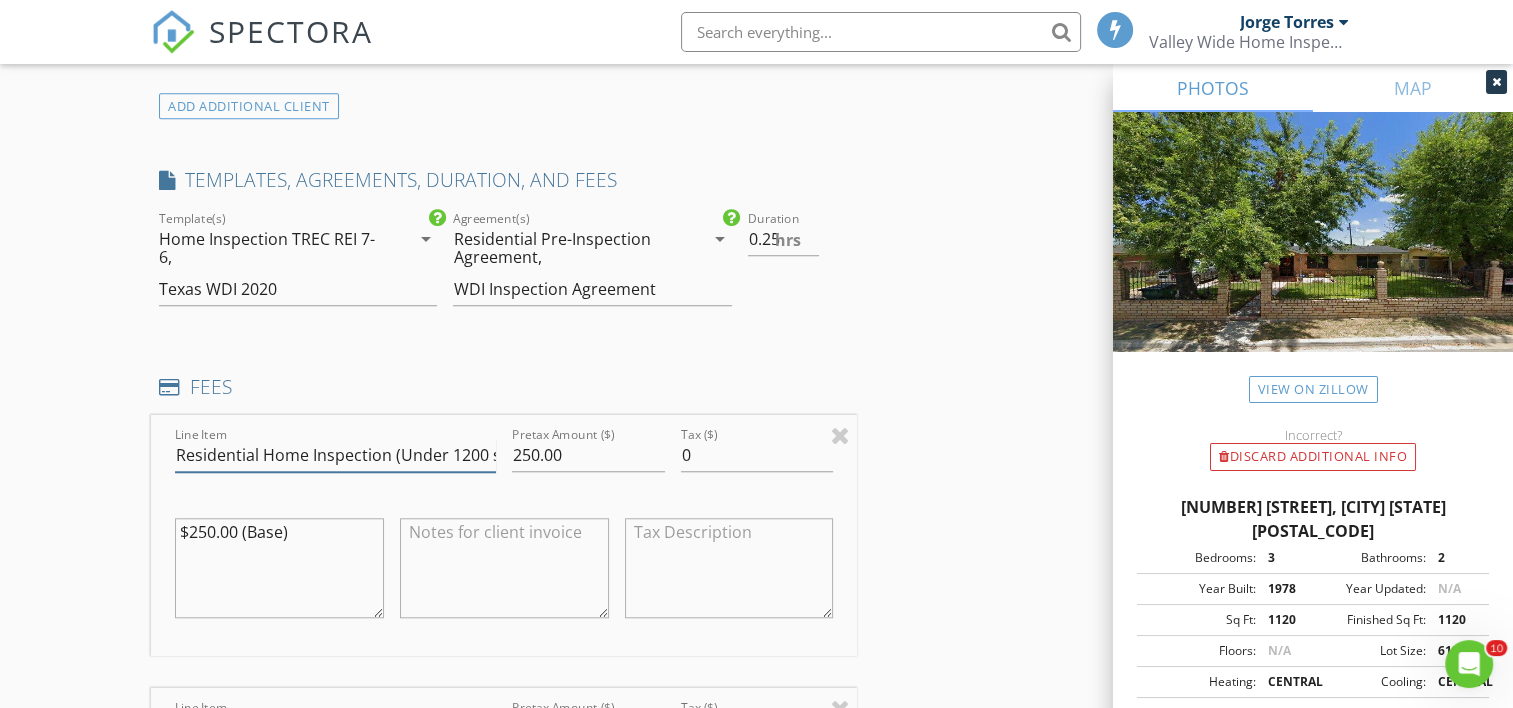 click on "Residential Home Inspection (Under 1200 sq ft)" at bounding box center (335, 455) 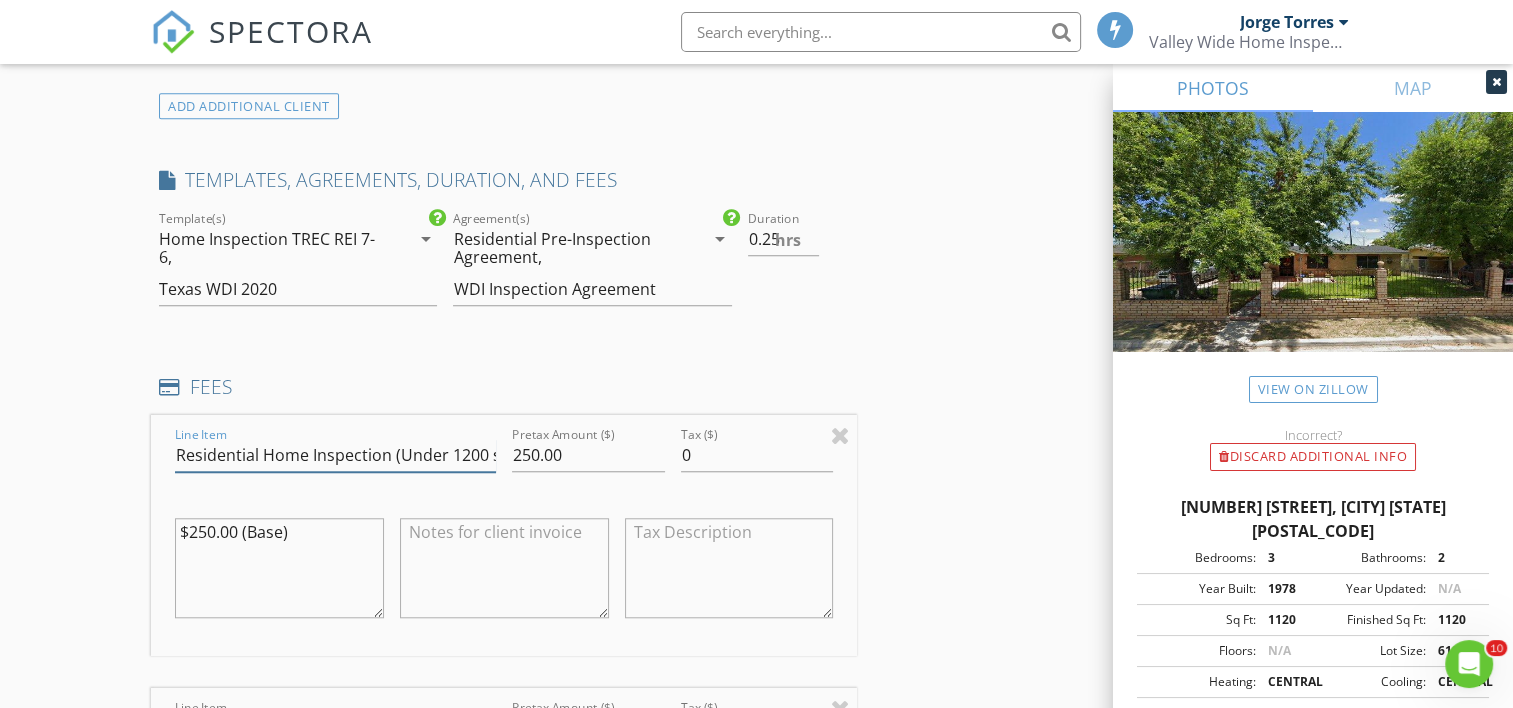 scroll, scrollTop: 0, scrollLeft: 35, axis: horizontal 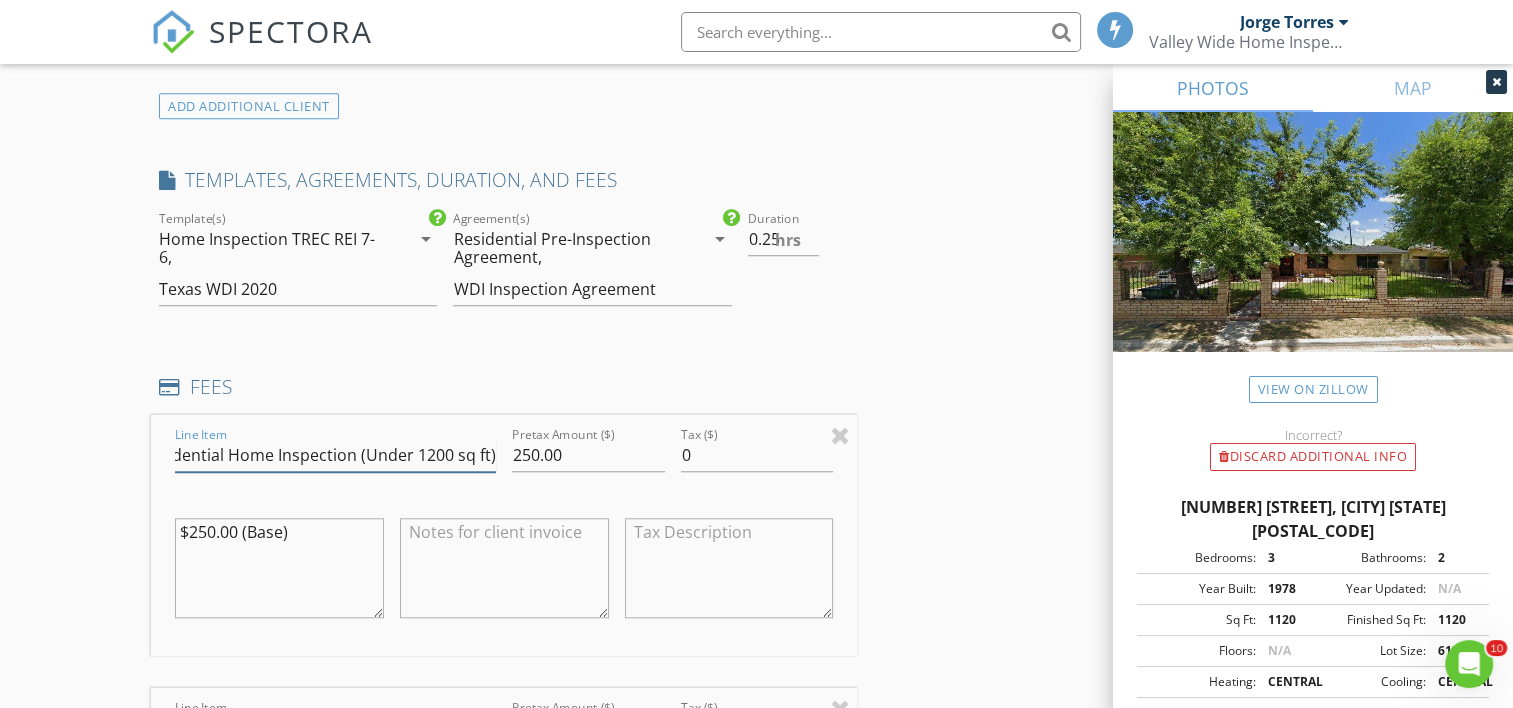 drag, startPoint x: 392, startPoint y: 453, endPoint x: 660, endPoint y: 428, distance: 269.1635 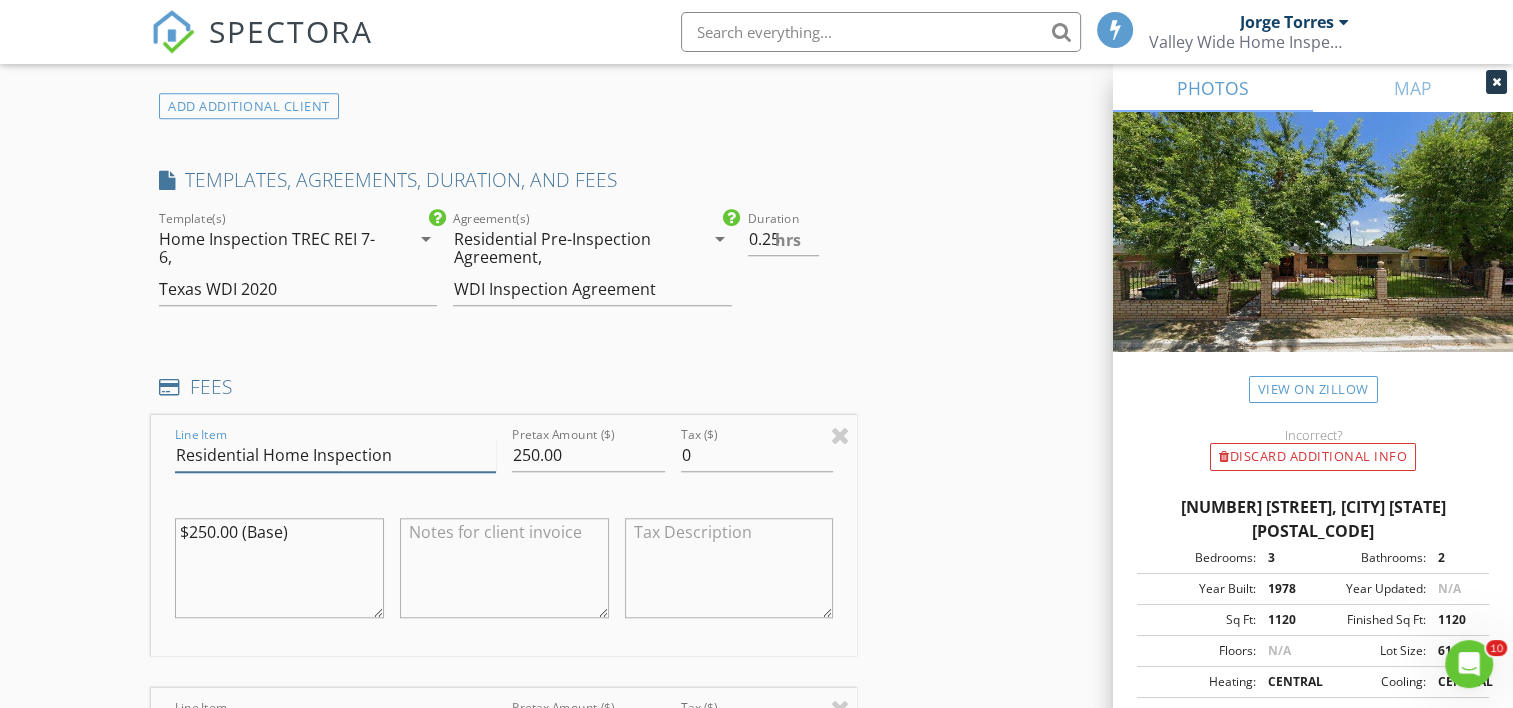 scroll, scrollTop: 0, scrollLeft: 0, axis: both 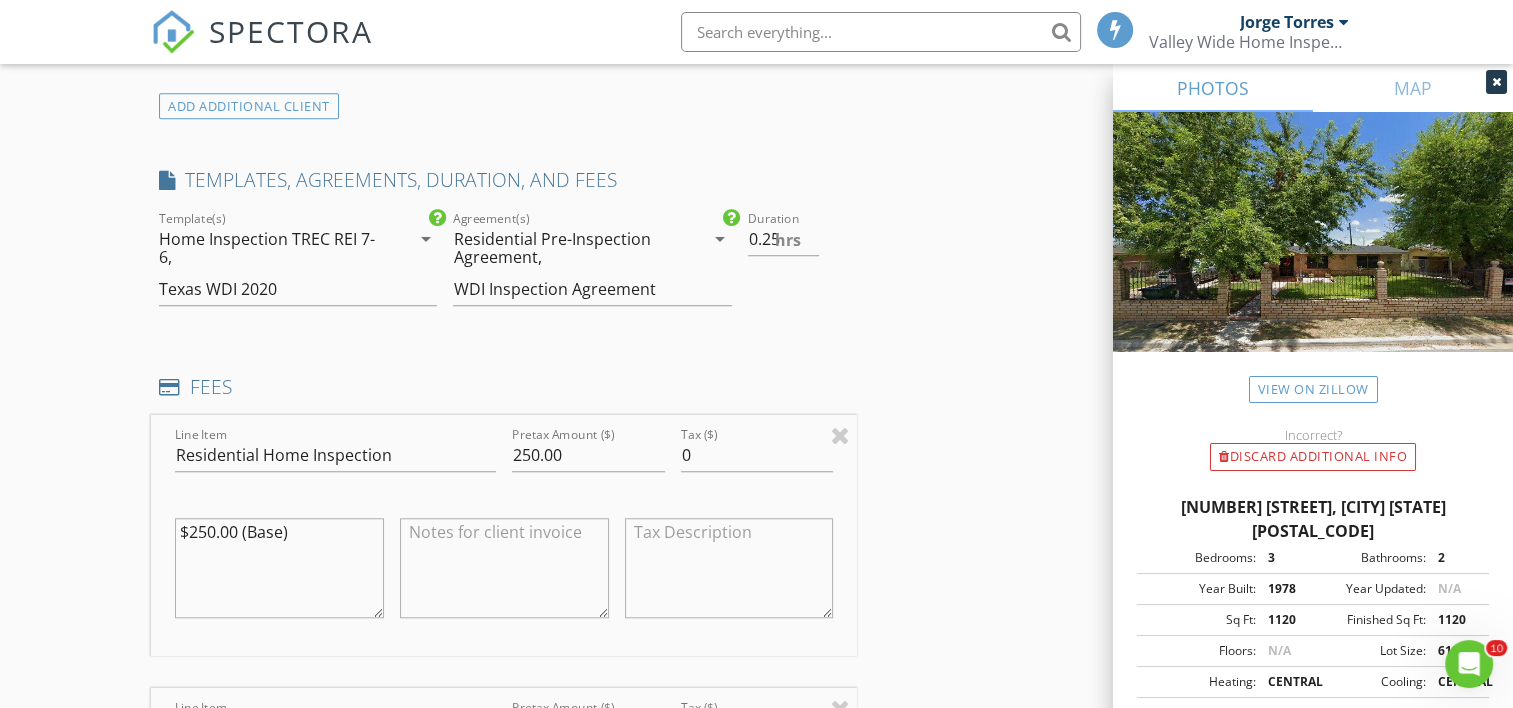 click on "INSPECTOR(S)
check_box   Jorge Torres   PRIMARY   Jorge Torres arrow_drop_down   check_box_outline_blank Jorge Torres specifically requested
Date/Time
08/04/2025 1:00 PM
Location
Address Search       Address 104 Cindy Ln   Unit   City Mercedes   State TX   Zip 78570   County Hidalgo     Square Feet 1120   Year Built 1978   Foundation Slab arrow_drop_down     Jorge Torres     19.9 miles     (27 minutes)
client
check_box Enable Client CC email for this inspection   Client Search     check_box_outline_blank Client is a Company/Organization     First Name Eric   Last Name Gutierrez   Email ericguti0917@gmail.com   CC Email   Phone 956-756-5260           Notes   Private Notes
ADD ADDITIONAL client
SERVICES
check_box   Residential Home Inspection (Under 1000 sq ft)    check_box" at bounding box center (756, 740) 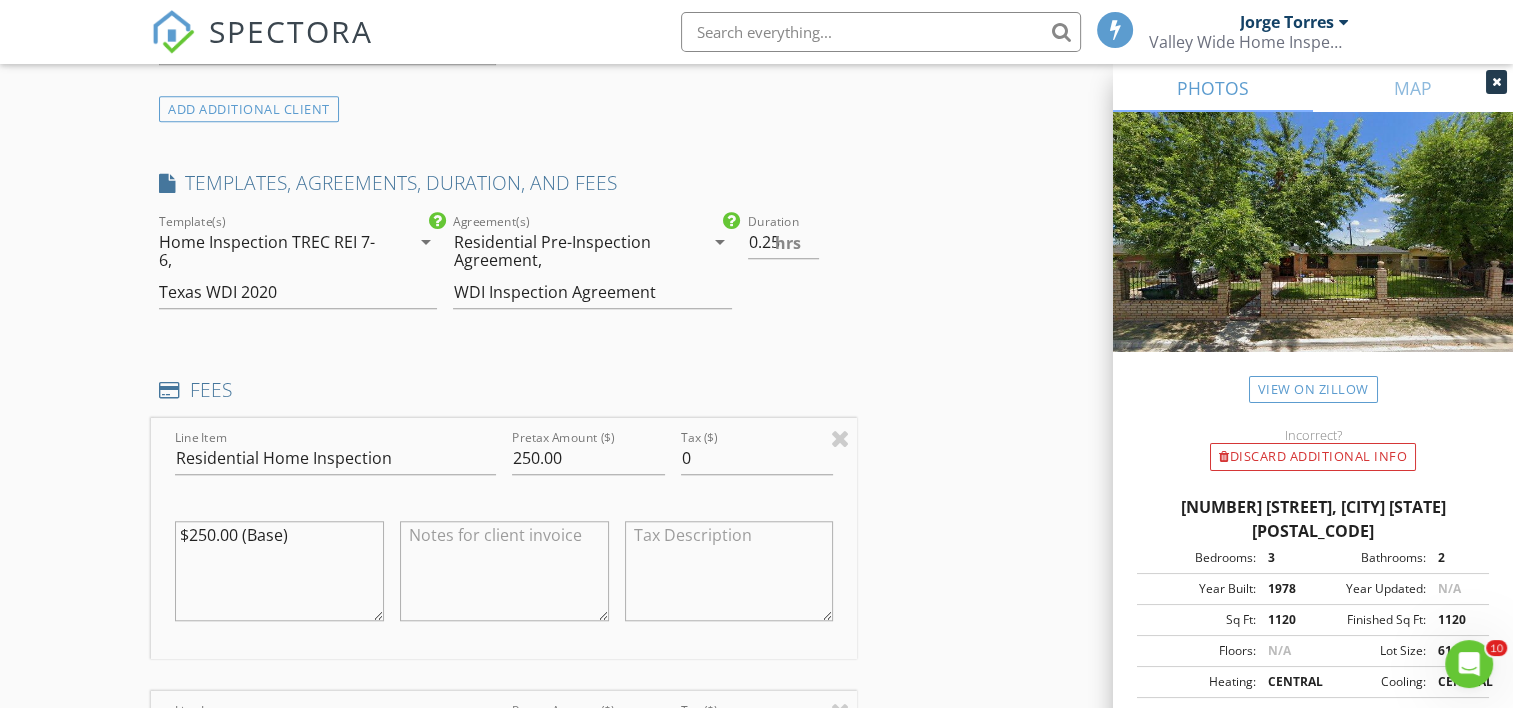 scroll, scrollTop: 1600, scrollLeft: 0, axis: vertical 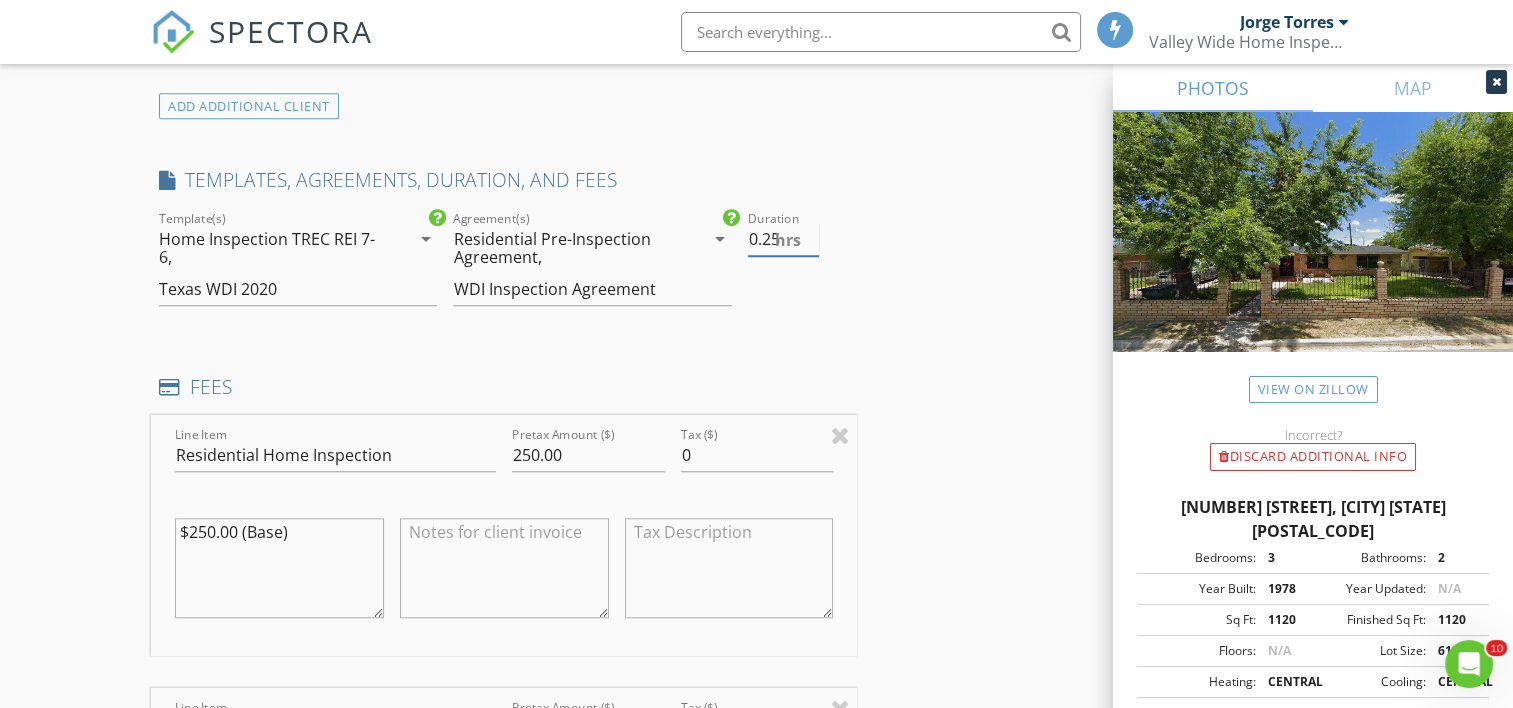 click on "0.25" at bounding box center [784, 239] 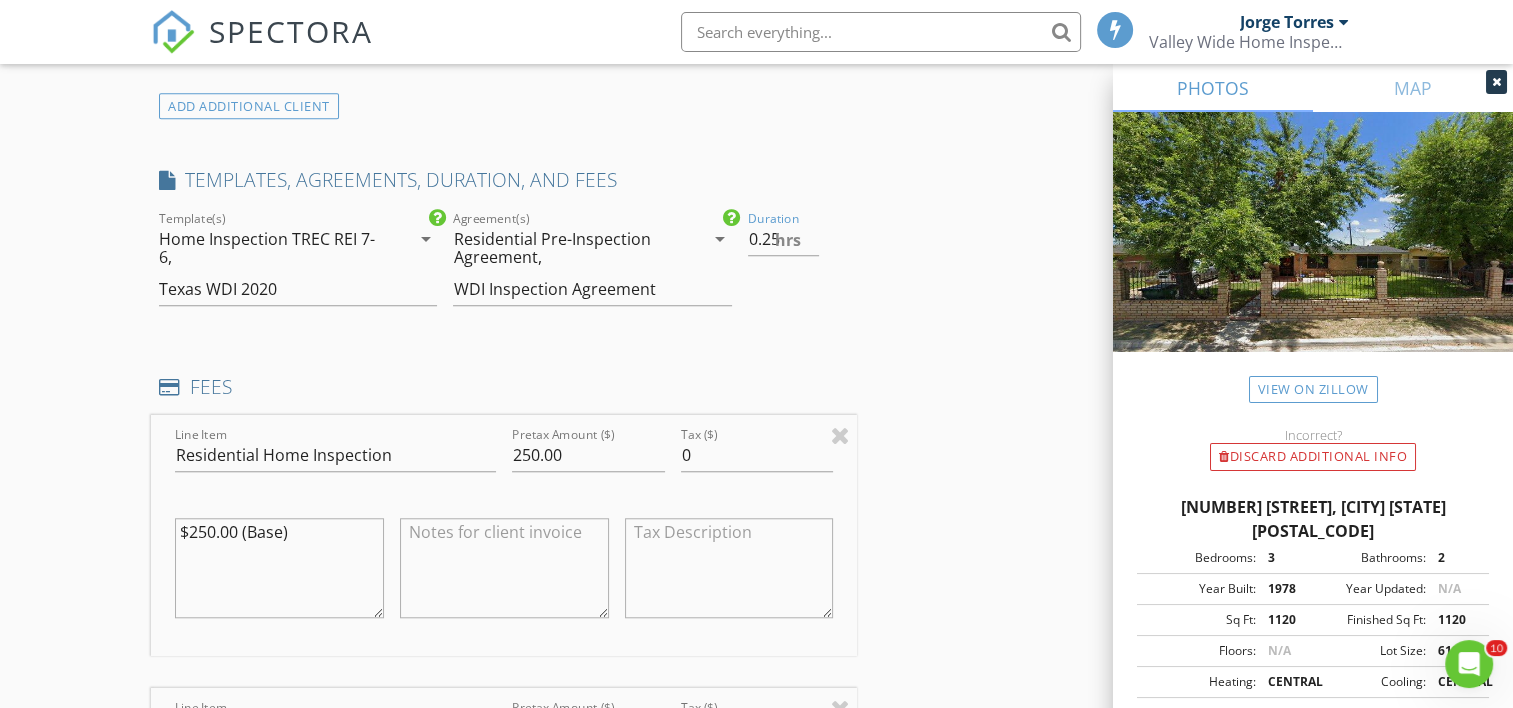 click on "Residential Pre-Inspection Agreement," at bounding box center [565, 248] 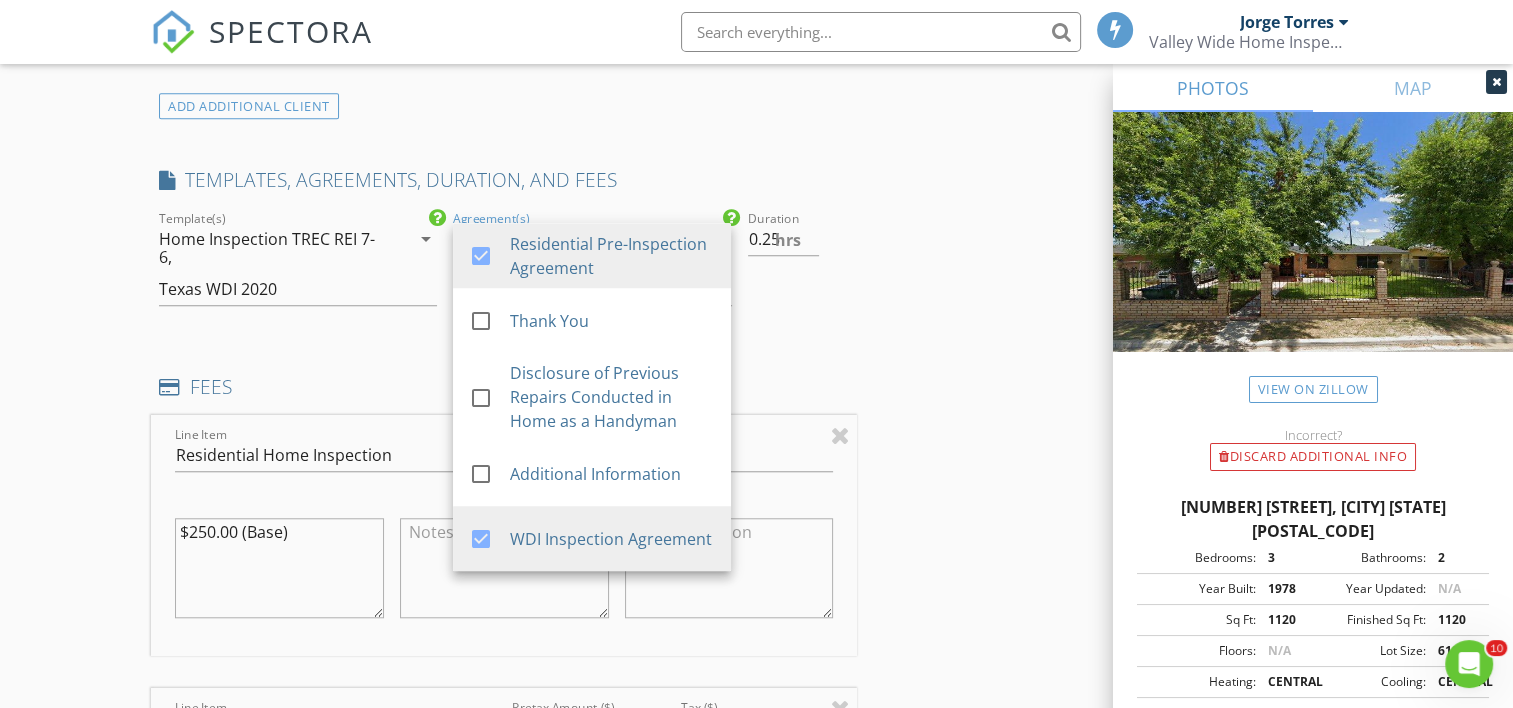 click on "Duration 0.25 hrs" at bounding box center (799, 266) 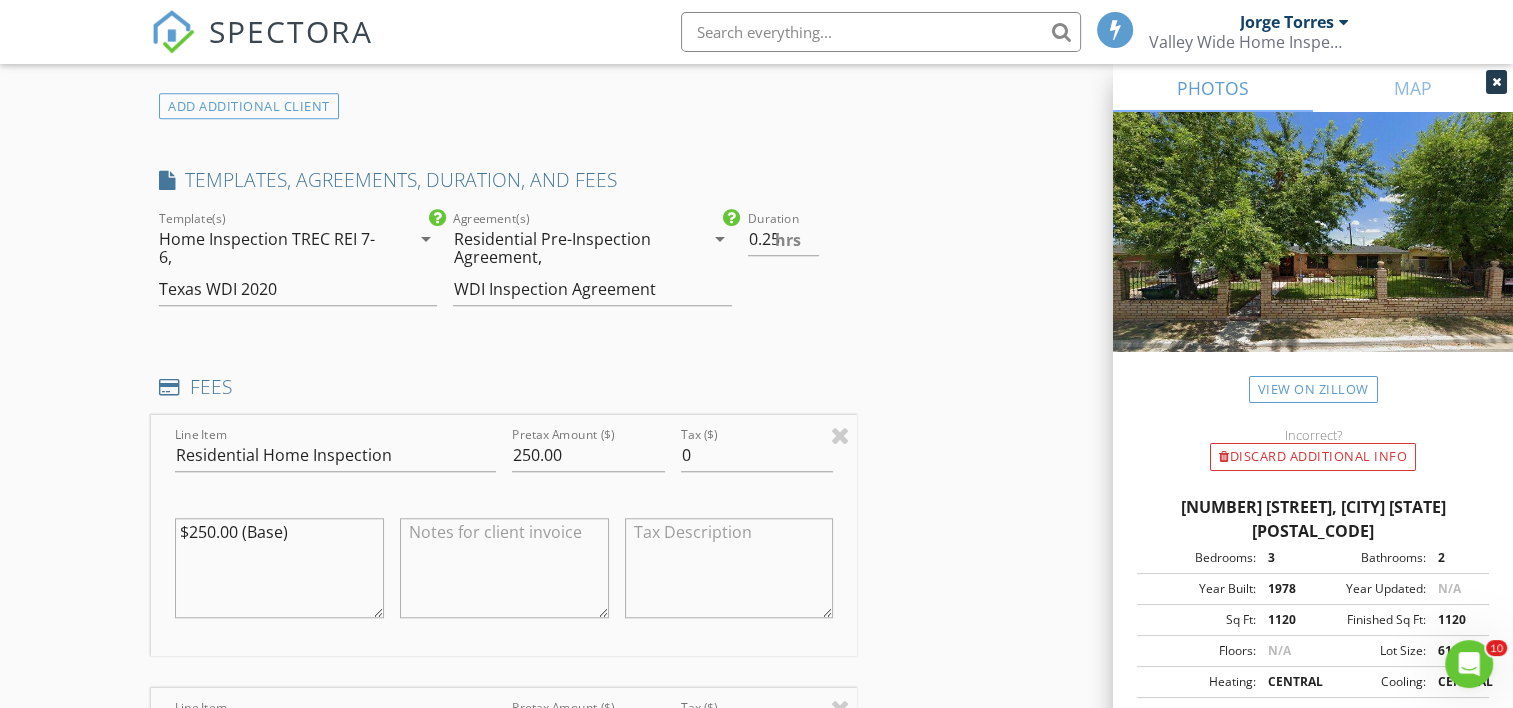 click on "WDI Inspection Agreement" at bounding box center [554, 289] 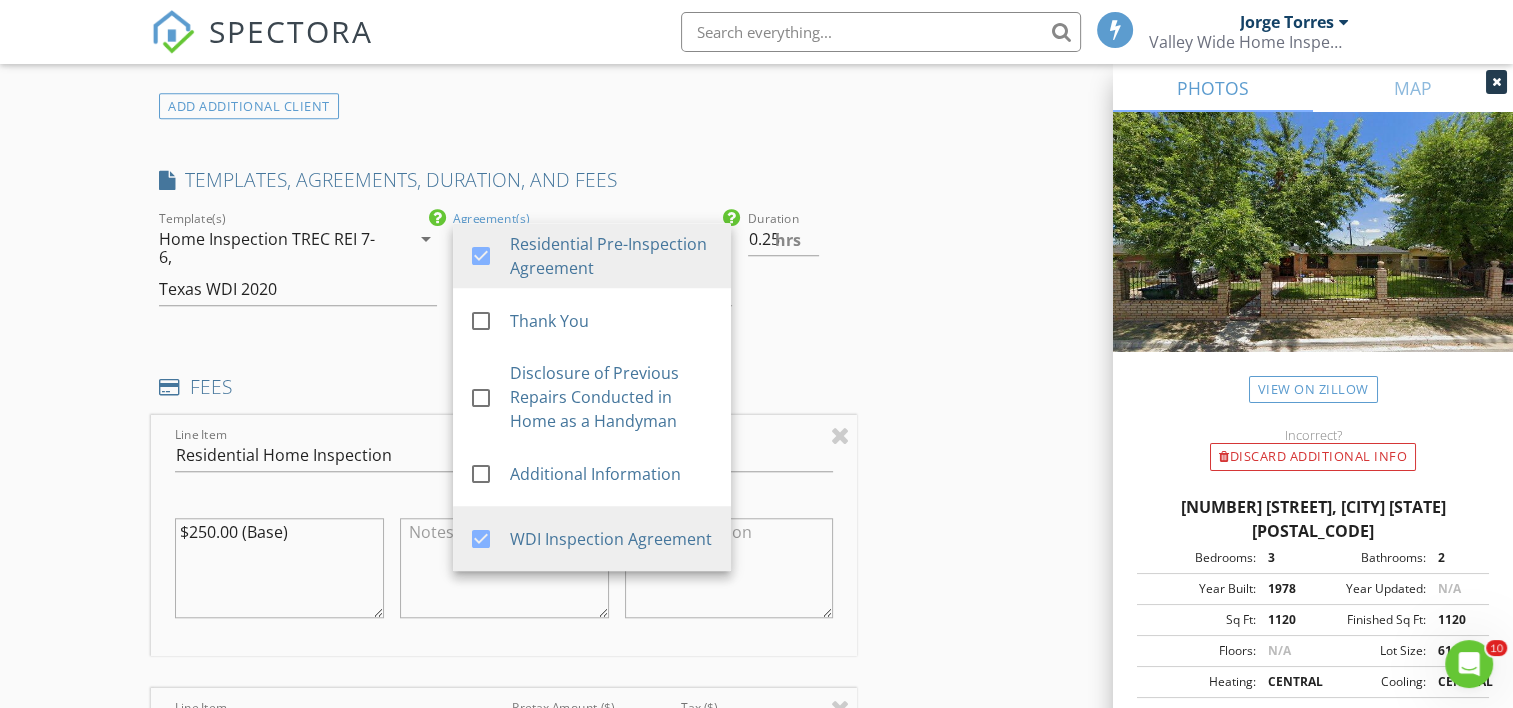 click on "INSPECTOR(S)
check_box   Jorge Torres   PRIMARY   Jorge Torres arrow_drop_down   check_box_outline_blank Jorge Torres specifically requested
Date/Time
08/04/2025 1:00 PM
Location
Address Search       Address 104 Cindy Ln   Unit   City Mercedes   State TX   Zip 78570   County Hidalgo     Square Feet 1120   Year Built 1978   Foundation Slab arrow_drop_down     Jorge Torres     19.9 miles     (27 minutes)
client
check_box Enable Client CC email for this inspection   Client Search     check_box_outline_blank Client is a Company/Organization     First Name Eric   Last Name Gutierrez   Email ericguti0917@gmail.com   CC Email   Phone 956-756-5260           Notes   Private Notes
ADD ADDITIONAL client
SERVICES
check_box   Residential Home Inspection (Under 1000 sq ft)    check_box" at bounding box center (756, 740) 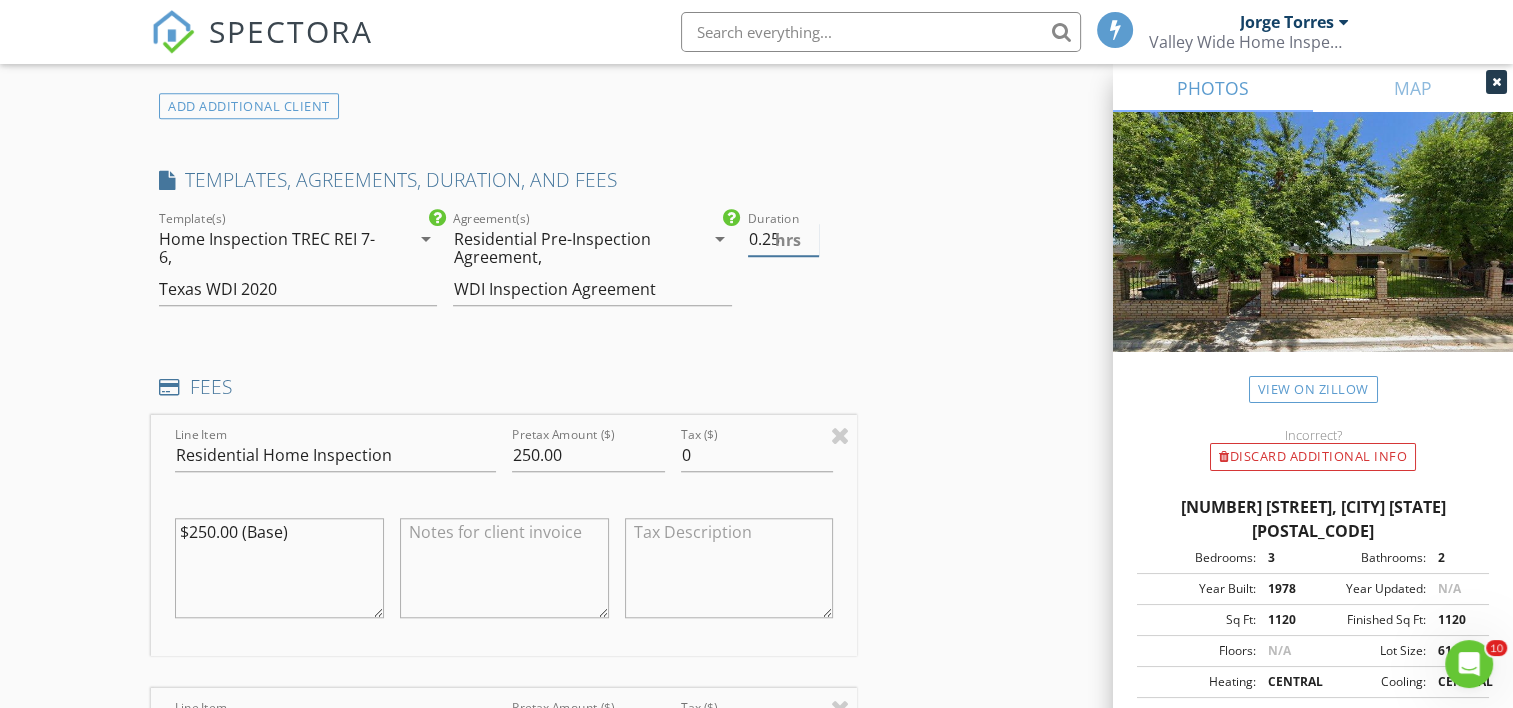 click on "0.25" at bounding box center (784, 239) 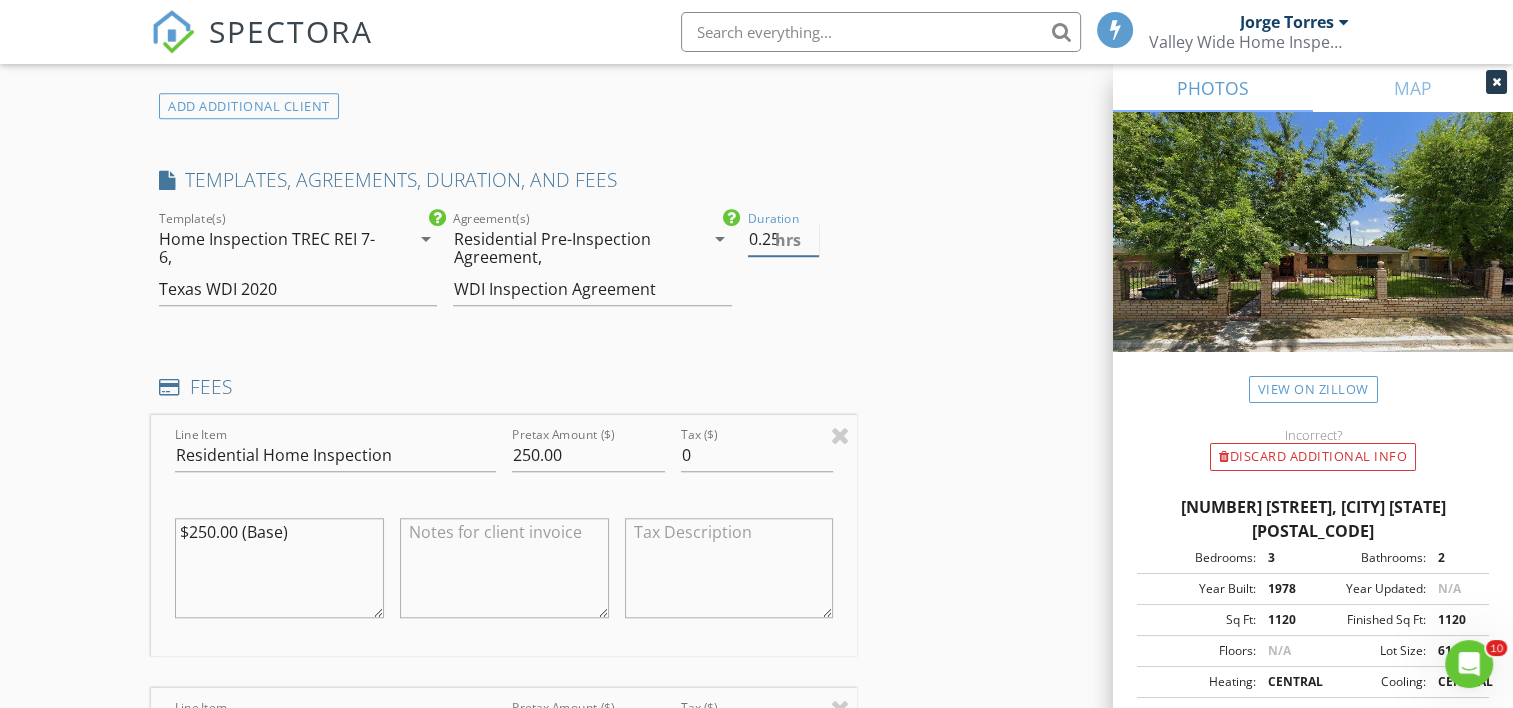 drag, startPoint x: 748, startPoint y: 236, endPoint x: 901, endPoint y: 268, distance: 156.3106 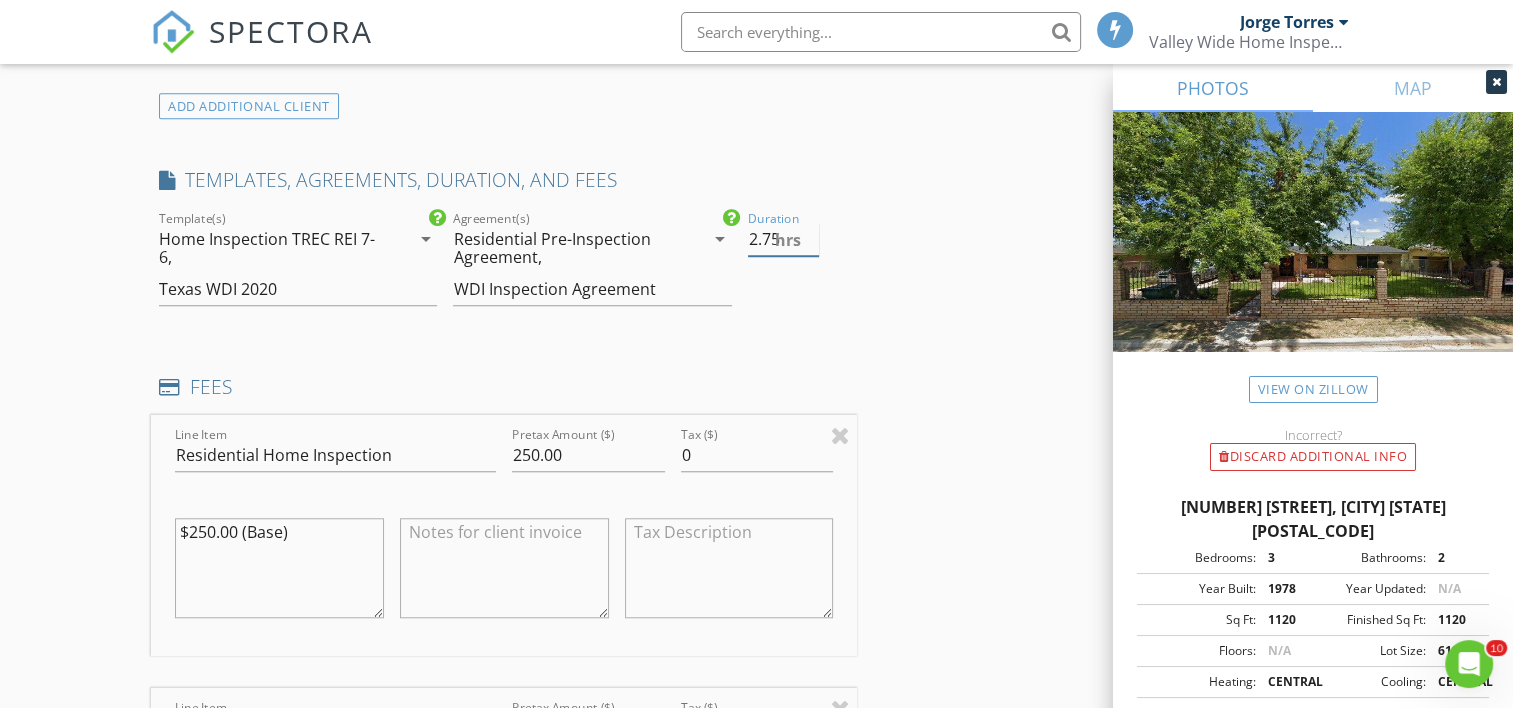 type on "2.75" 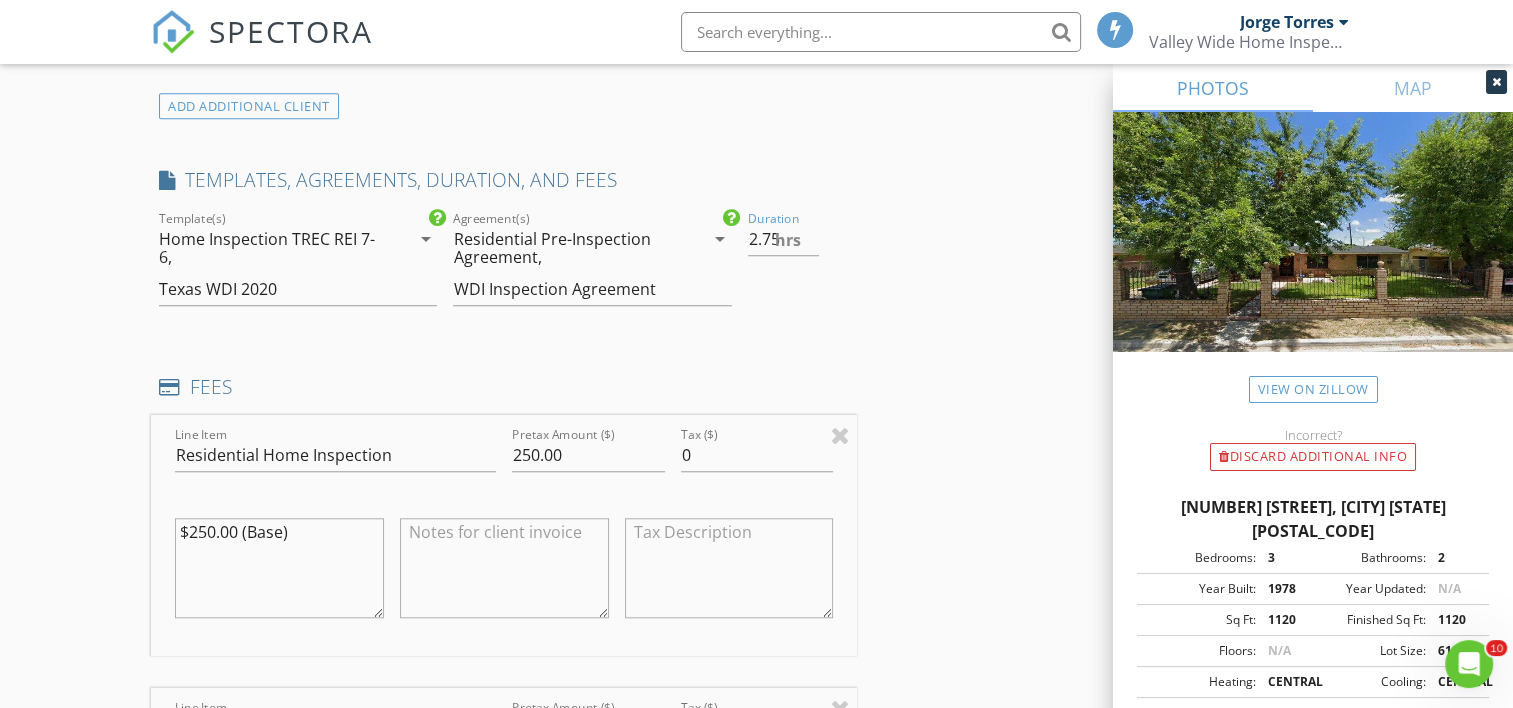 click on "INSPECTOR(S)
check_box   Jorge Torres   PRIMARY   Jorge Torres arrow_drop_down   check_box_outline_blank Jorge Torres specifically requested
Date/Time
08/04/2025 1:00 PM
Location
Address Search       Address 104 Cindy Ln   Unit   City Mercedes   State TX   Zip 78570   County Hidalgo     Square Feet 1120   Year Built 1978   Foundation Slab arrow_drop_down     Jorge Torres     19.9 miles     (27 minutes)
client
check_box Enable Client CC email for this inspection   Client Search     check_box_outline_blank Client is a Company/Organization     First Name Eric   Last Name Gutierrez   Email ericguti0917@gmail.com   CC Email   Phone 956-756-5260           Notes   Private Notes
ADD ADDITIONAL client
SERVICES
check_box   Residential Home Inspection (Under 1000 sq ft)    check_box" at bounding box center (756, 740) 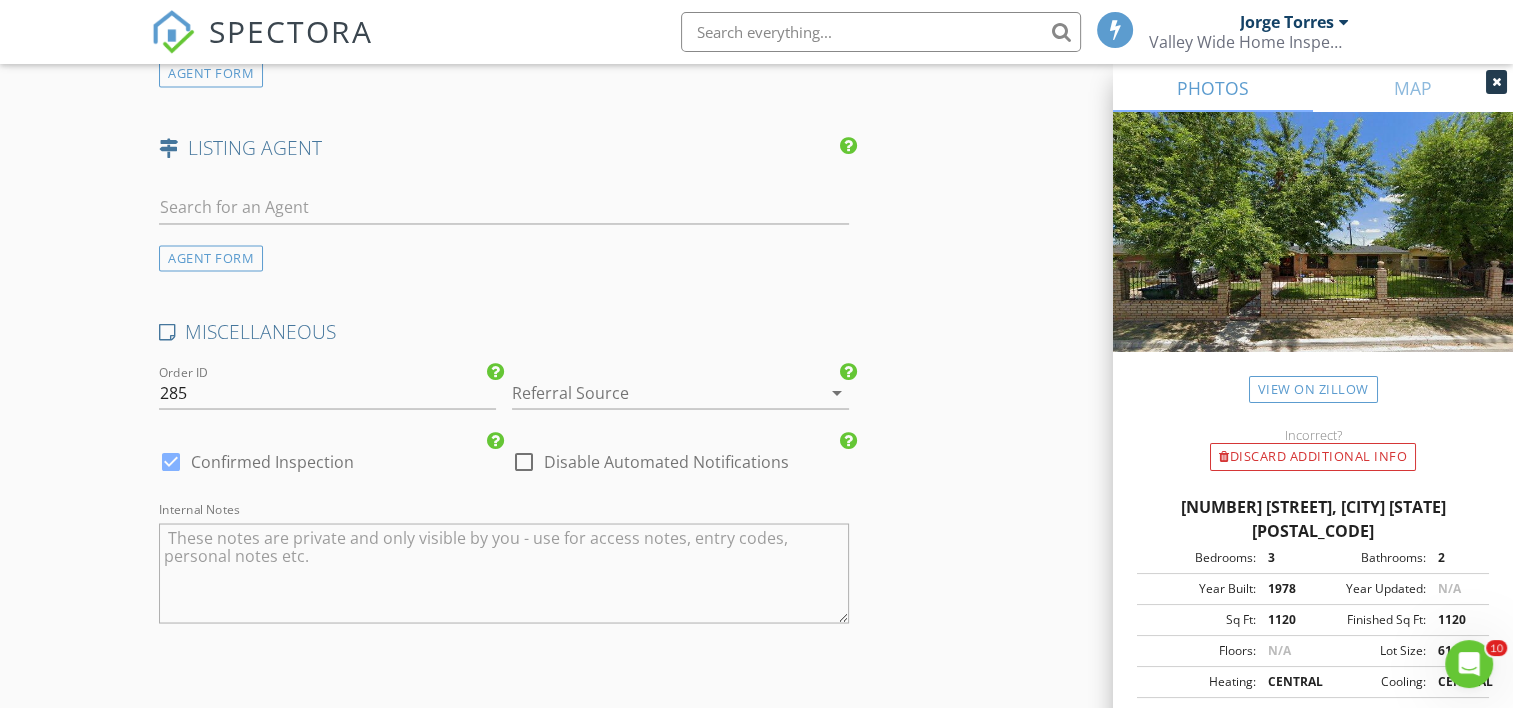 scroll, scrollTop: 3500, scrollLeft: 0, axis: vertical 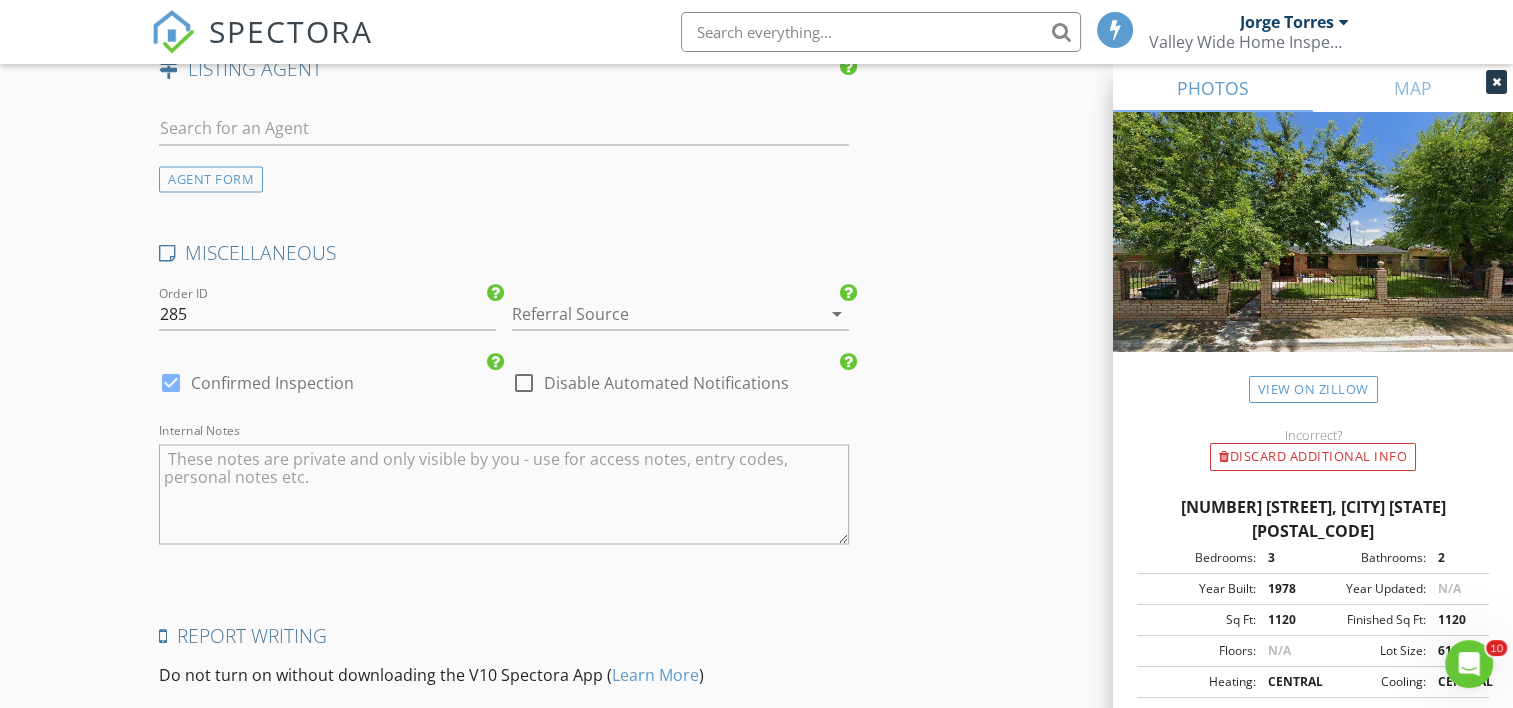 click at bounding box center (652, 313) 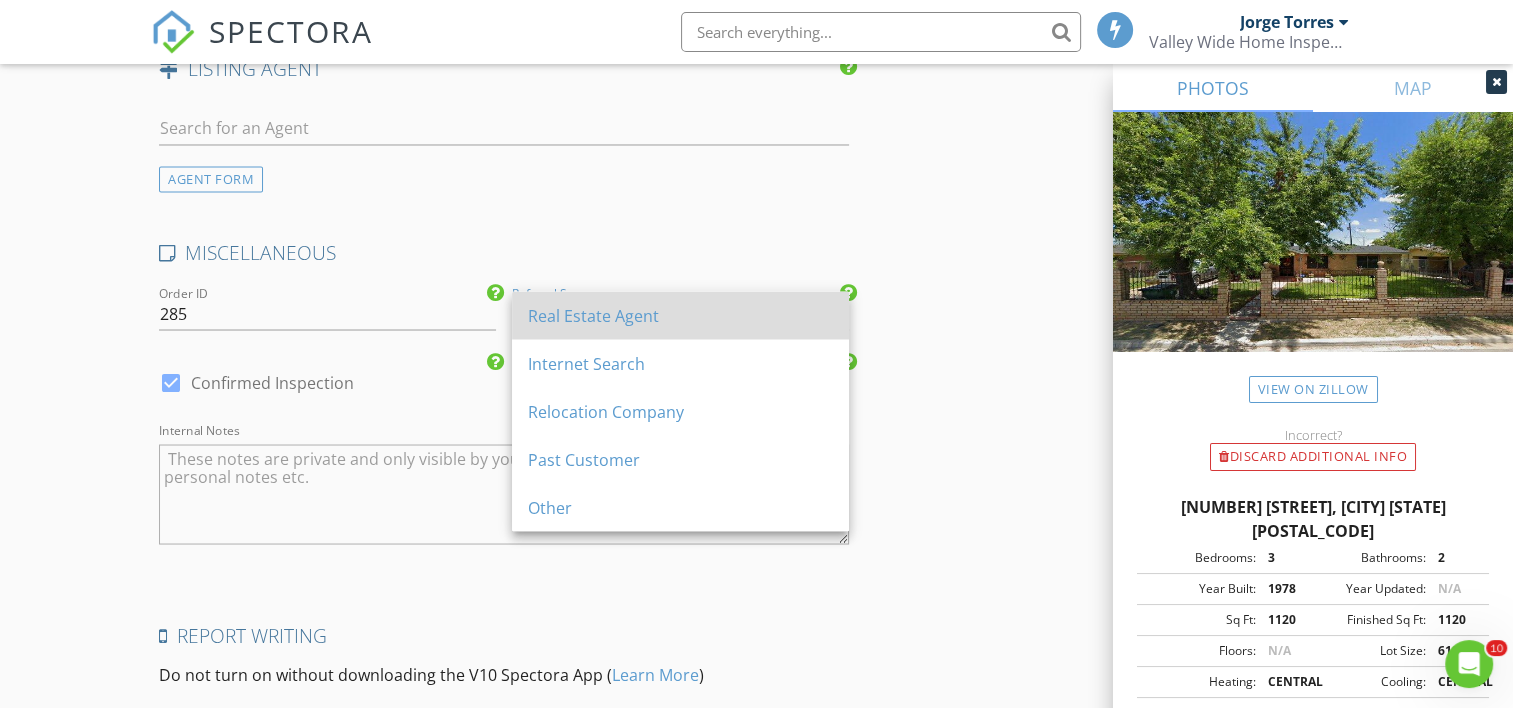 click on "Real Estate Agent" at bounding box center [680, 315] 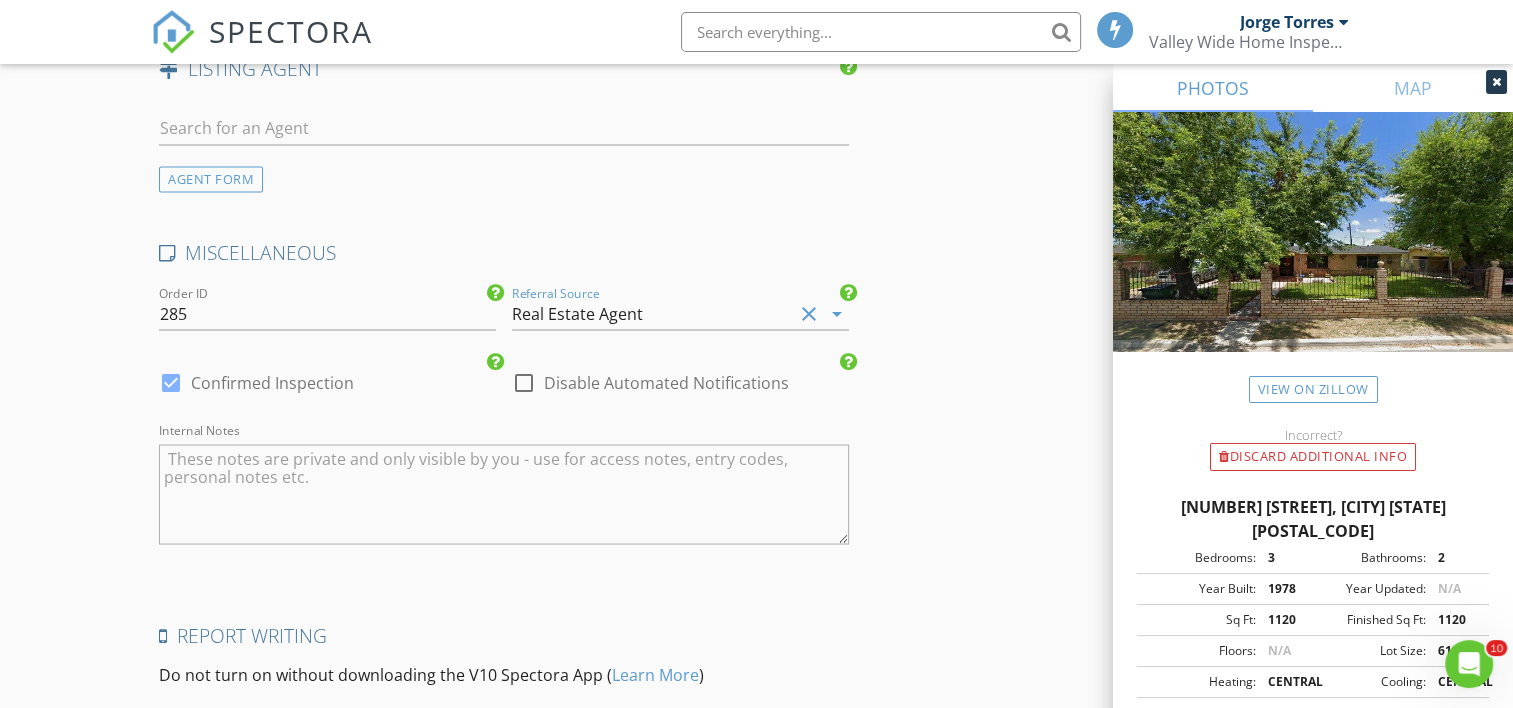 click on "INSPECTOR(S)
check_box   Jorge Torres   PRIMARY   Jorge Torres arrow_drop_down   check_box_outline_blank Jorge Torres specifically requested
Date/Time
08/04/2025 1:00 PM
Location
Address Search       Address 104 Cindy Ln   Unit   City Mercedes   State TX   Zip 78570   County Hidalgo     Square Feet 1120   Year Built 1978   Foundation Slab arrow_drop_down     Jorge Torres     19.9 miles     (27 minutes)
client
check_box Enable Client CC email for this inspection   Client Search     check_box_outline_blank Client is a Company/Organization     First Name Eric   Last Name Gutierrez   Email ericguti0917@gmail.com   CC Email   Phone 956-756-5260           Notes   Private Notes
ADD ADDITIONAL client
SERVICES
check_box   Residential Home Inspection (Under 1000 sq ft)    check_box" at bounding box center (756, -1160) 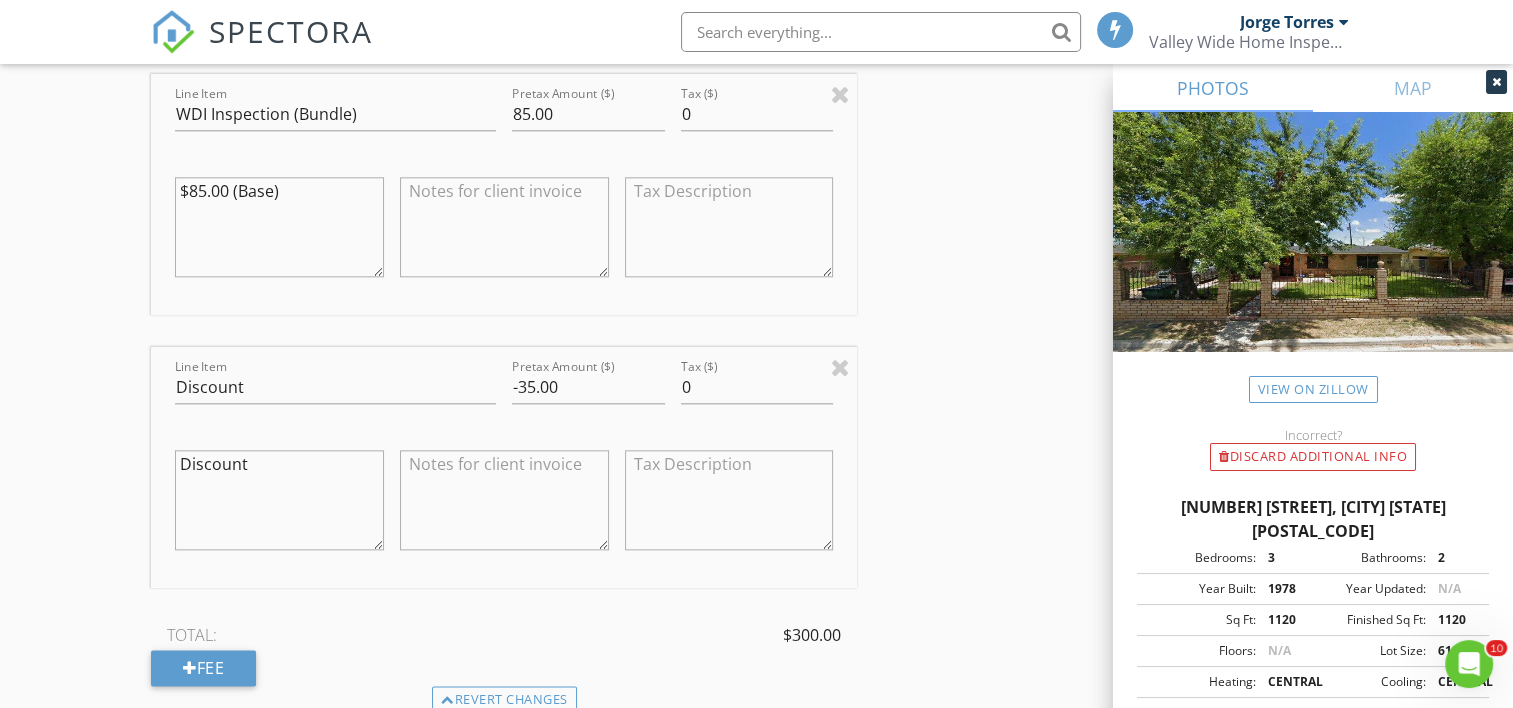 scroll, scrollTop: 2100, scrollLeft: 0, axis: vertical 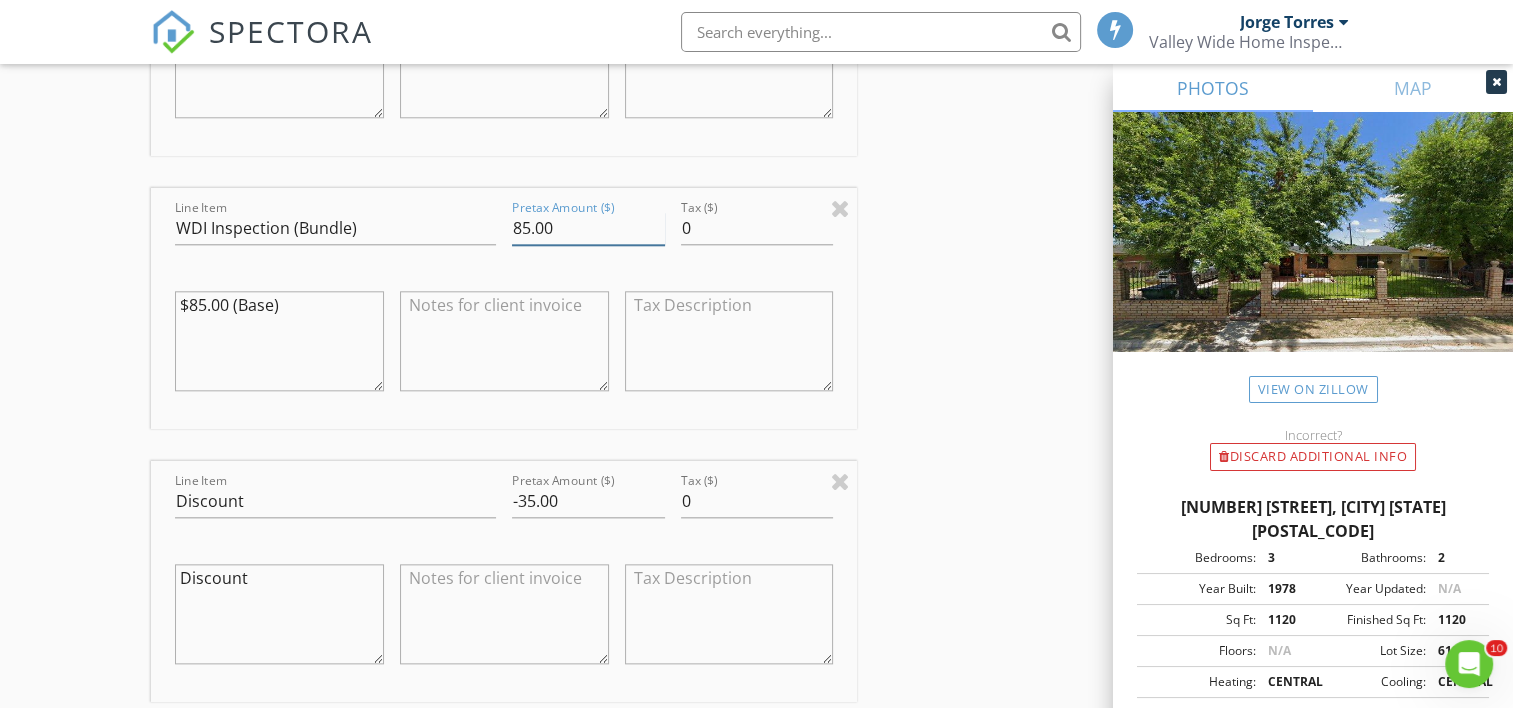 click on "85.00" at bounding box center [588, 228] 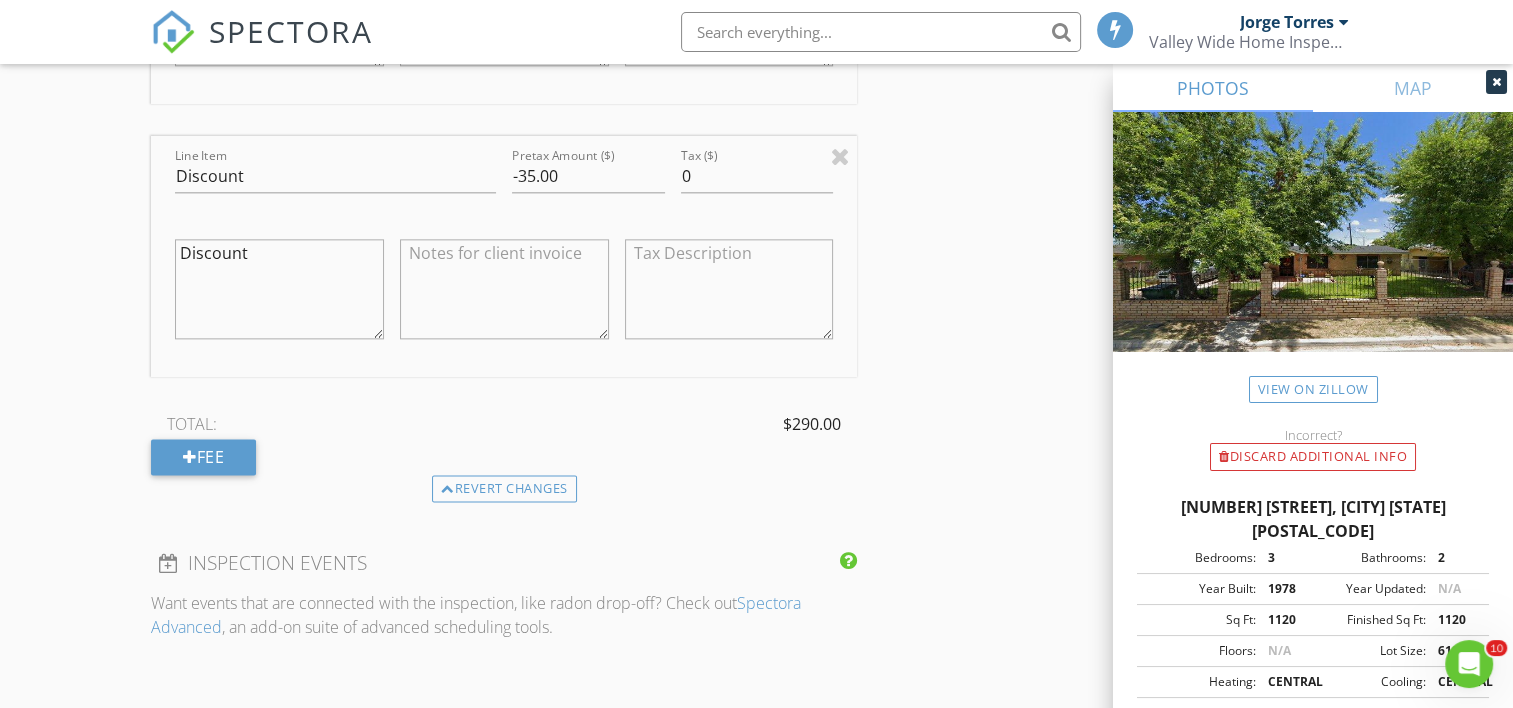 scroll, scrollTop: 2300, scrollLeft: 0, axis: vertical 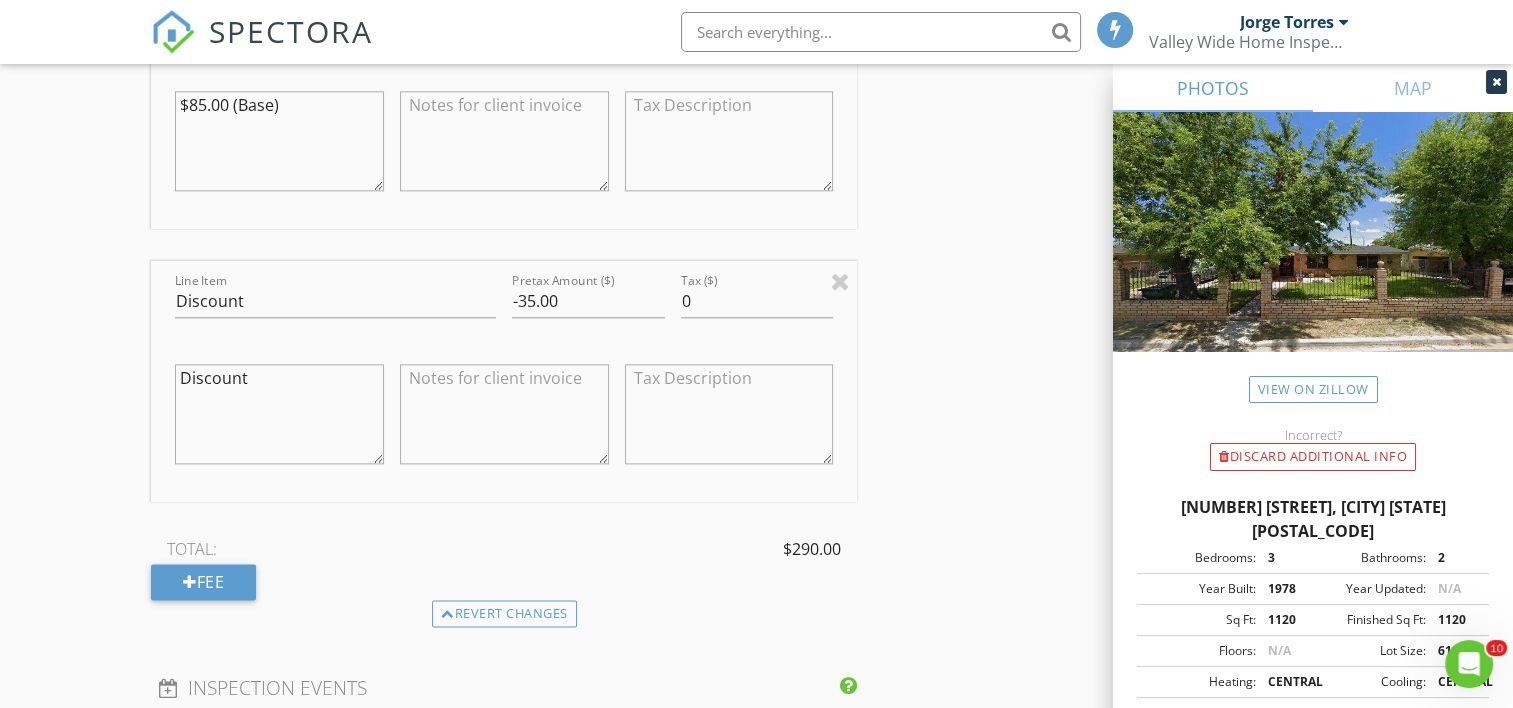 type on "75.00" 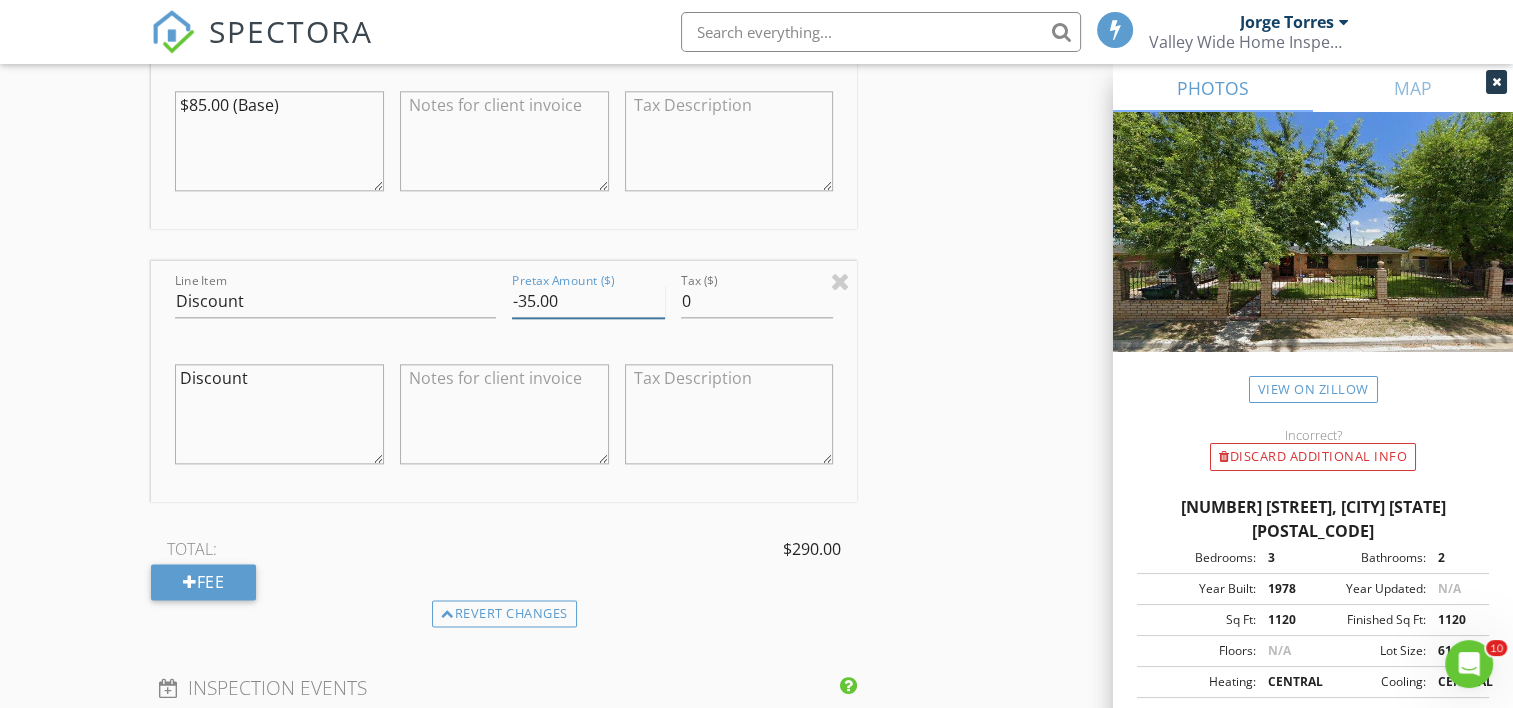 click on "-35.00" at bounding box center (588, 301) 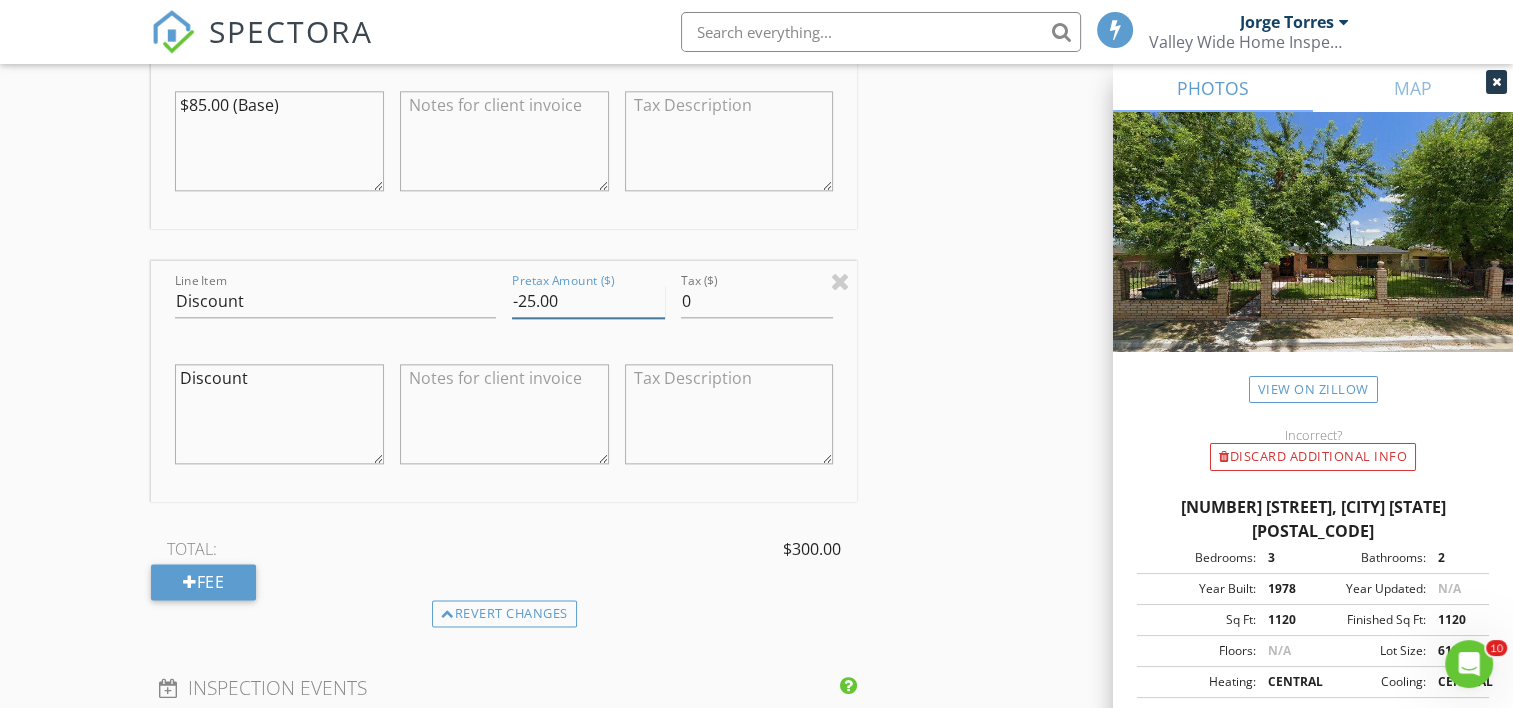 type on "-25.00" 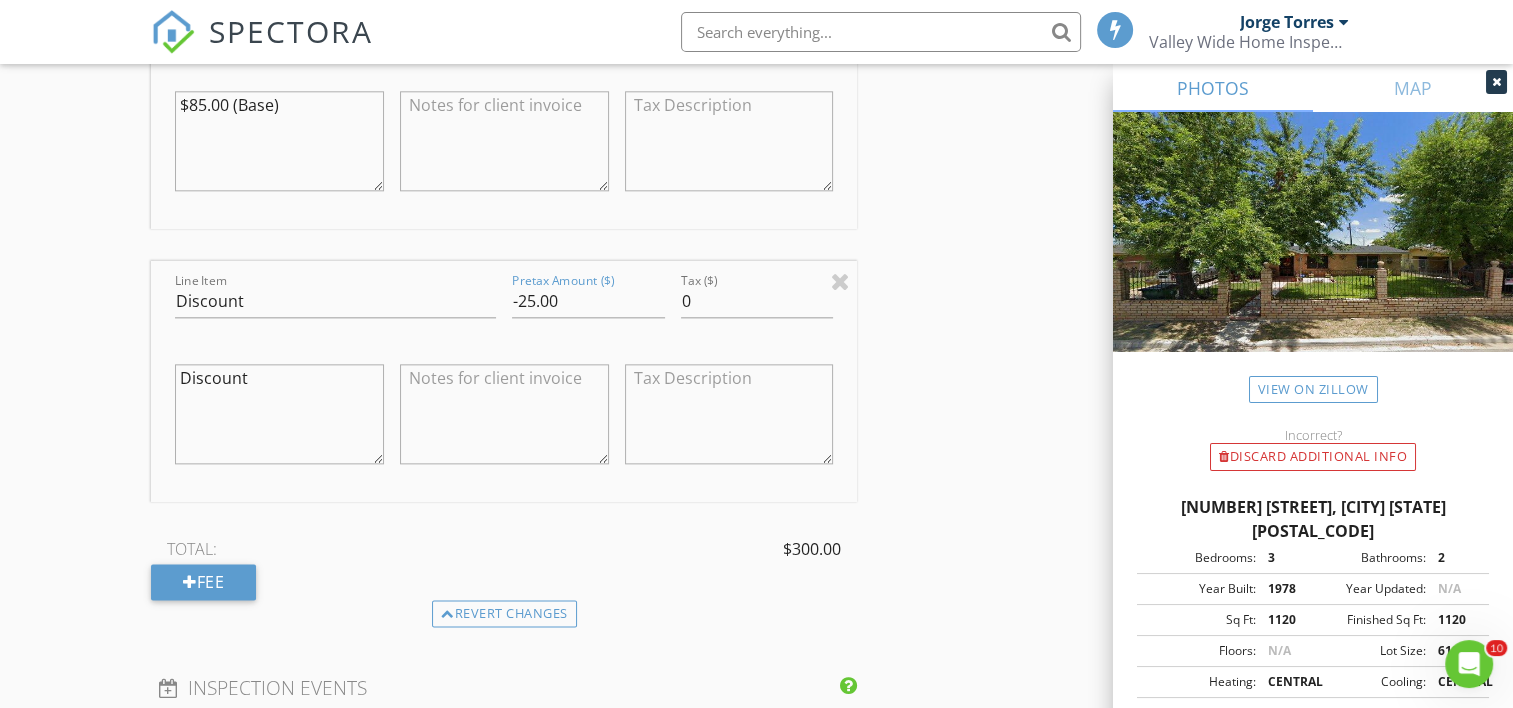 click on "INSPECTOR(S)
check_box   Jorge Torres   PRIMARY   Jorge Torres arrow_drop_down   check_box_outline_blank Jorge Torres specifically requested
Date/Time
08/04/2025 1:00 PM
Location
Address Search       Address 104 Cindy Ln   Unit   City Mercedes   State TX   Zip 78570   County Hidalgo     Square Feet 1120   Year Built 1978   Foundation Slab arrow_drop_down     Jorge Torres     19.9 miles     (27 minutes)
client
check_box Enable Client CC email for this inspection   Client Search     check_box_outline_blank Client is a Company/Organization     First Name Eric   Last Name Gutierrez   Email ericguti0917@gmail.com   CC Email   Phone 956-756-5260           Notes   Private Notes
ADD ADDITIONAL client
SERVICES
check_box   Residential Home Inspection (Under 1000 sq ft)    check_box" at bounding box center [756, 40] 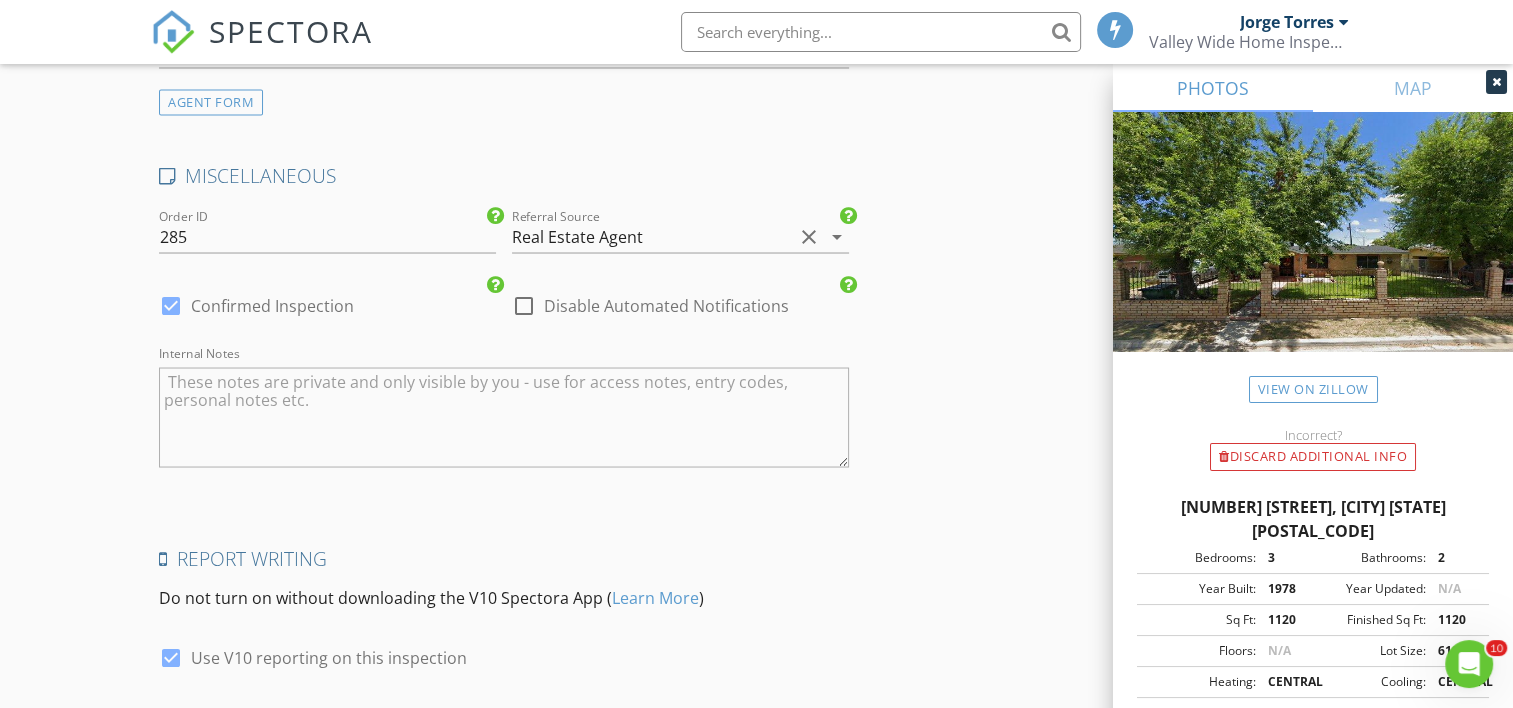 scroll, scrollTop: 3720, scrollLeft: 0, axis: vertical 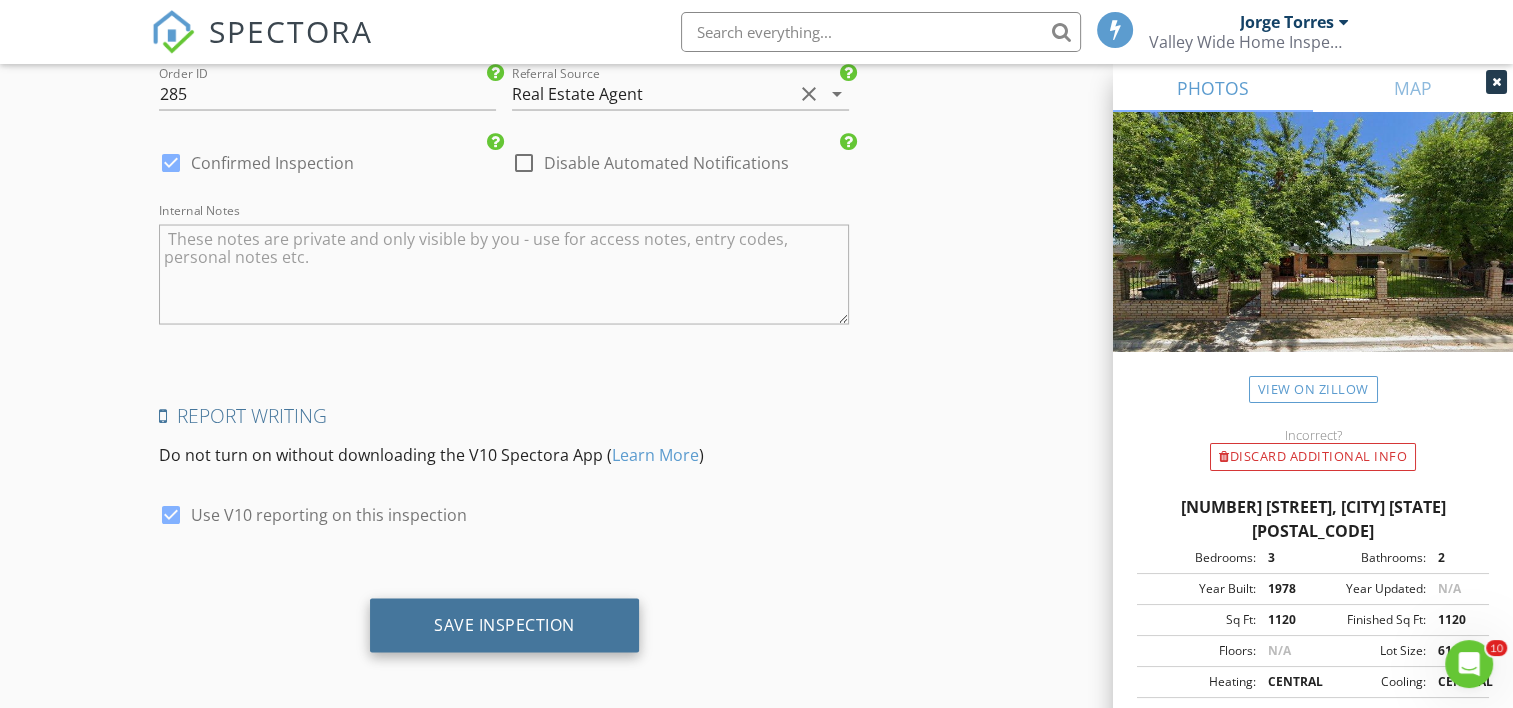click on "Save Inspection" at bounding box center (504, 625) 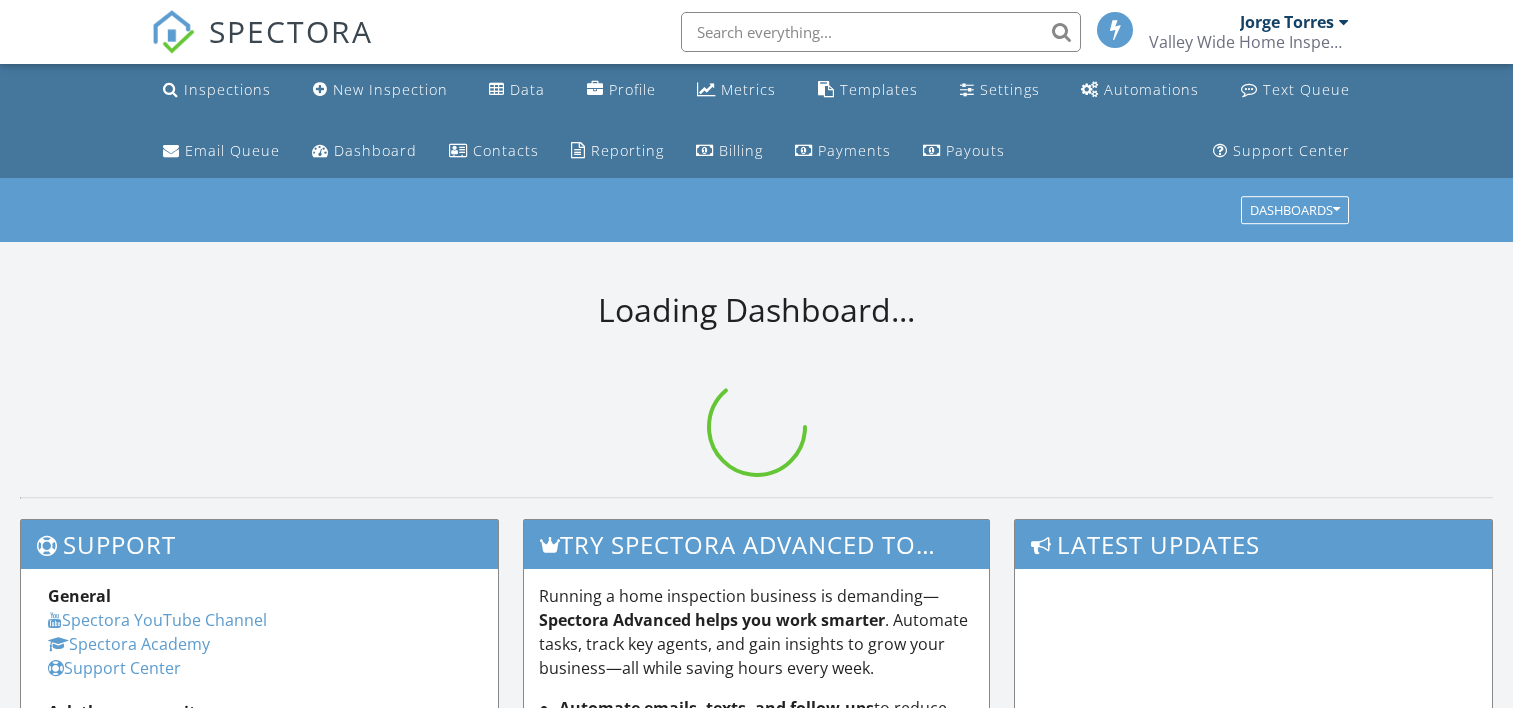 scroll, scrollTop: 0, scrollLeft: 0, axis: both 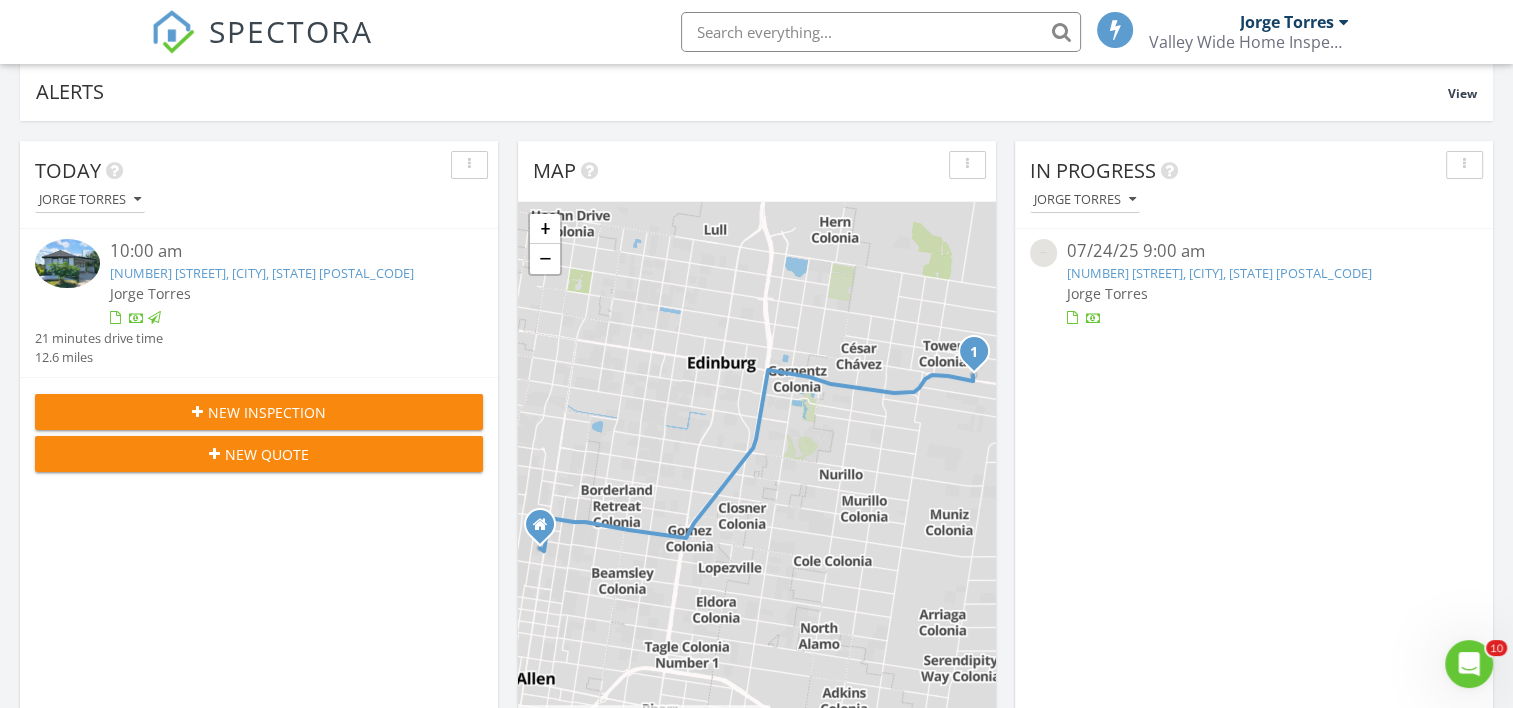 click on "[NUMBER] [STREET], [CITY], [STATE] [POSTAL_CODE]" at bounding box center [262, 273] 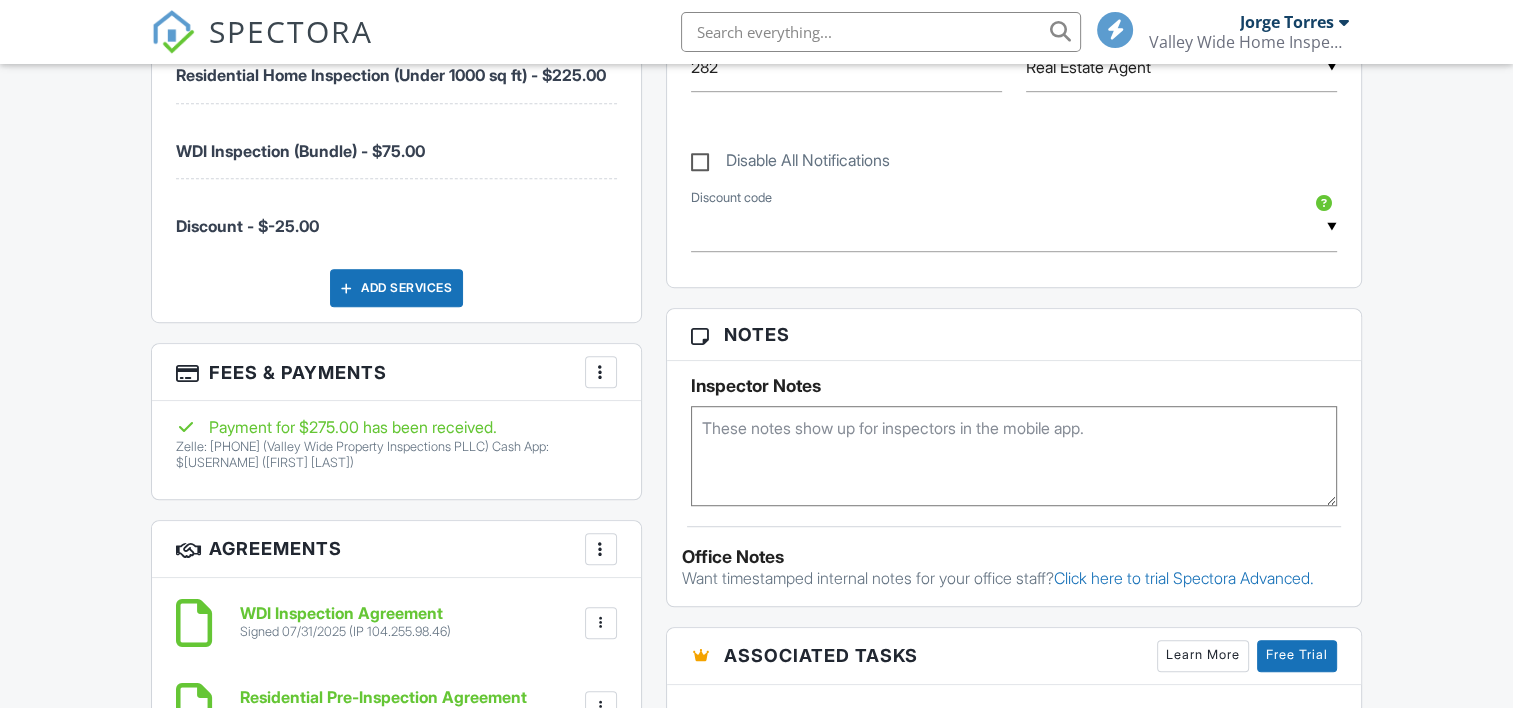 scroll, scrollTop: 1200, scrollLeft: 0, axis: vertical 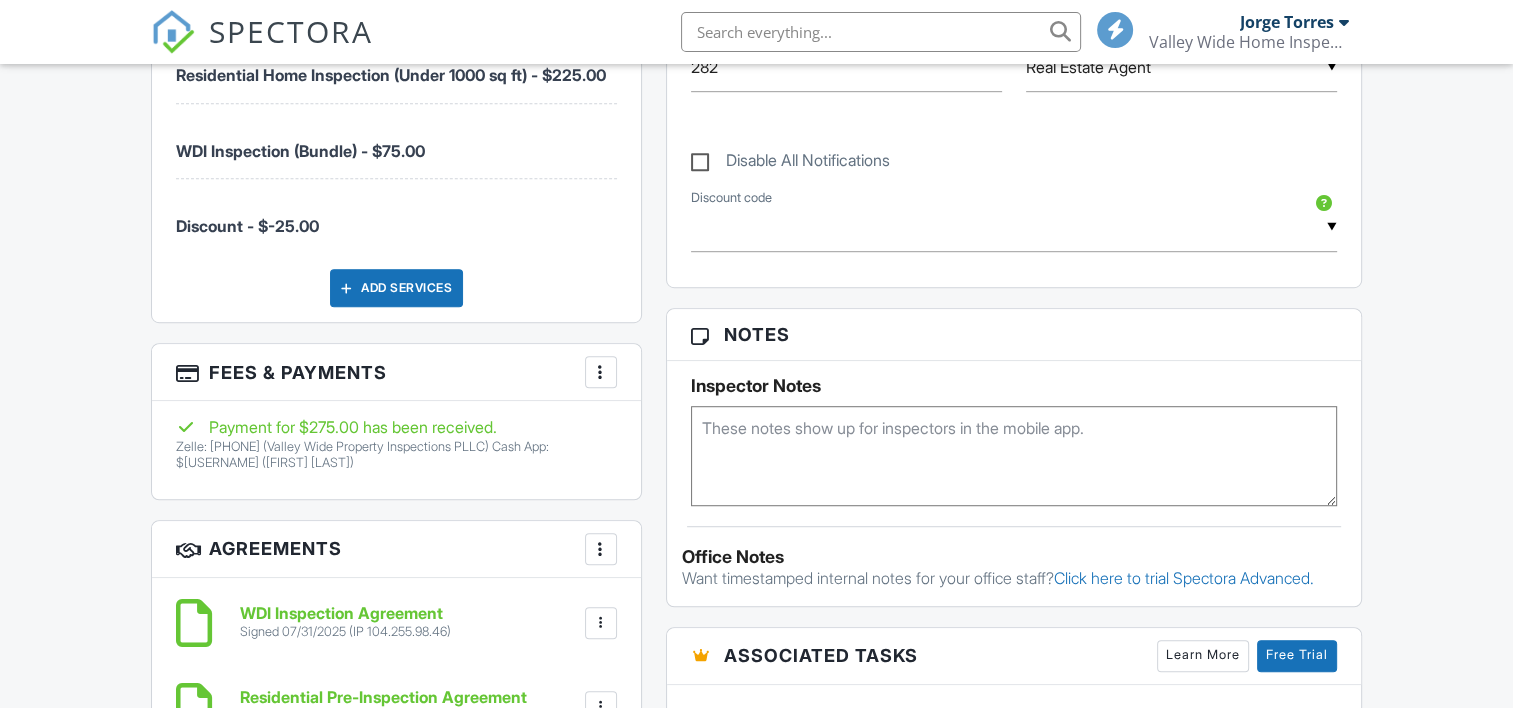 click on "Inspections
New Inspection
Data
Profile
Metrics
Templates
Settings
Automations
Text Queue
Email Queue
Dashboard
Contacts
Reporting
Billing
Payments
Payouts
Support Center
Inspection Details
Client View
More
Property Details
Reschedule
Reorder / Copy
Share
Cancel
Delete
Print Order
Convert to V9
View Change Log
08/01/2025 10:00 am
- 12:30 pm
310 Alfonso Flores Dr
Edinburg, TX 78542
Built
2016
840
sq. ft.
crawlspace
Lot Size
7000
sq.ft.
1
bedrooms
1.0
bathrooms
+ − Leaflet  |  © MapTiler   © OpenStreetMap contributors
All emails and texts are disabled for this inspection!" at bounding box center [756, 496] 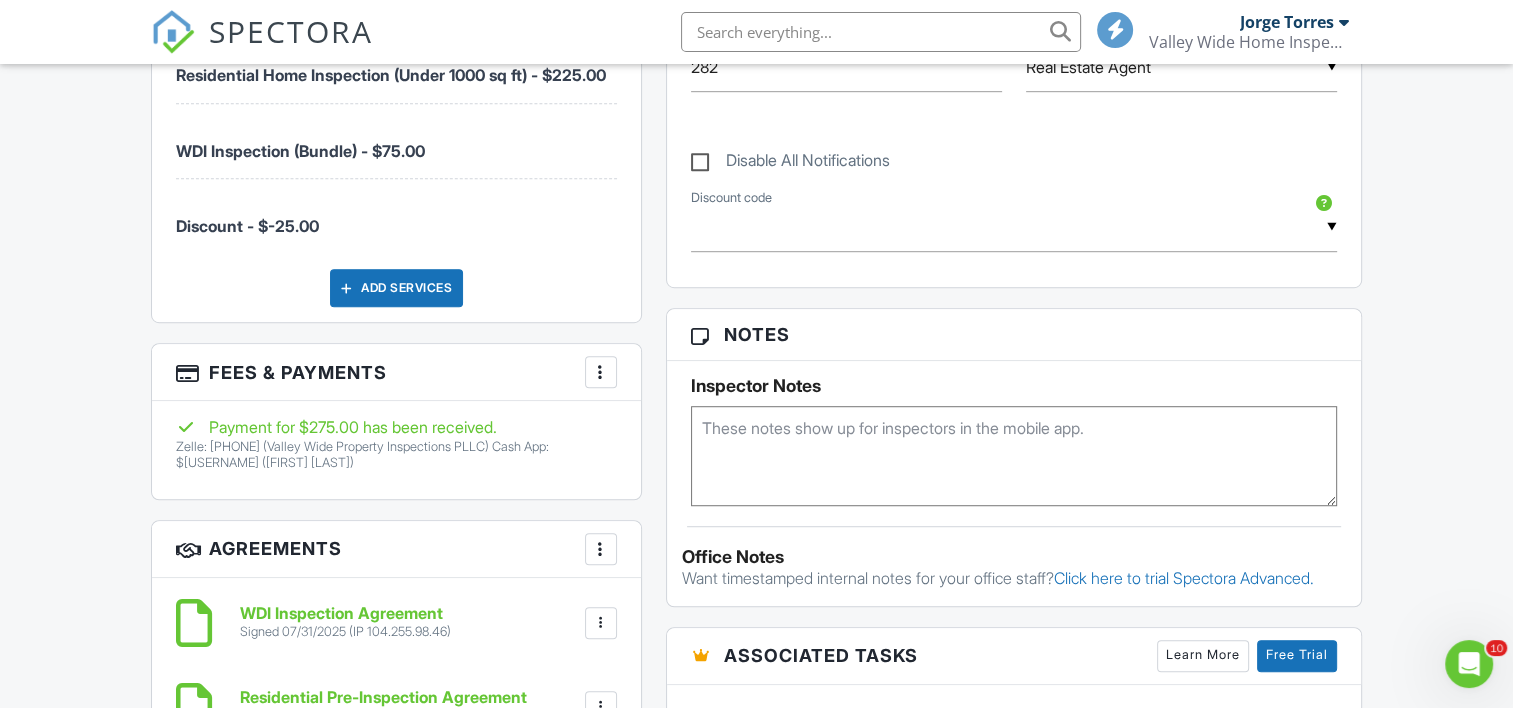 scroll, scrollTop: 0, scrollLeft: 0, axis: both 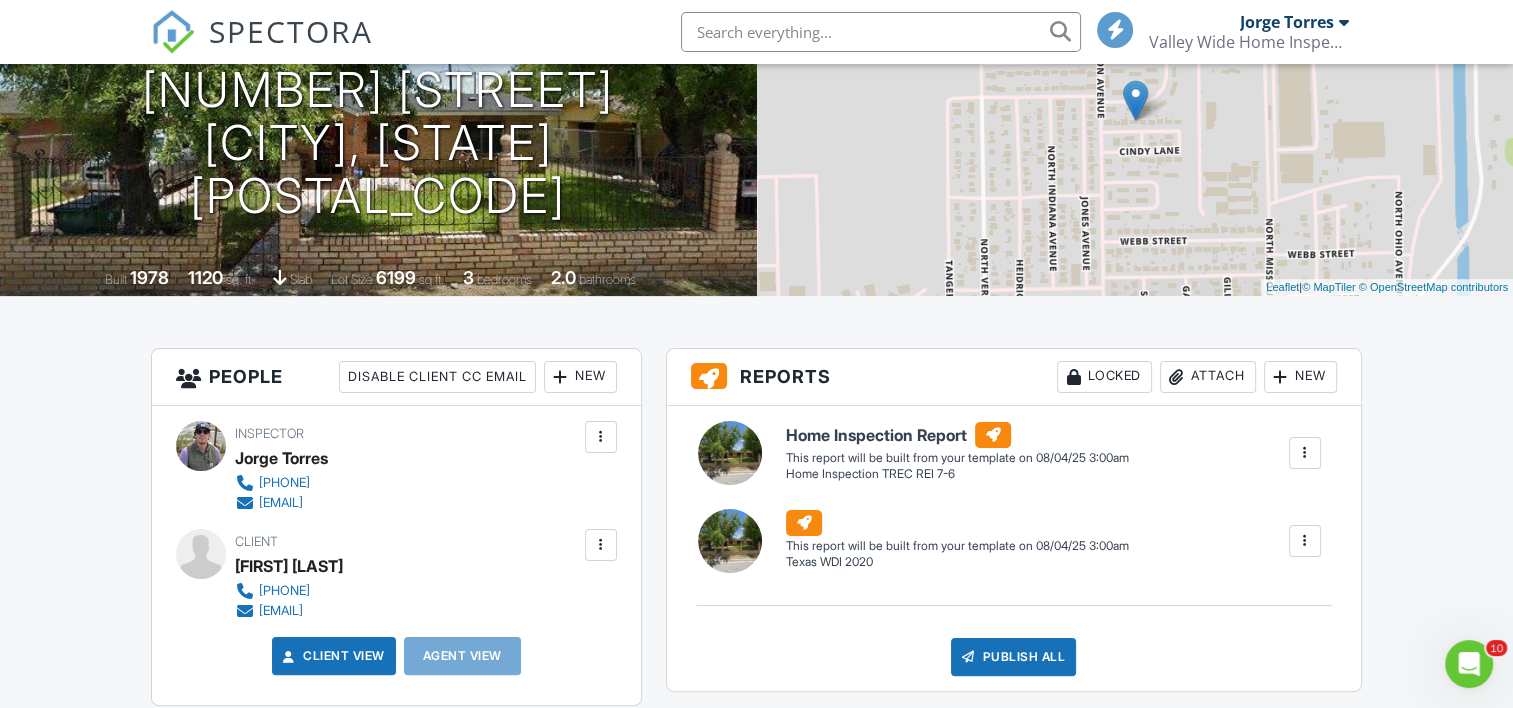 click at bounding box center (1305, 453) 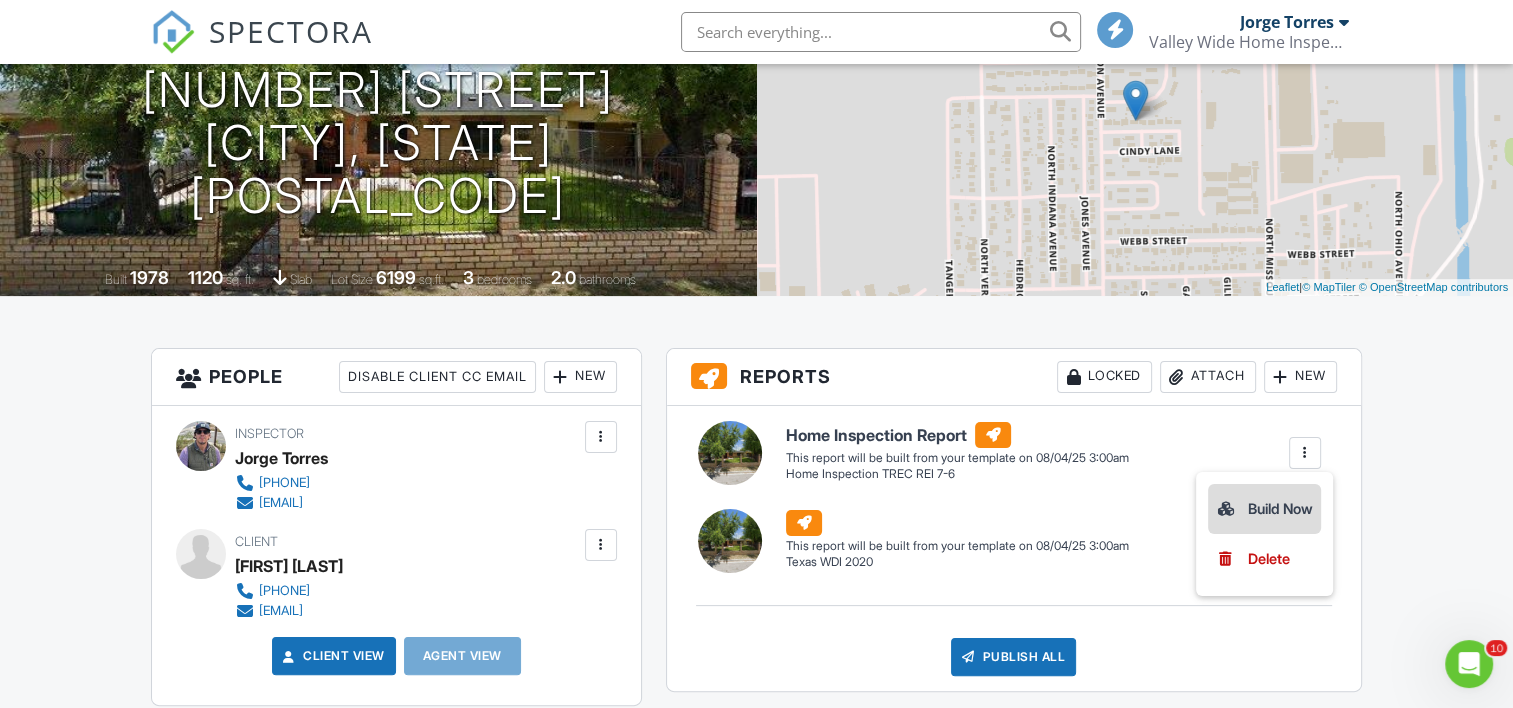 drag, startPoint x: 1288, startPoint y: 516, endPoint x: 1286, endPoint y: 526, distance: 10.198039 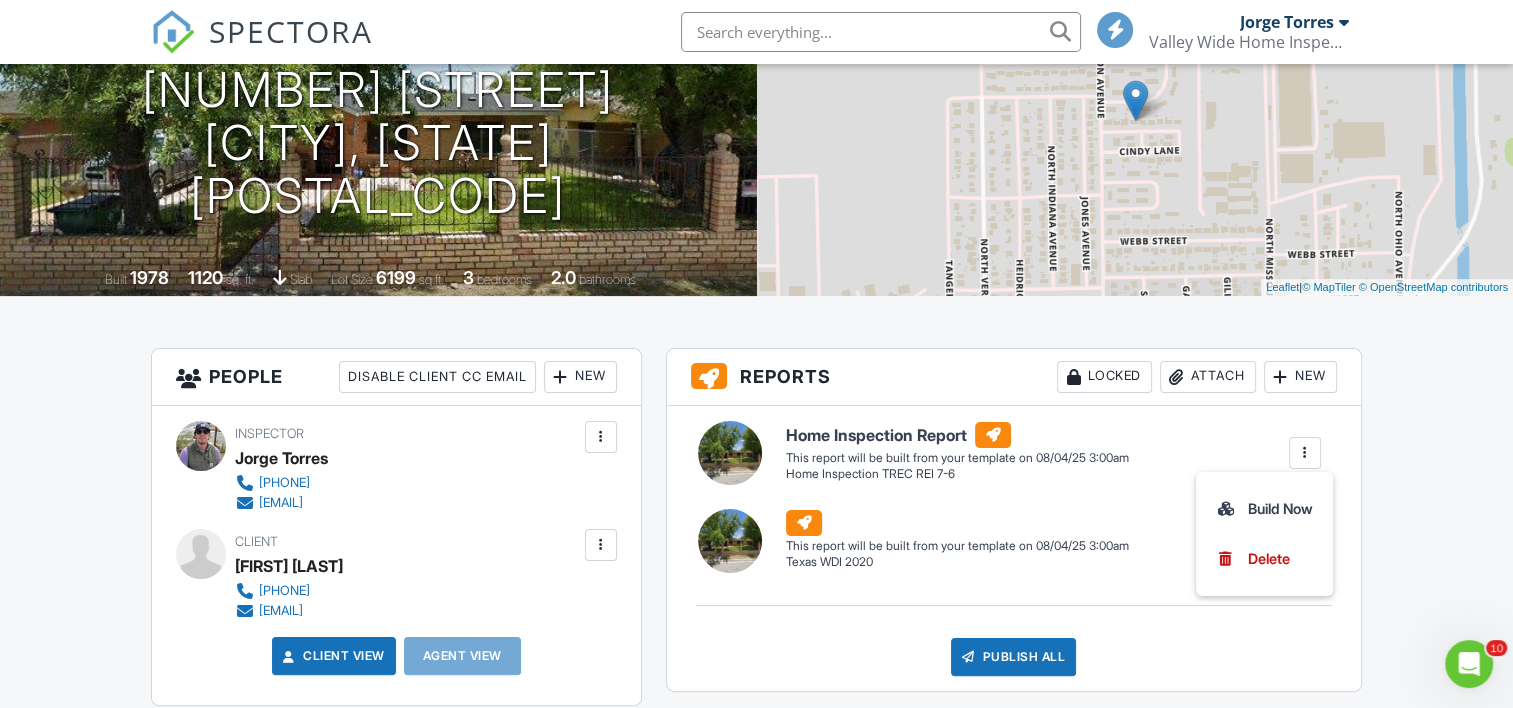 click on "Build Now" at bounding box center (1264, 509) 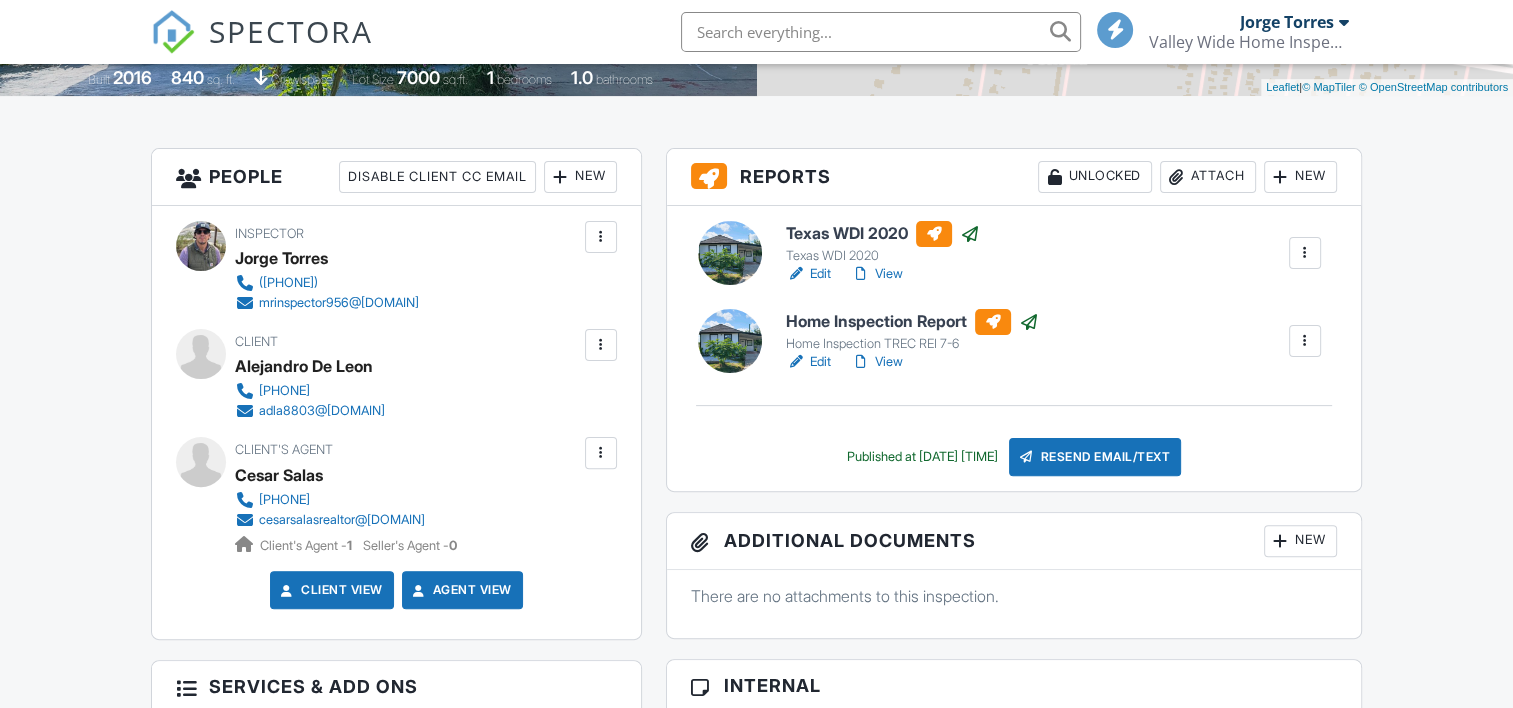 scroll, scrollTop: 500, scrollLeft: 0, axis: vertical 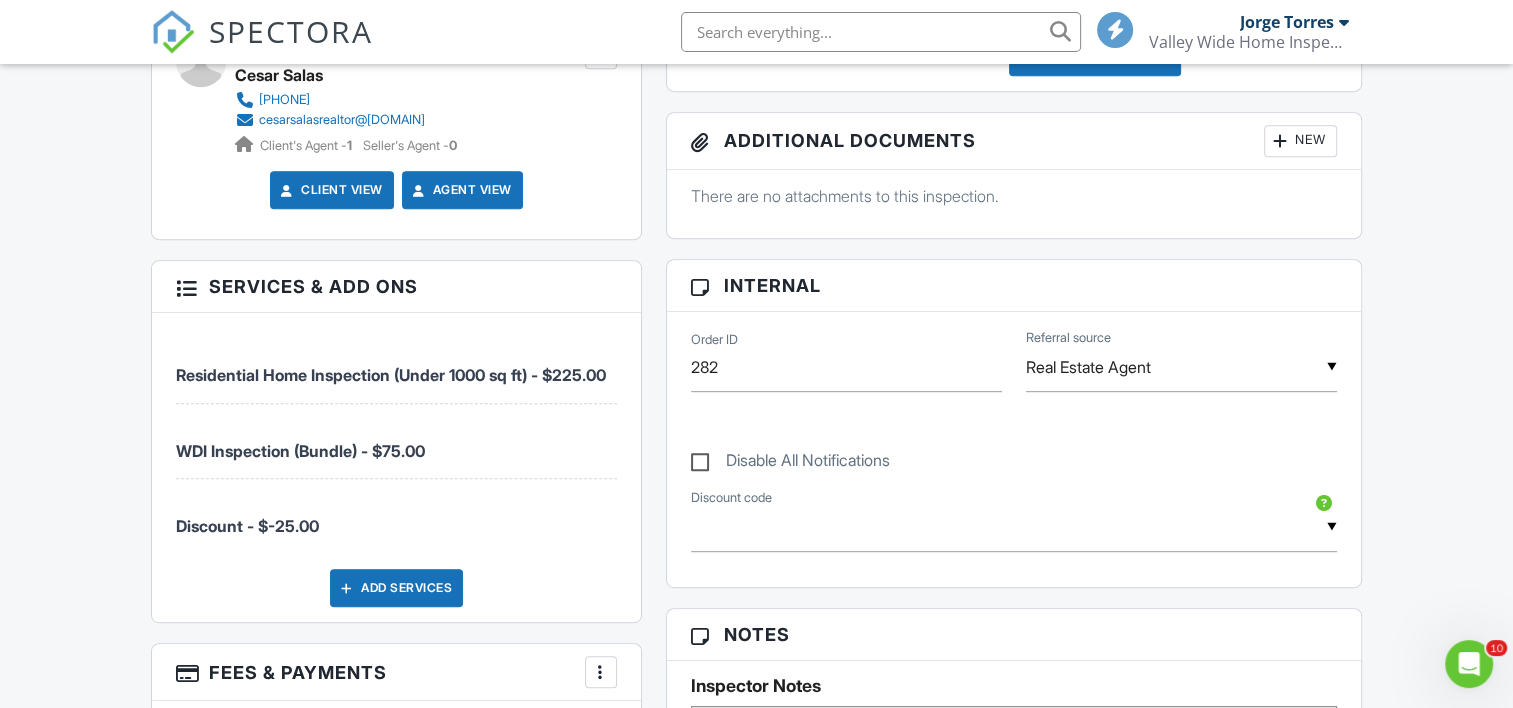 click on "New" at bounding box center (1300, 141) 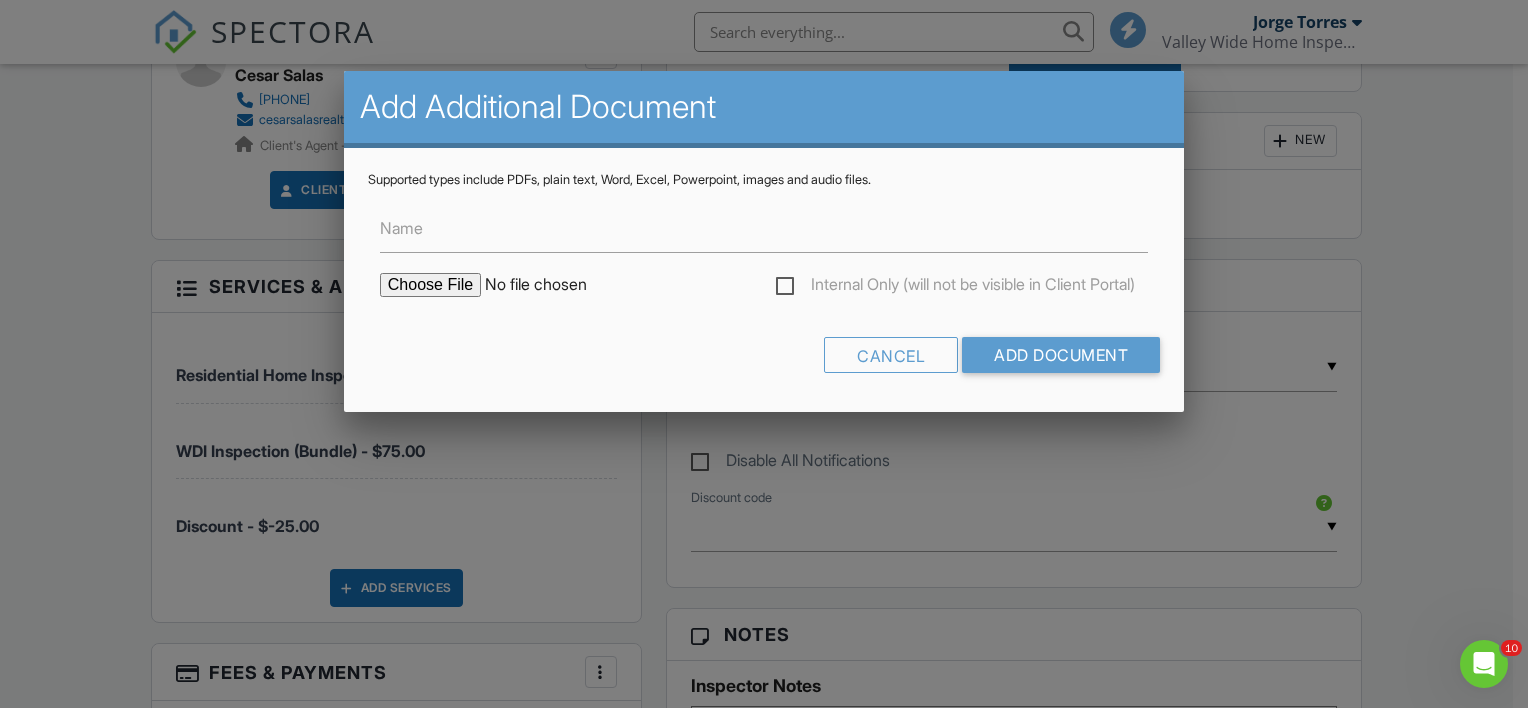 click on "Name
Internal Only (will not be visible in Client Portal)
Cancel
Add Document" at bounding box center (764, 288) 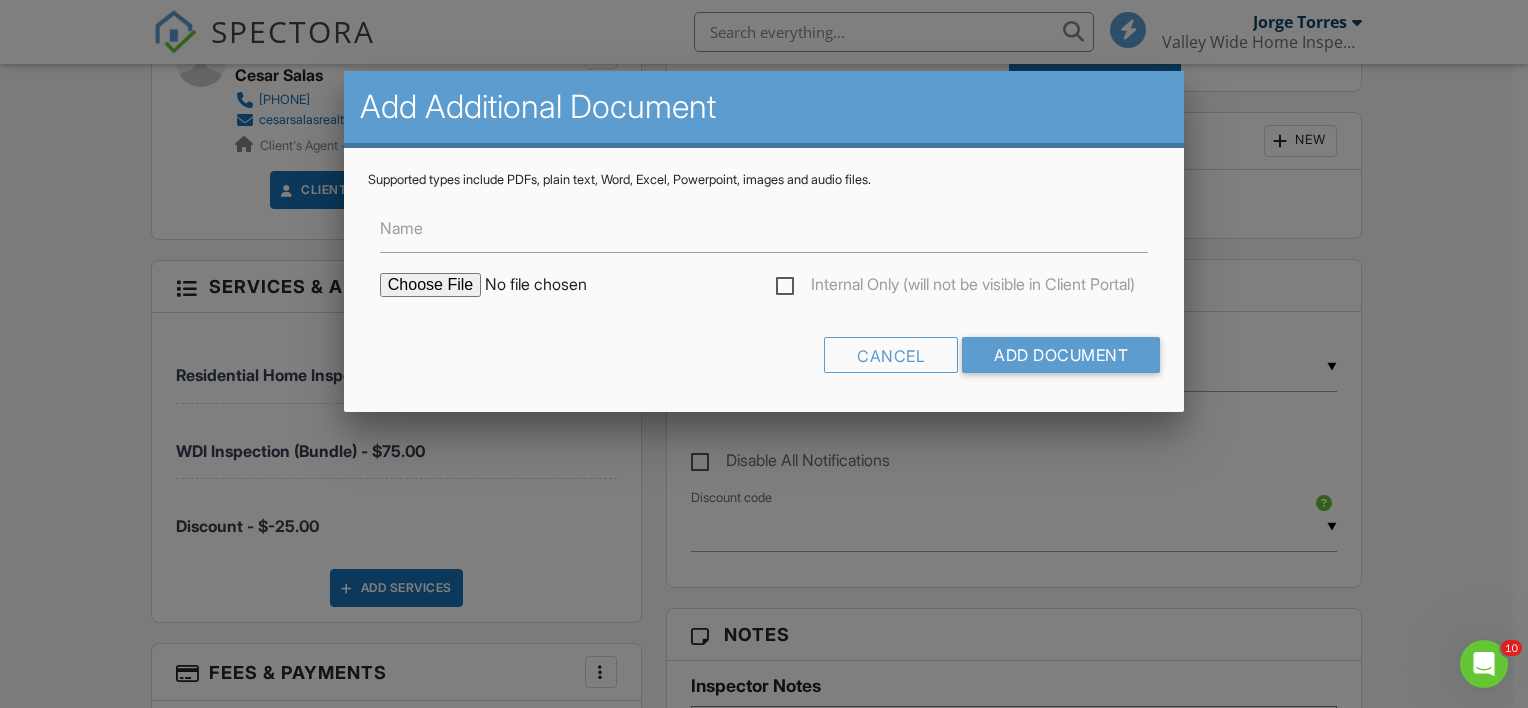 type on "C:\fakepath\310 Alfonso Flores Dr.jpg" 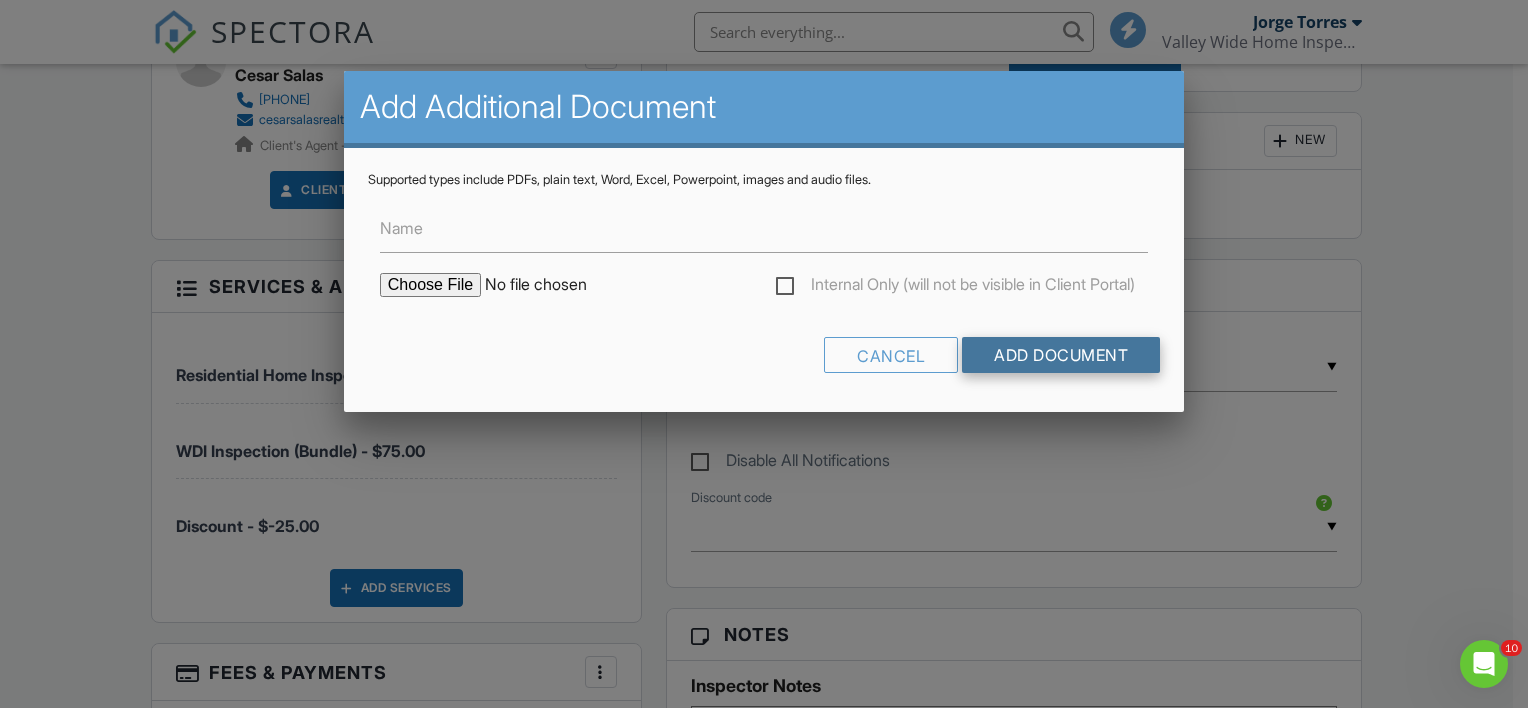 click on "Add Document" at bounding box center (1061, 355) 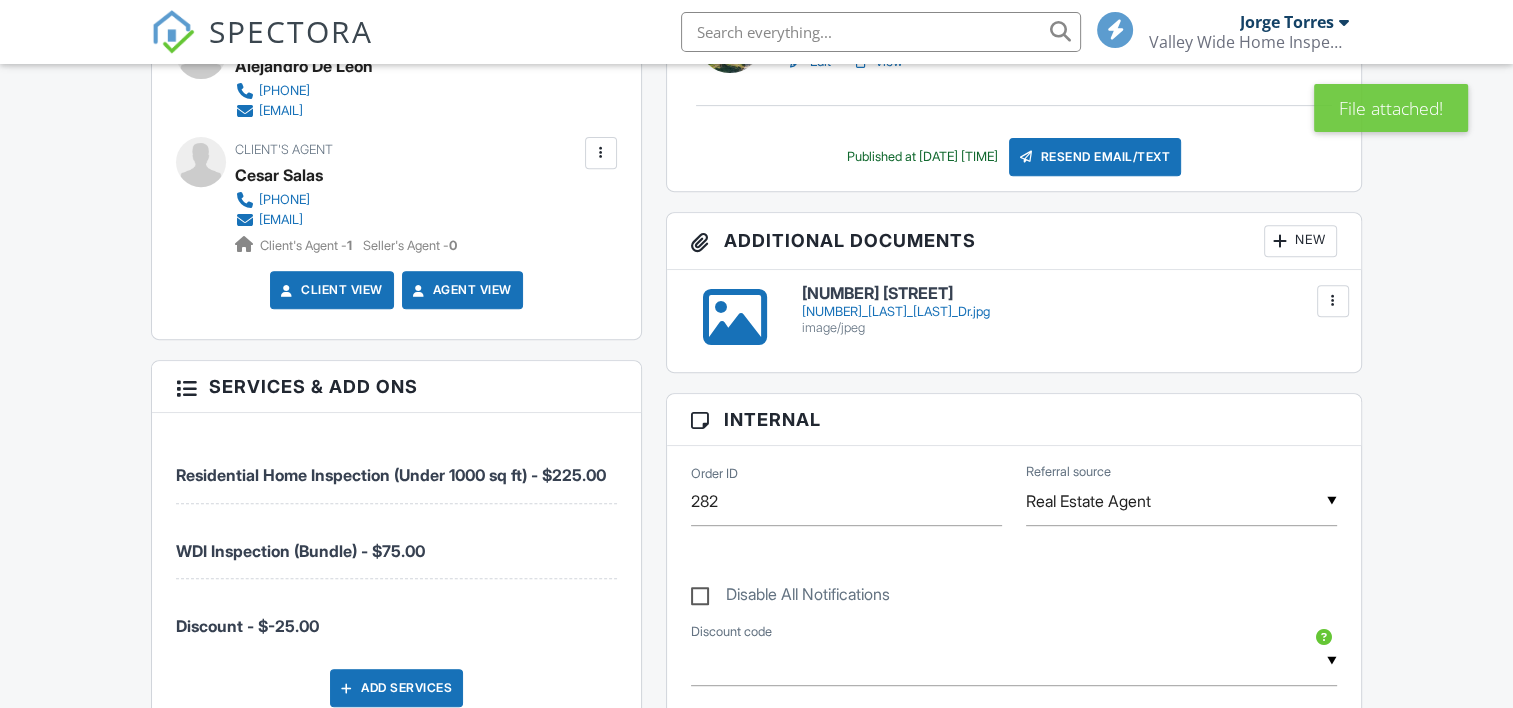 scroll, scrollTop: 800, scrollLeft: 0, axis: vertical 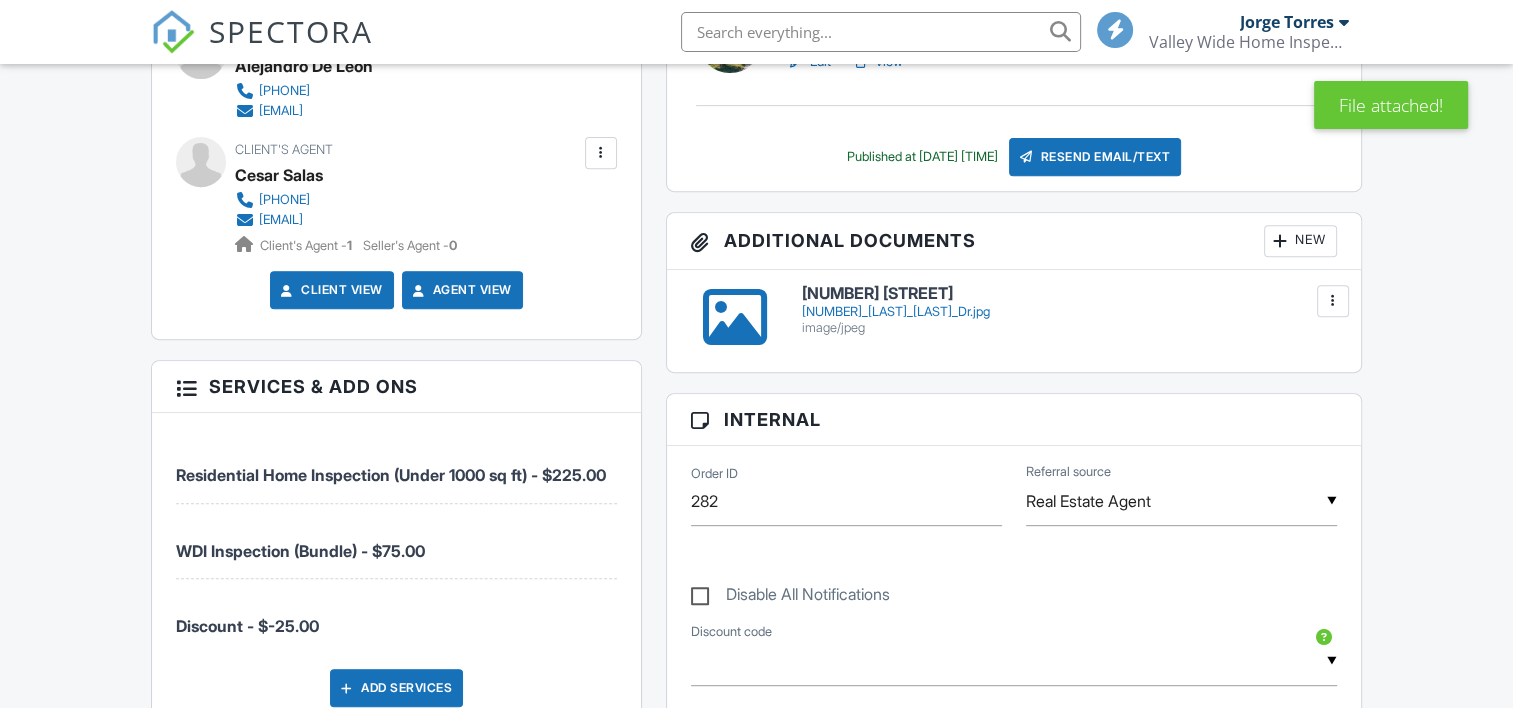 click on "[NUMBER]_[LAST]_[LAST]_Dr.jpg" at bounding box center [1069, 312] 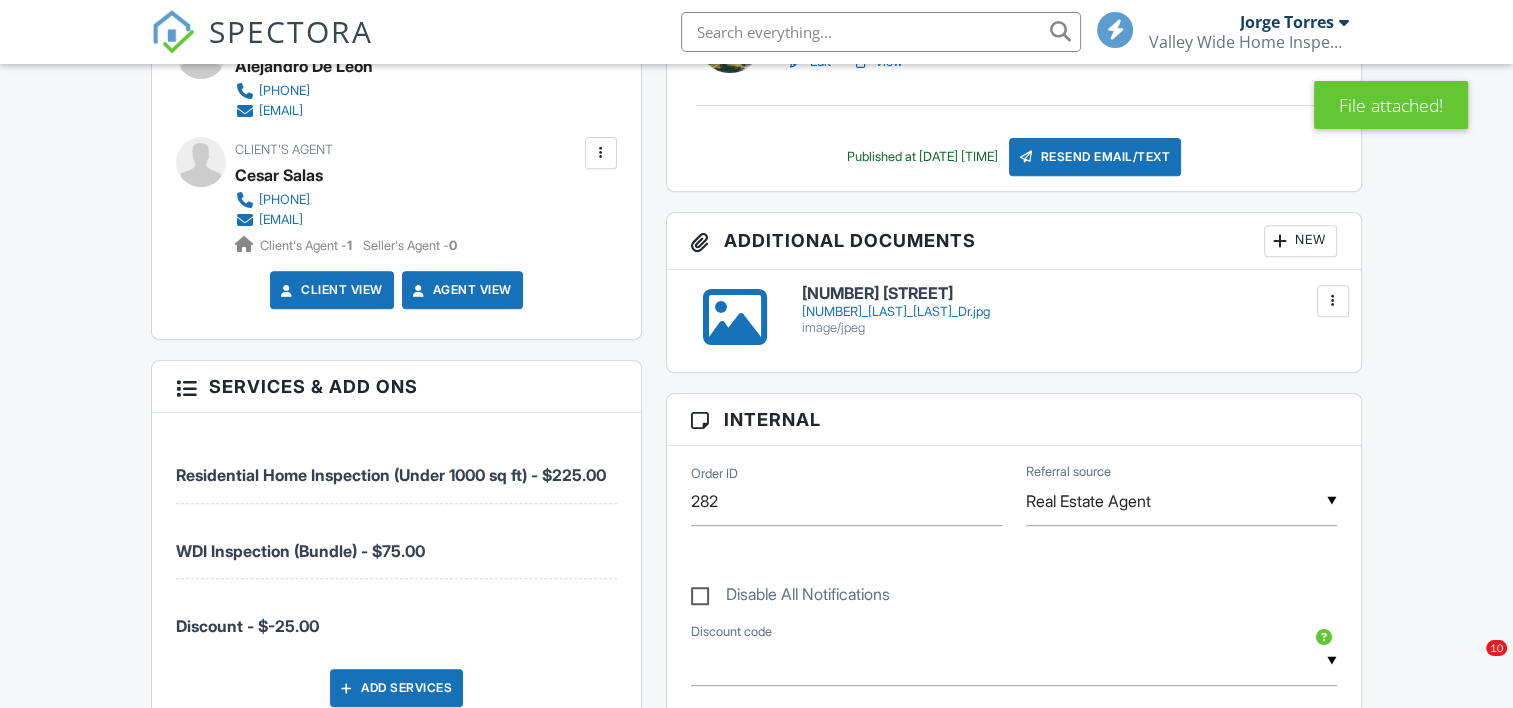 scroll, scrollTop: 0, scrollLeft: 0, axis: both 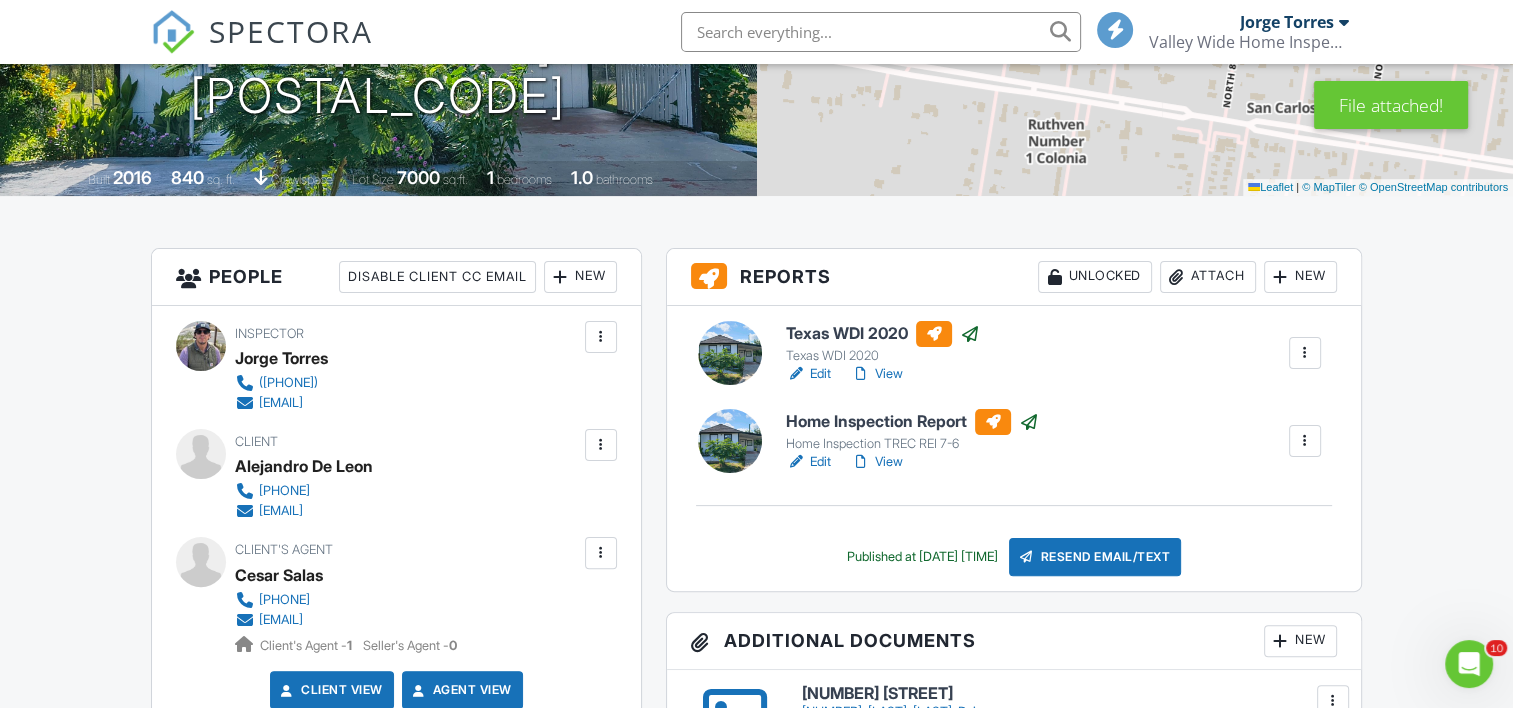 click on "View" at bounding box center [877, 462] 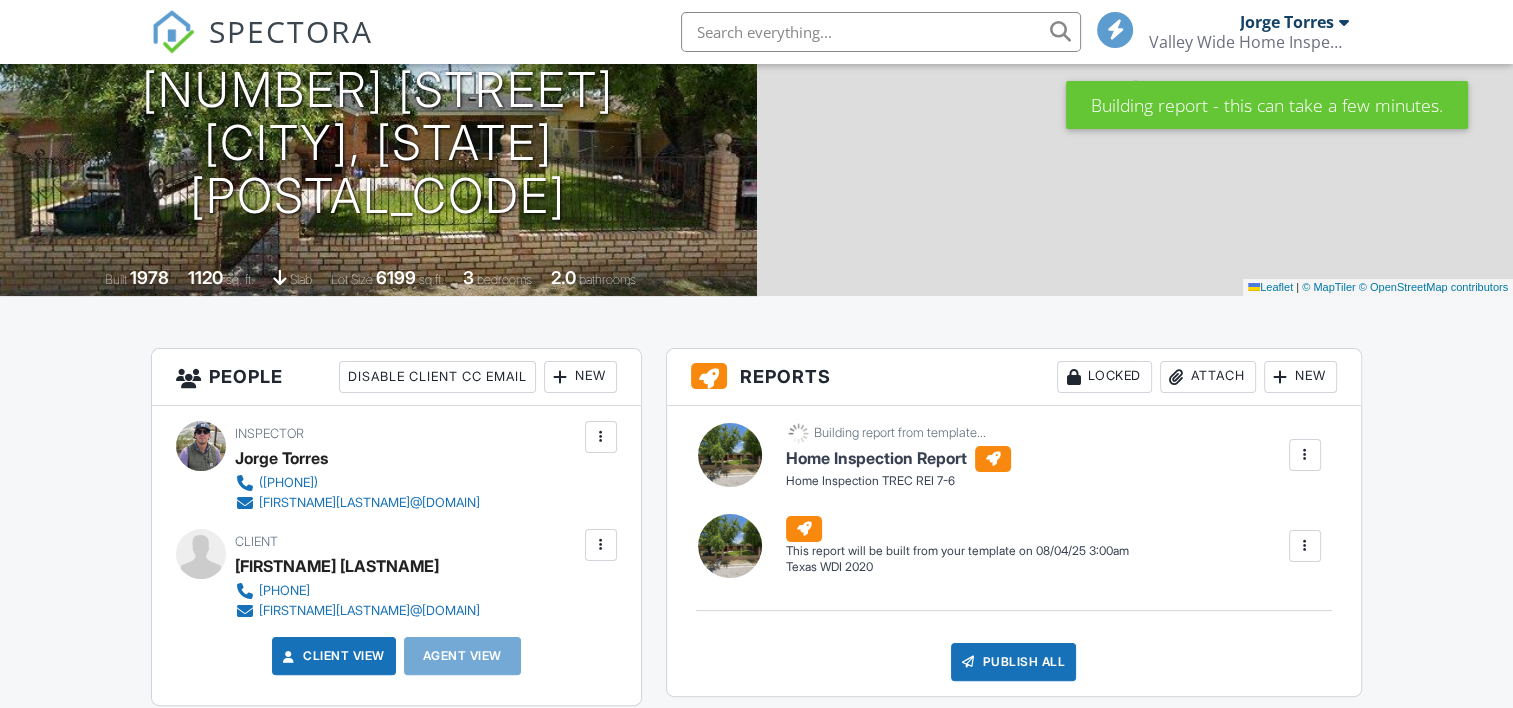 scroll, scrollTop: 0, scrollLeft: 0, axis: both 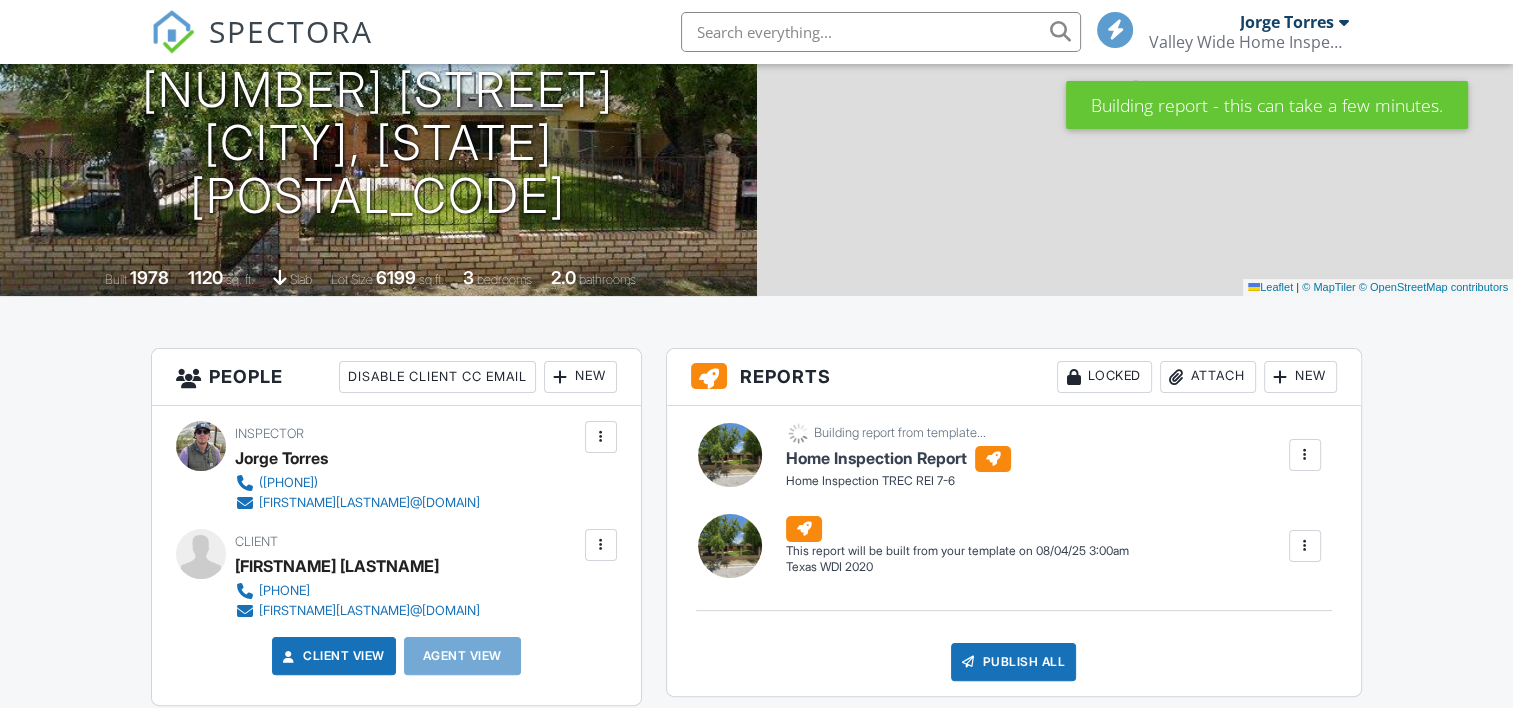 click at bounding box center (1305, 546) 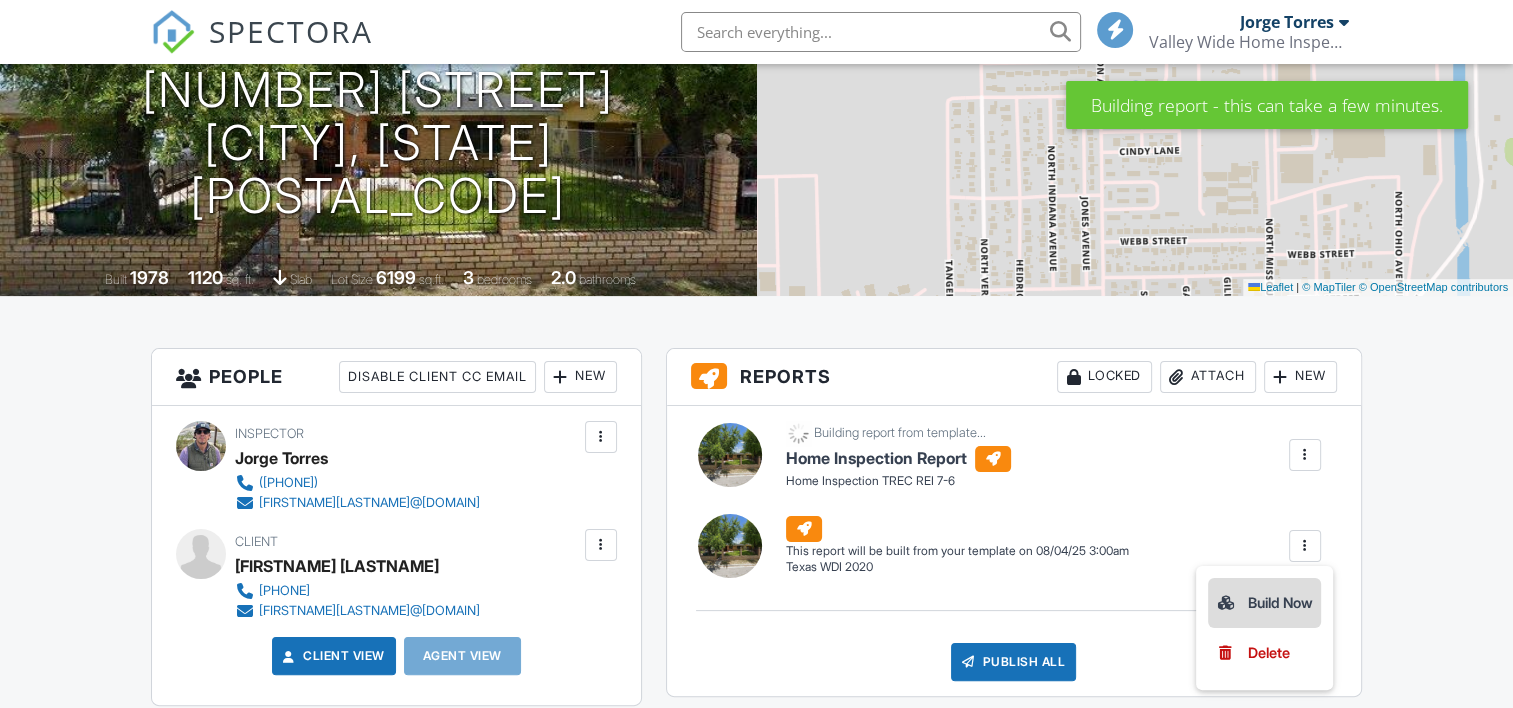 click on "Build Now" at bounding box center (1264, 603) 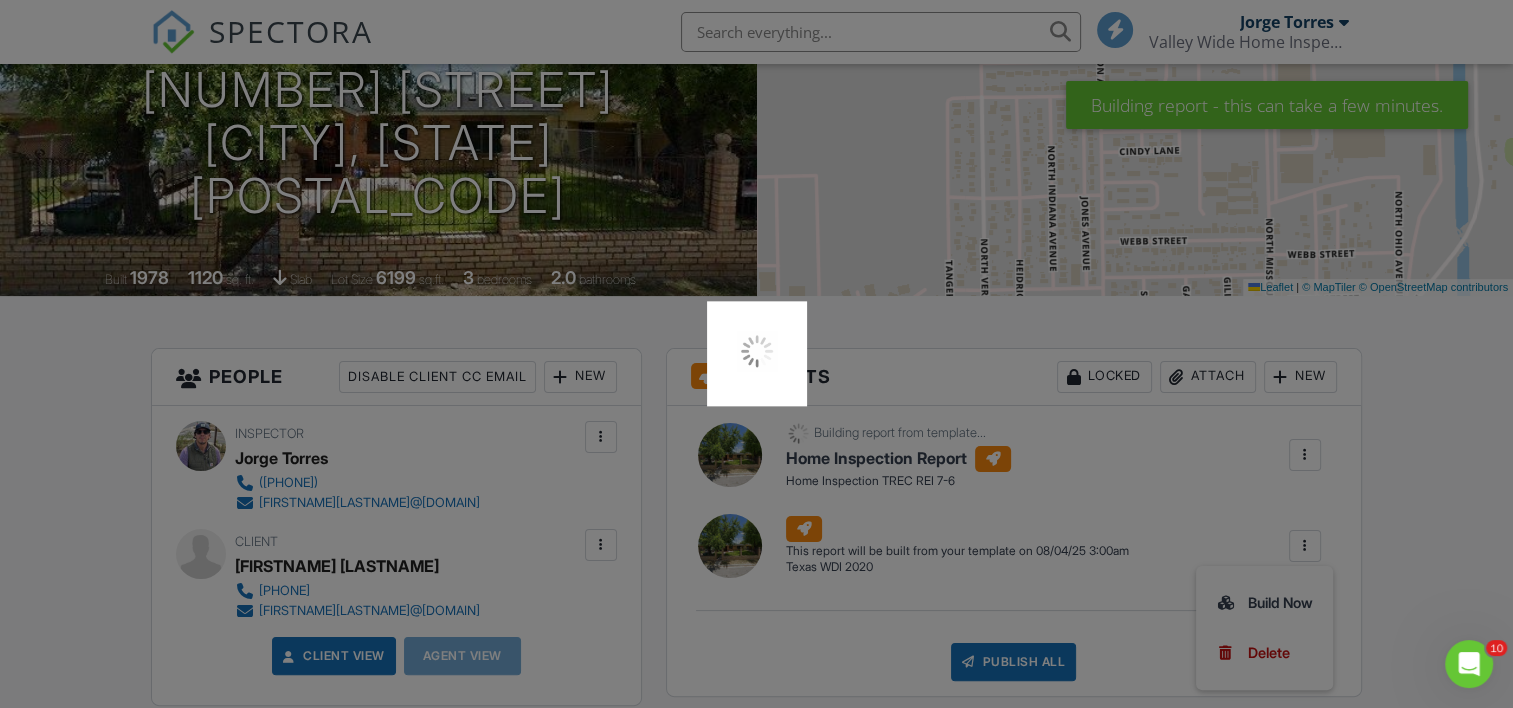 scroll, scrollTop: 0, scrollLeft: 0, axis: both 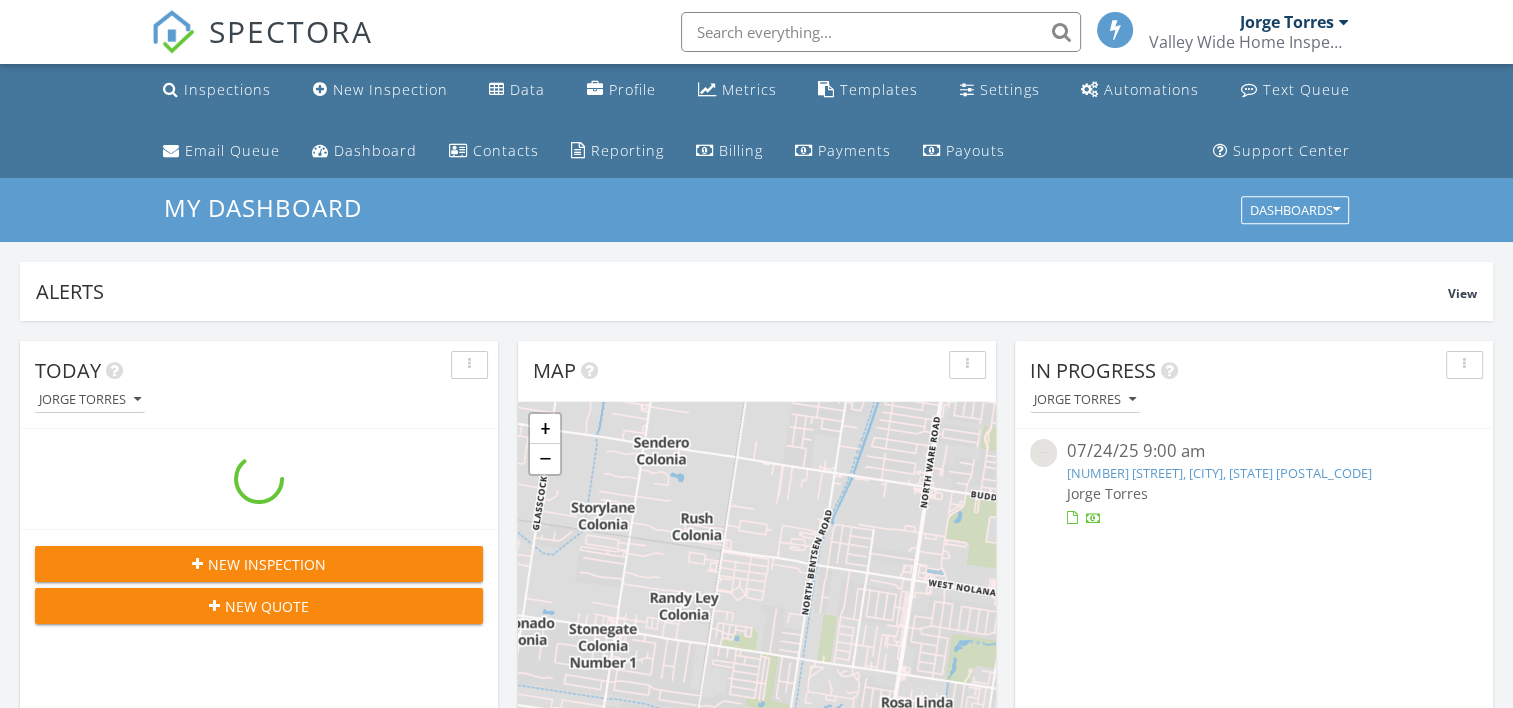 click at bounding box center [881, 32] 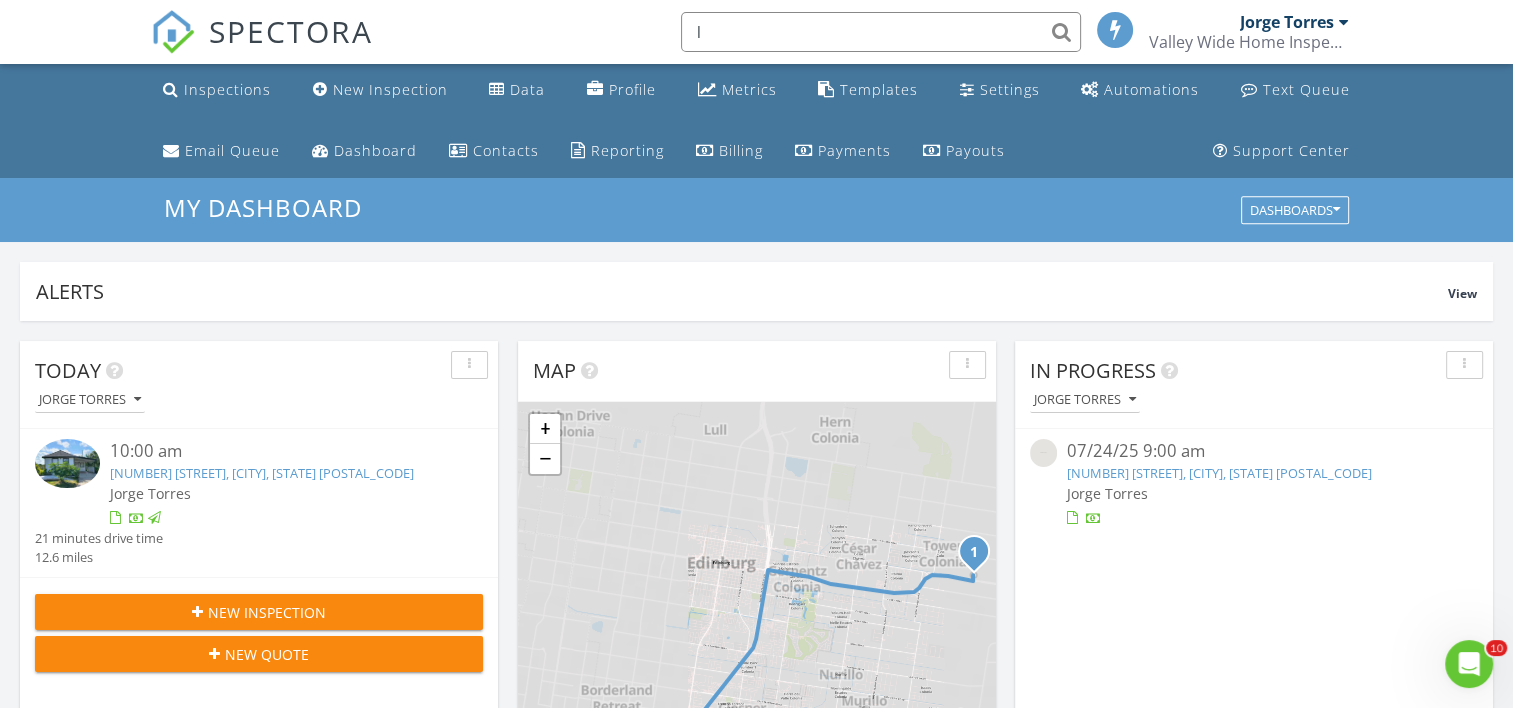 scroll, scrollTop: 0, scrollLeft: 0, axis: both 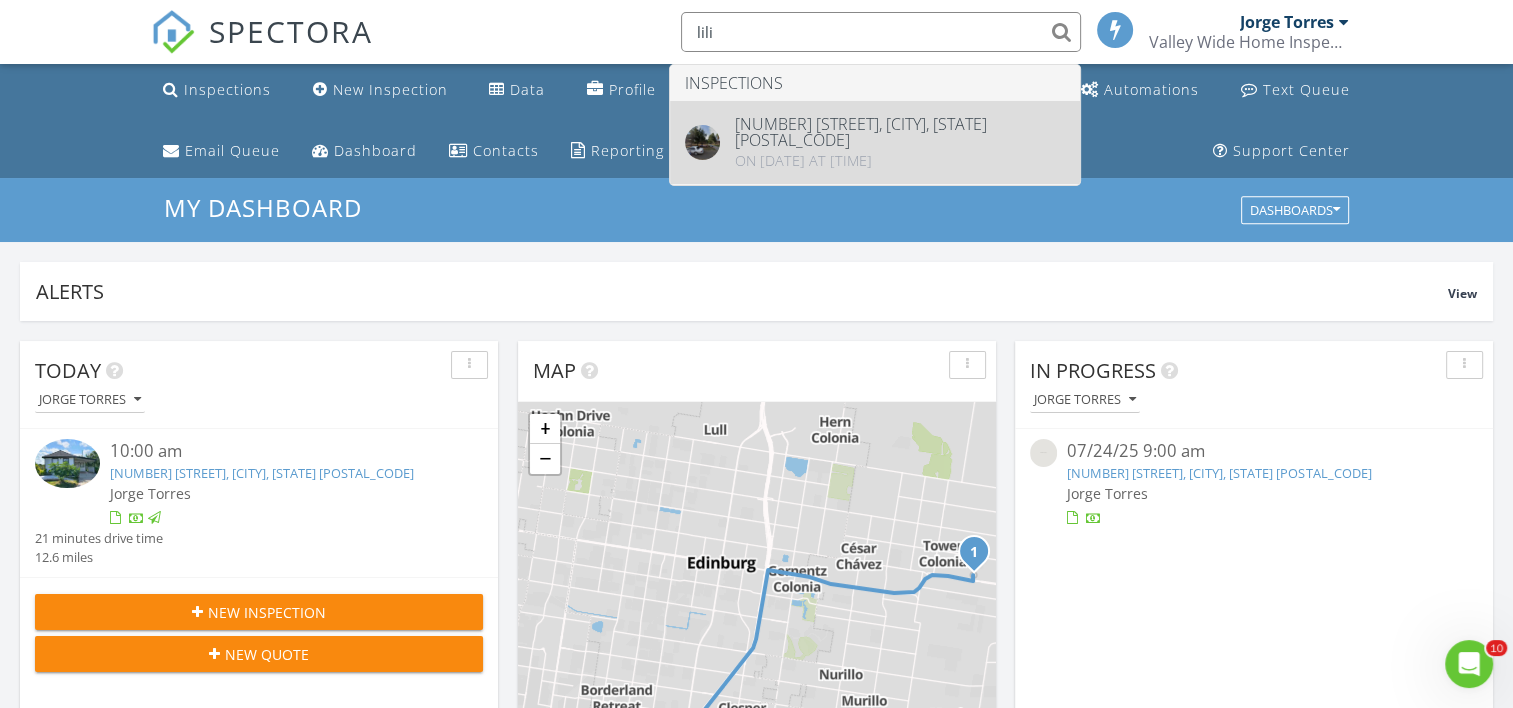 type on "lili" 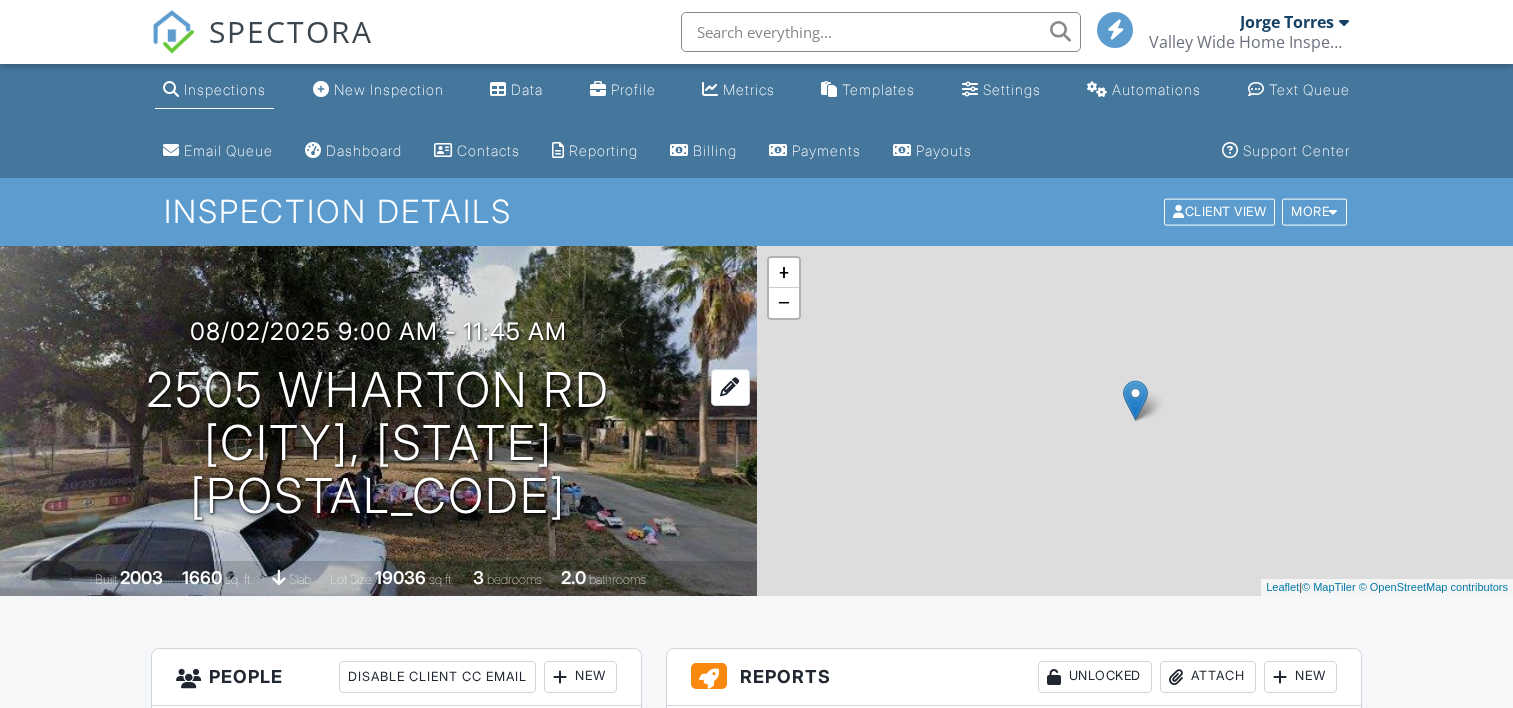 scroll, scrollTop: 5, scrollLeft: 0, axis: vertical 